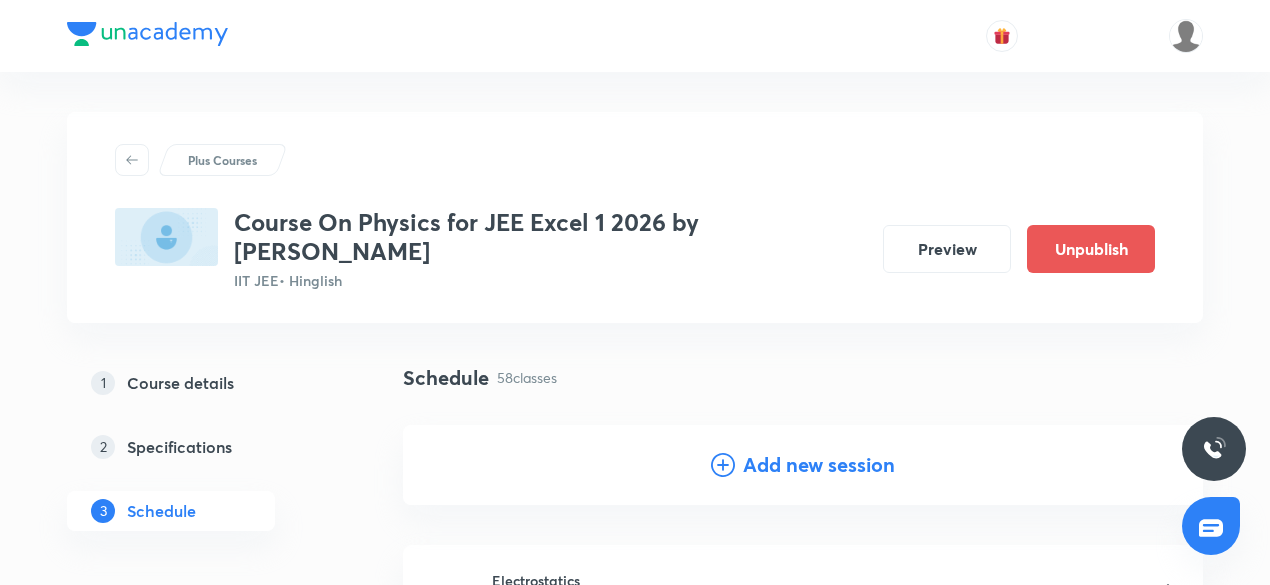 scroll, scrollTop: 9227, scrollLeft: 0, axis: vertical 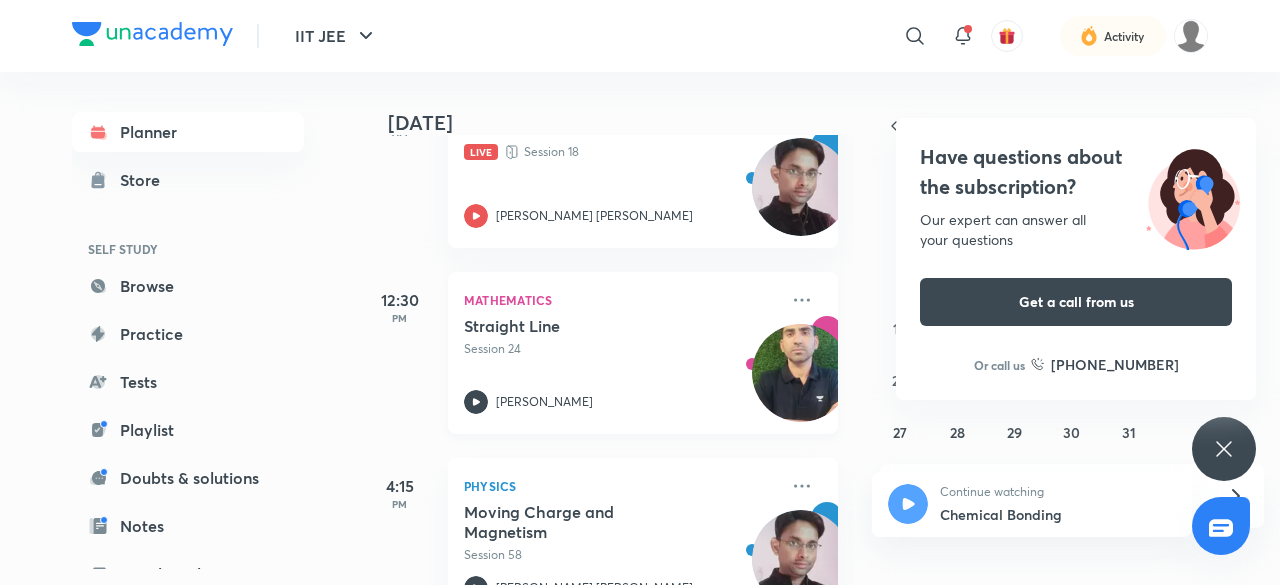 click 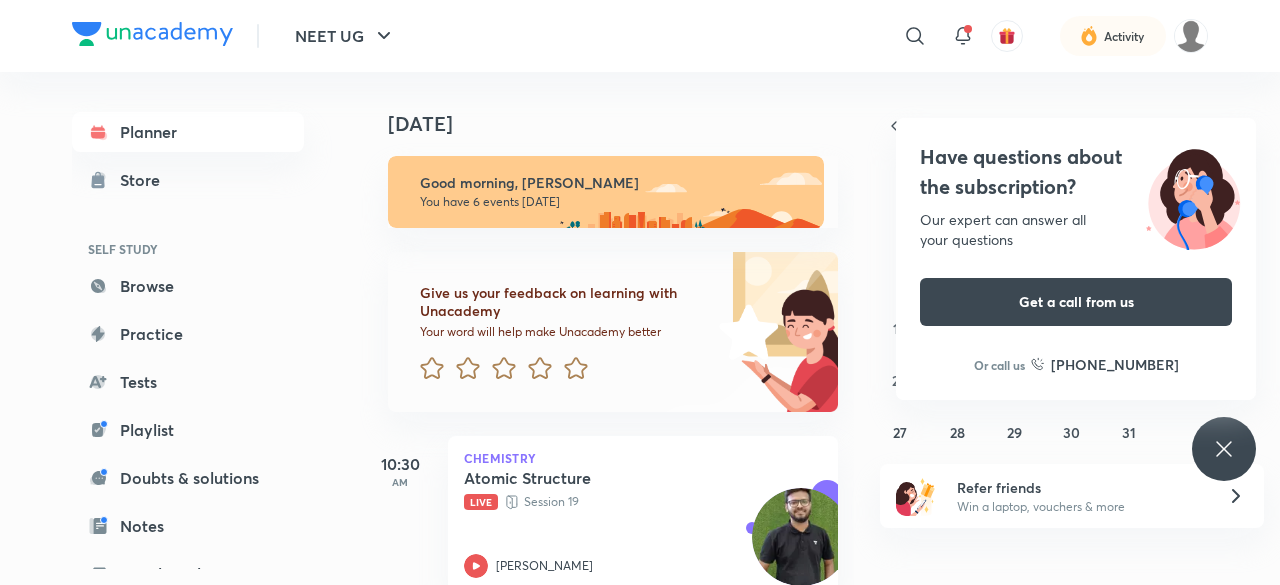 scroll, scrollTop: 0, scrollLeft: 0, axis: both 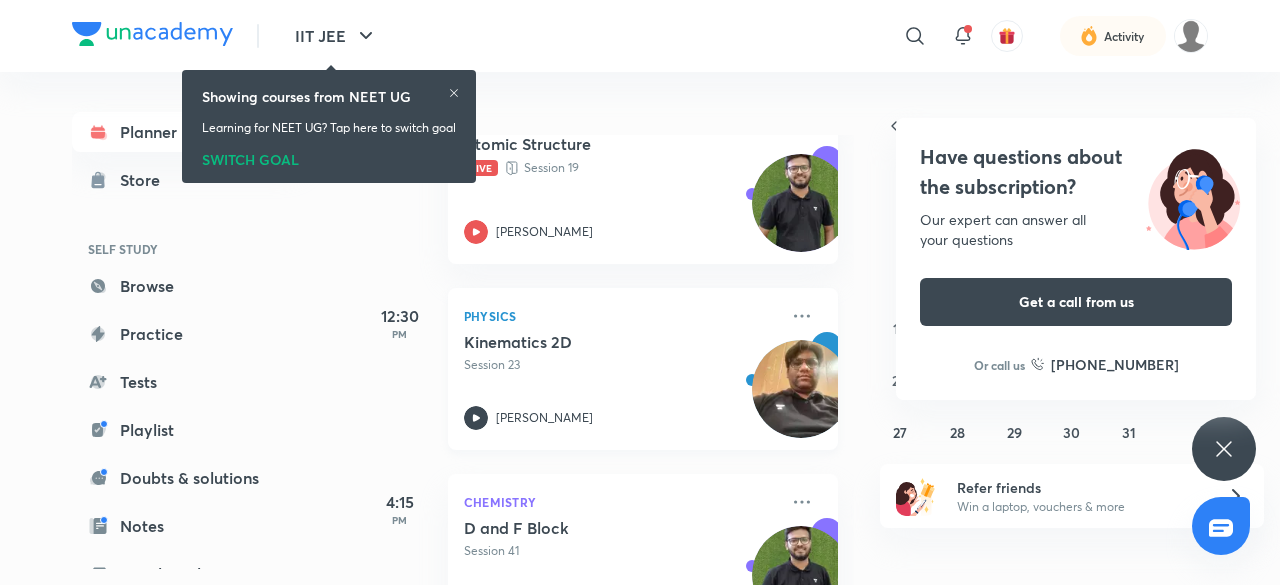click 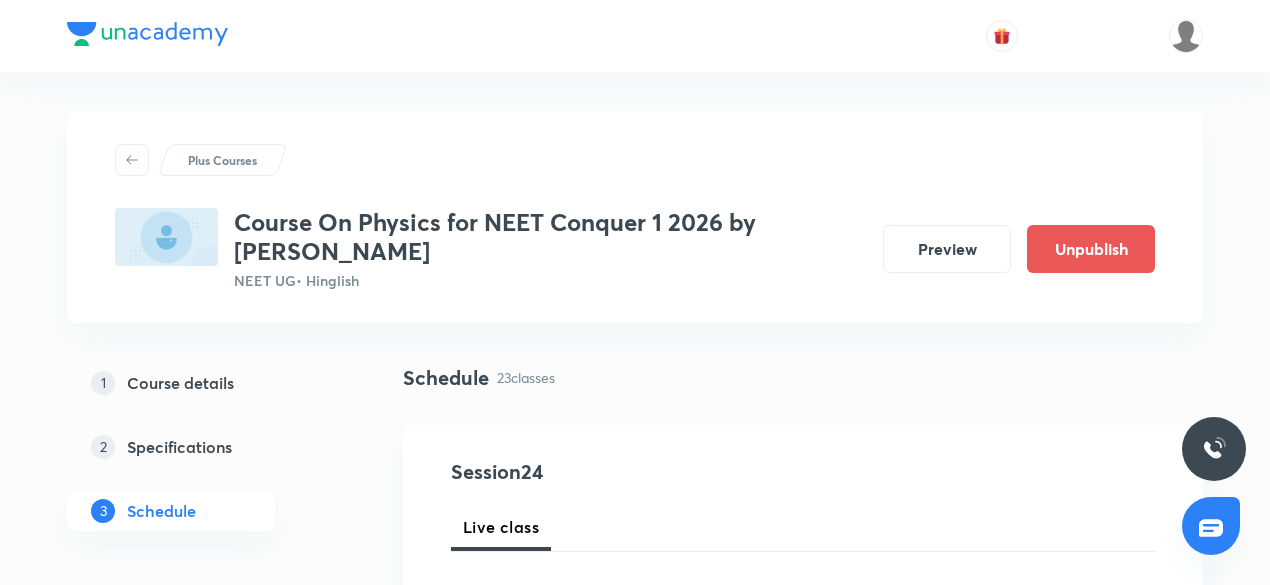 scroll, scrollTop: 4532, scrollLeft: 0, axis: vertical 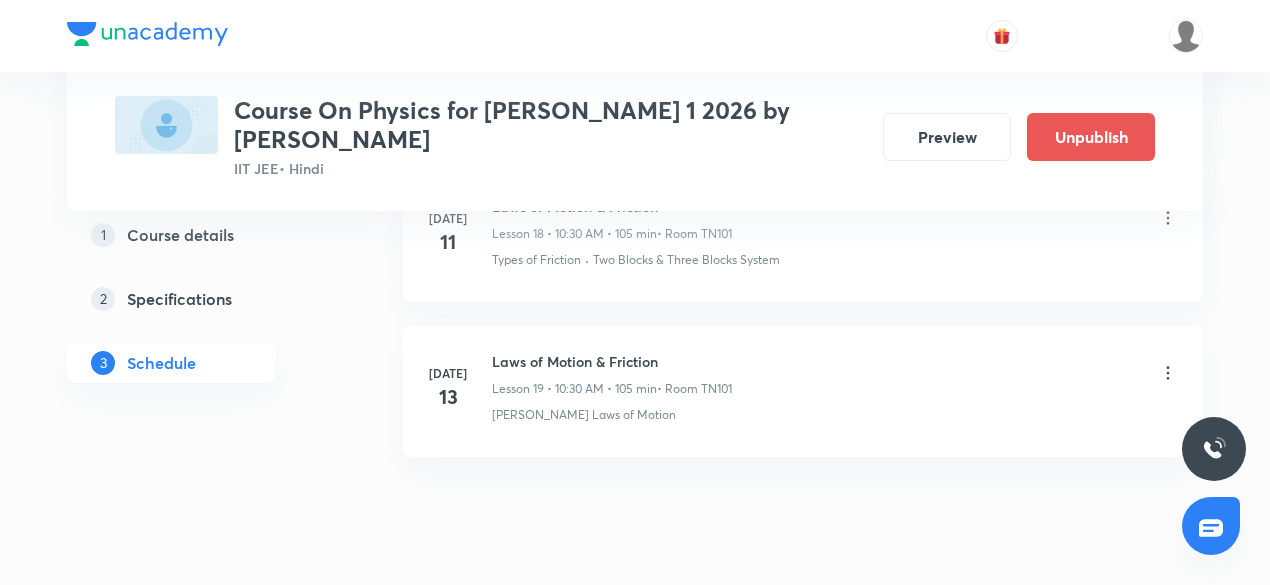 click 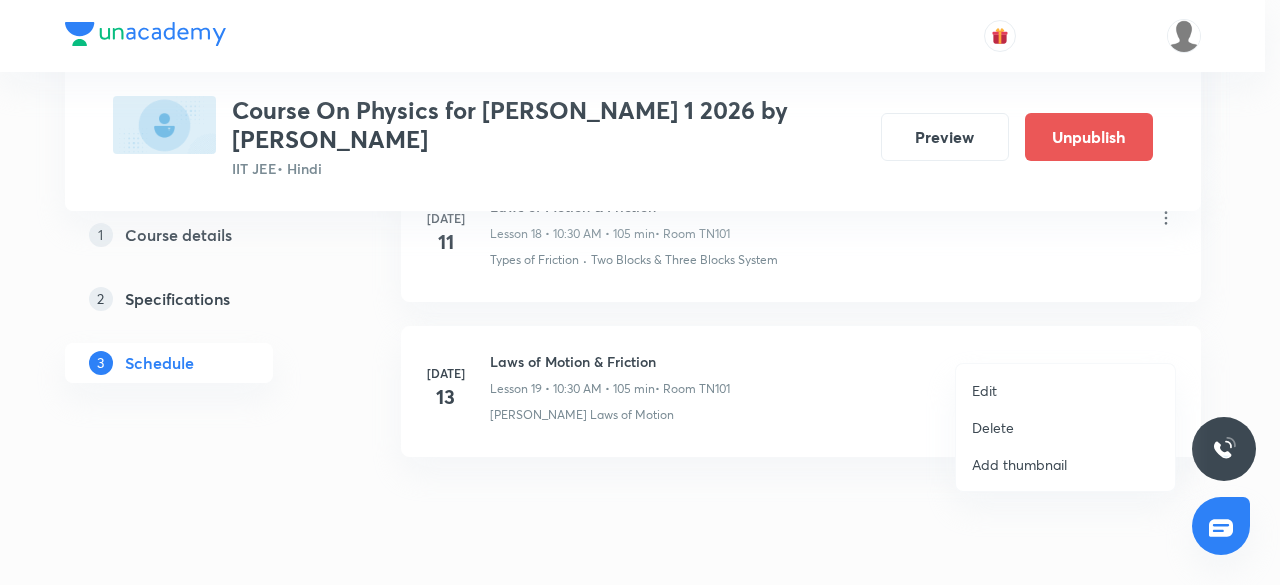 click on "Edit" at bounding box center (1065, 390) 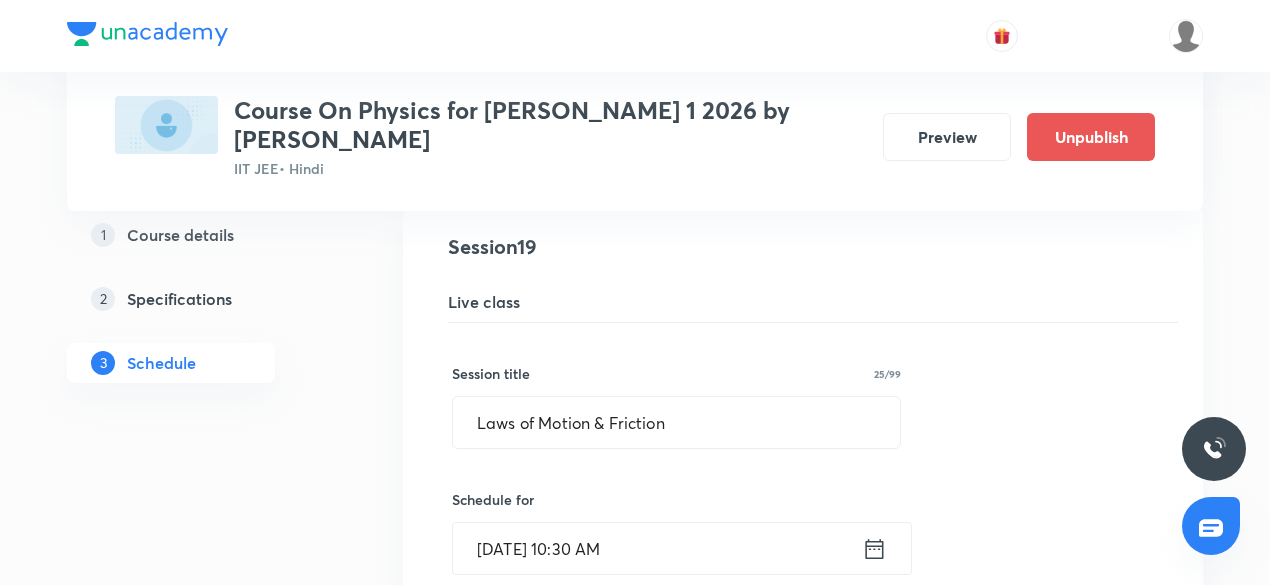 scroll, scrollTop: 3085, scrollLeft: 0, axis: vertical 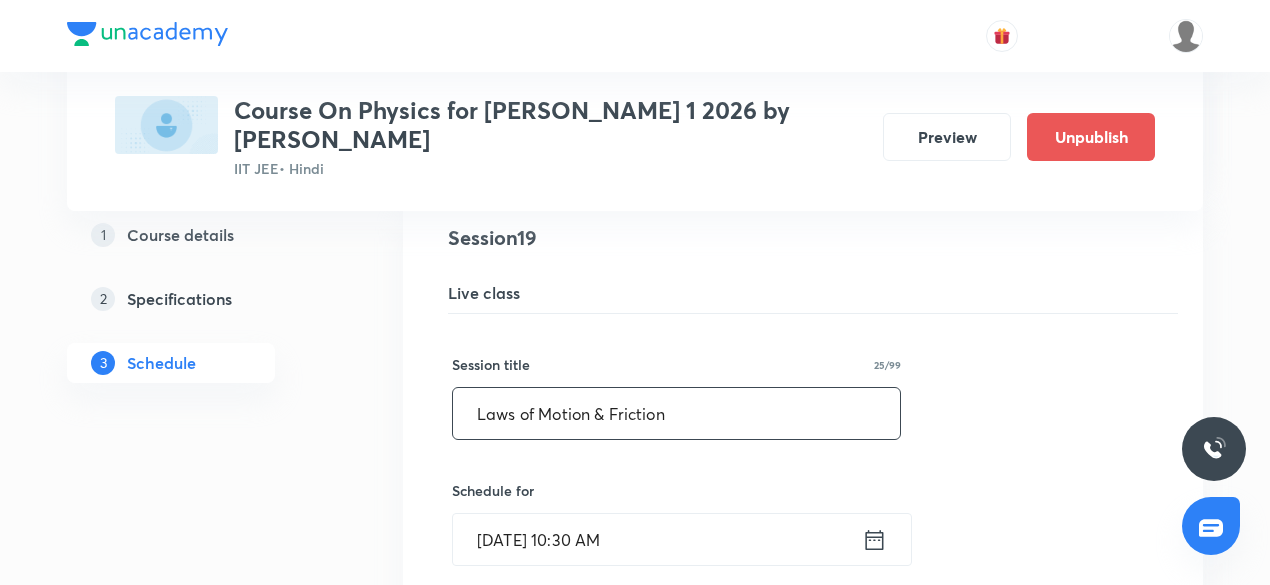click on "Laws of Motion & Friction" at bounding box center [676, 413] 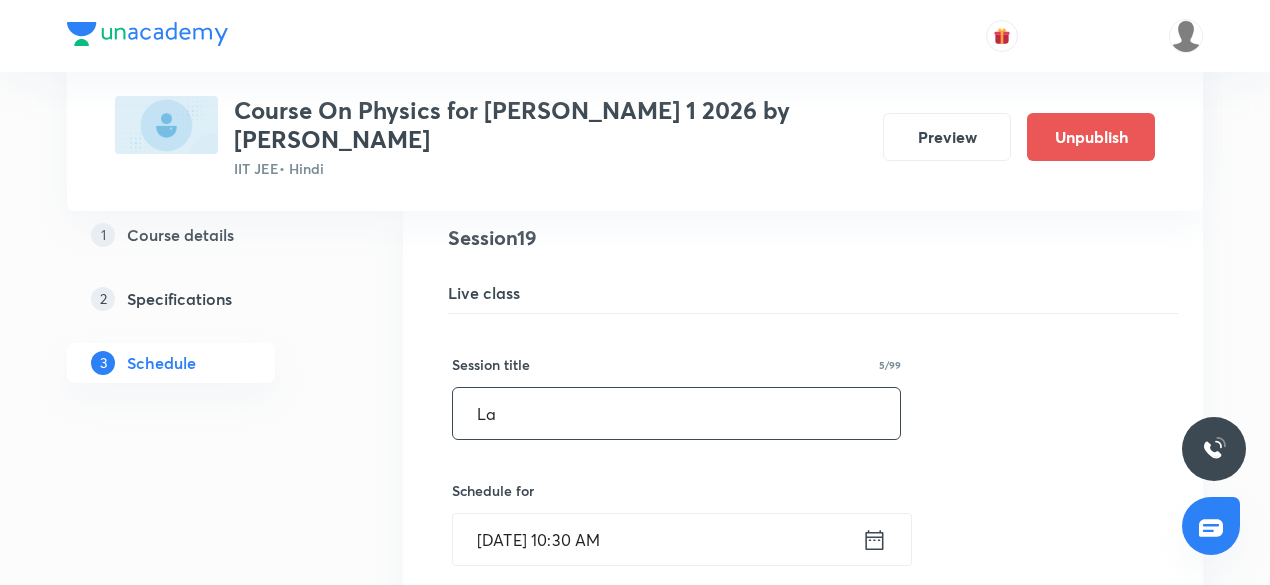 type on "L" 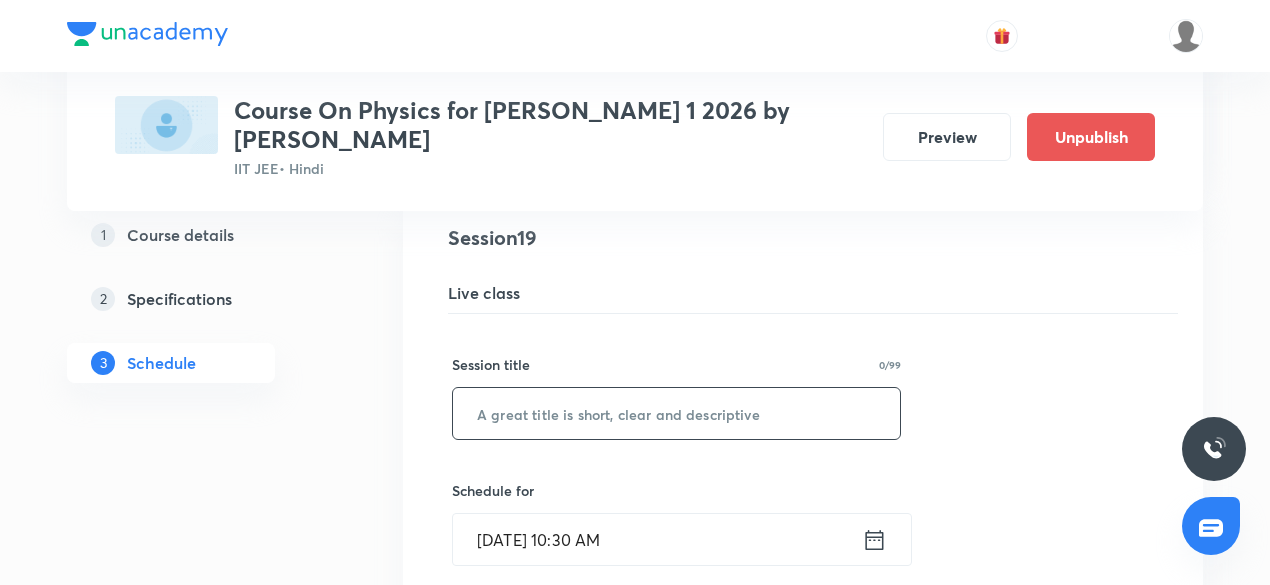 paste on "energy and power" 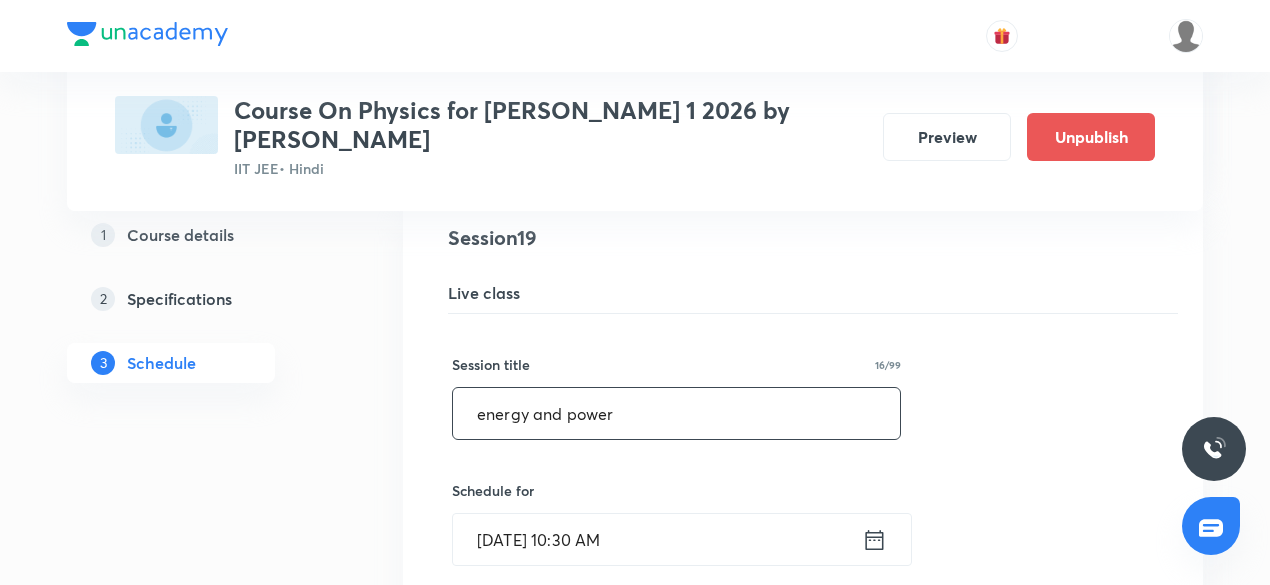click on "energy and power" at bounding box center (676, 413) 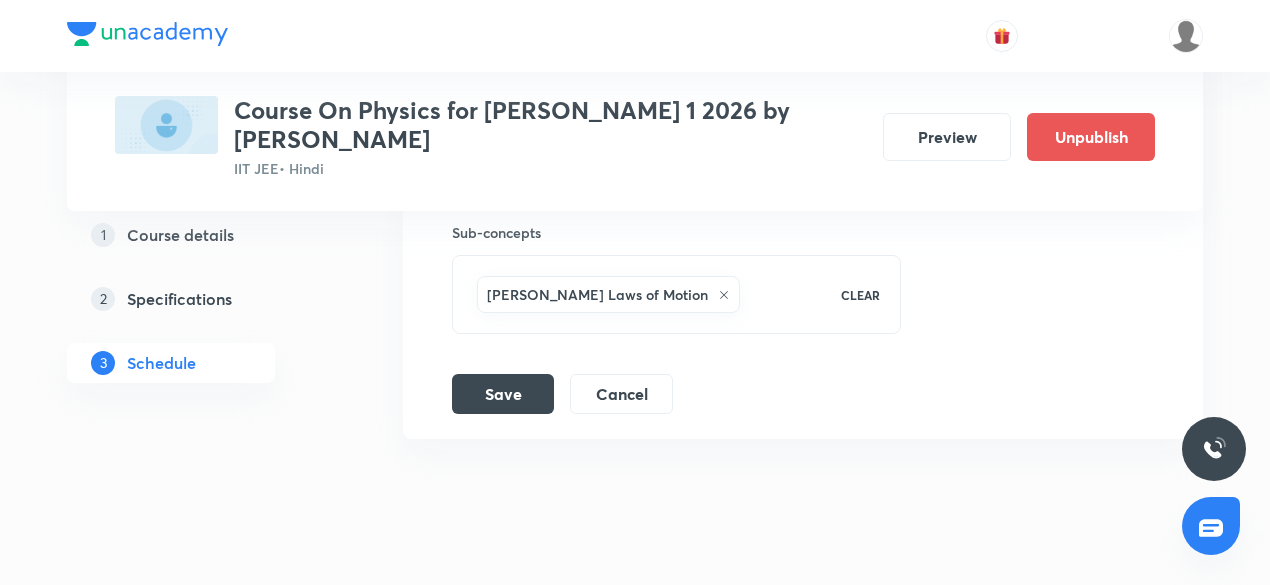 scroll, scrollTop: 3863, scrollLeft: 0, axis: vertical 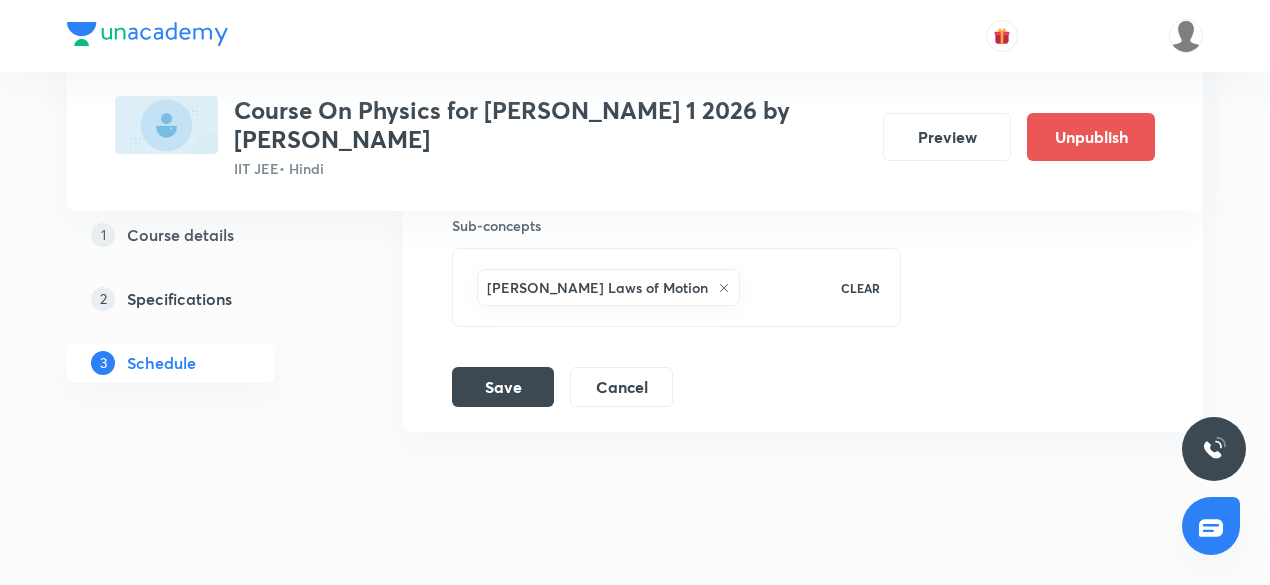 type on "Work, Energy and Power" 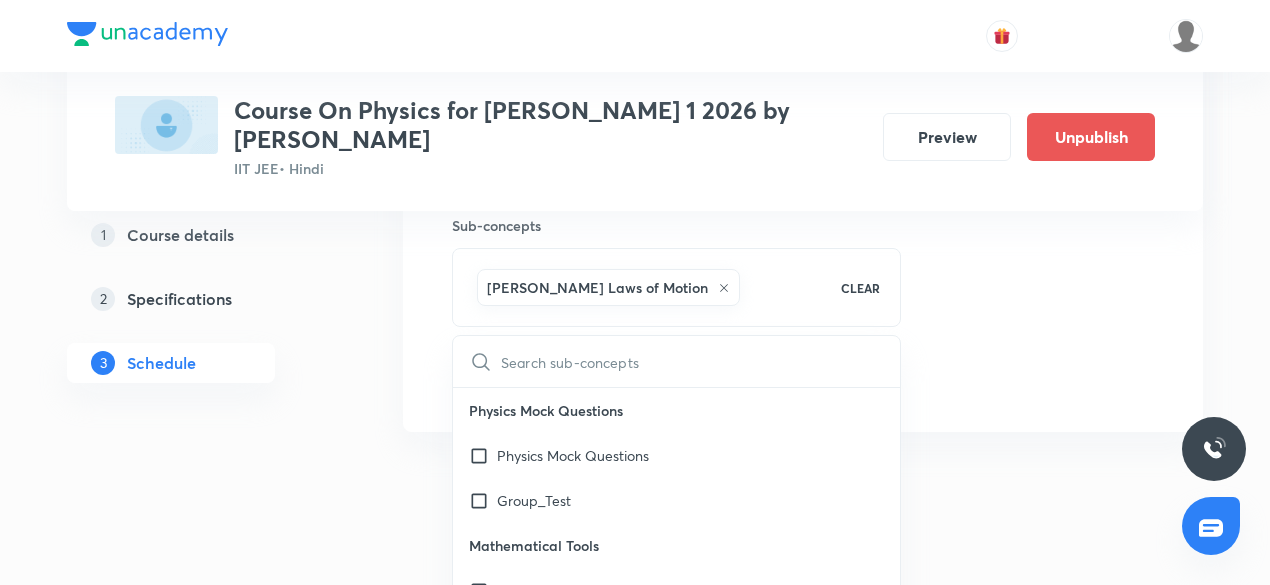 type on "energy and power" 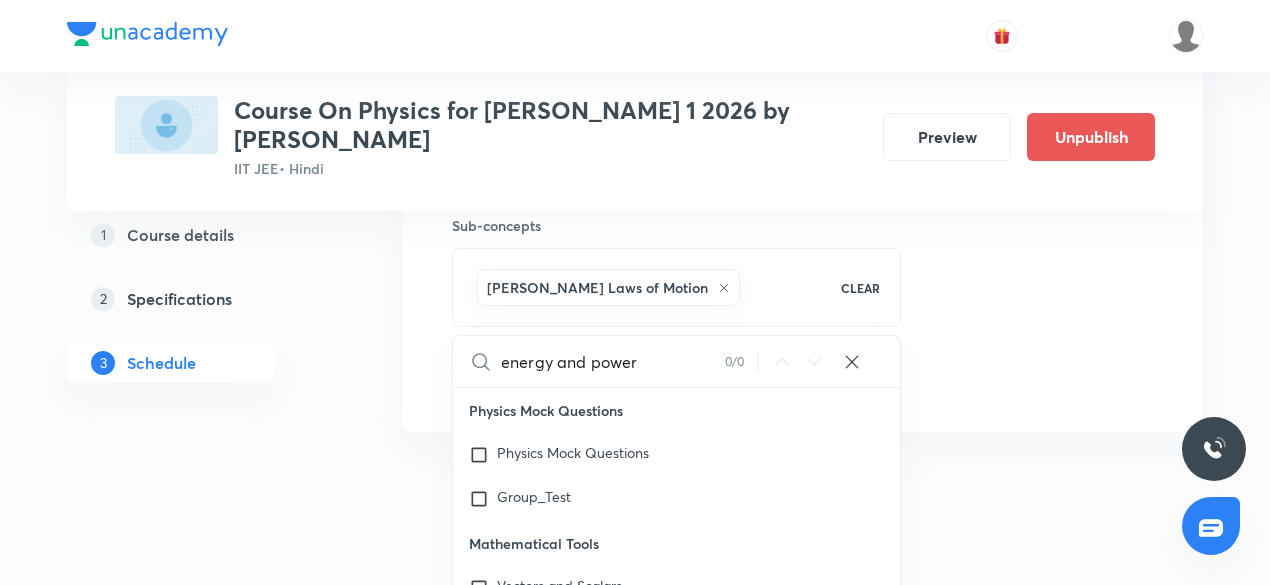 checkbox on "true" 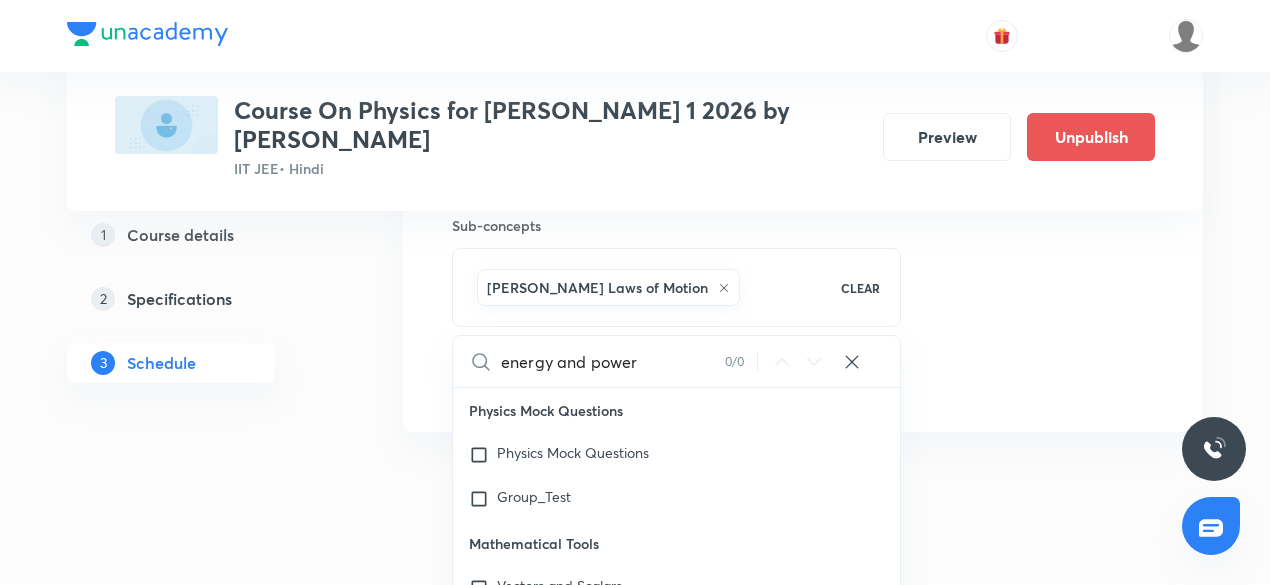 type on "energy and power" 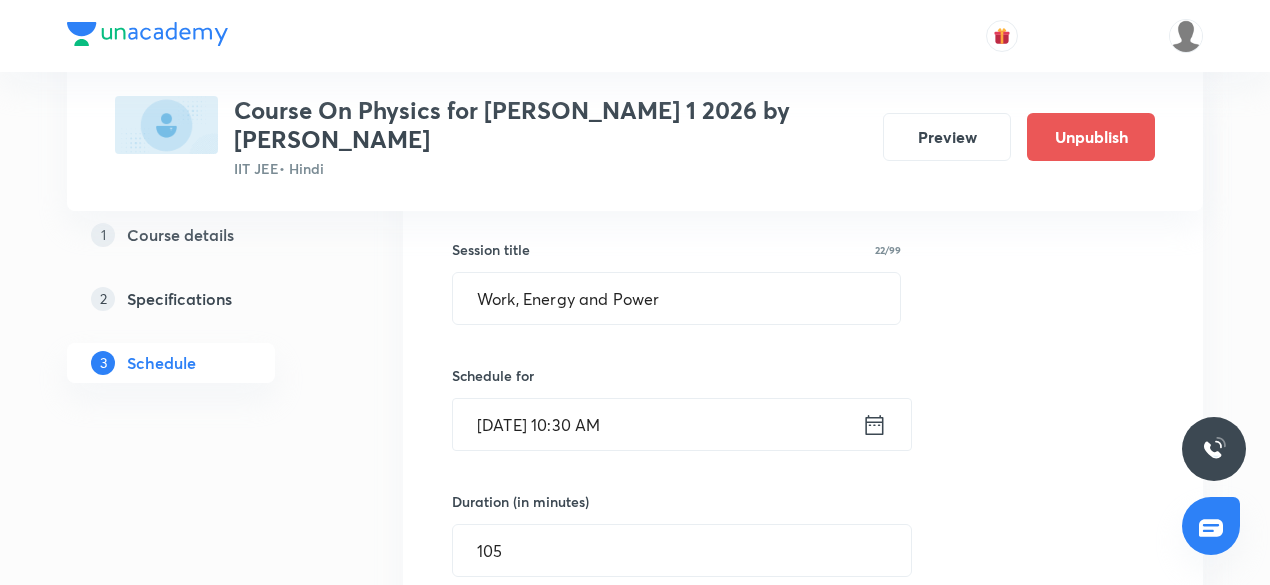 scroll, scrollTop: 3193, scrollLeft: 0, axis: vertical 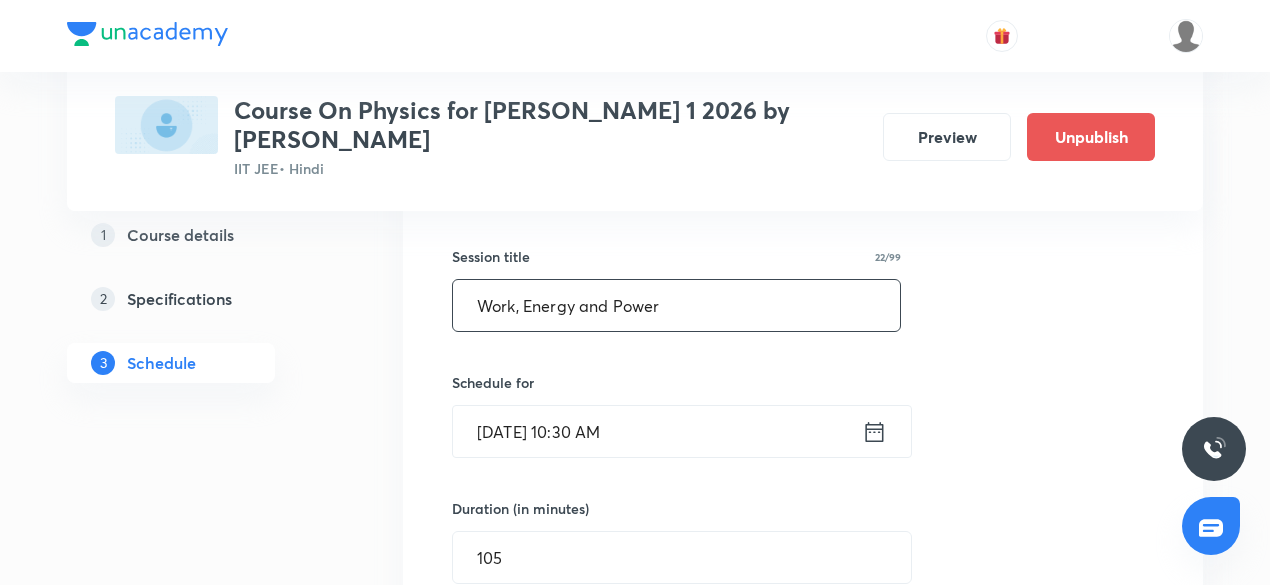 click on "Work, Energy and Power" at bounding box center [676, 305] 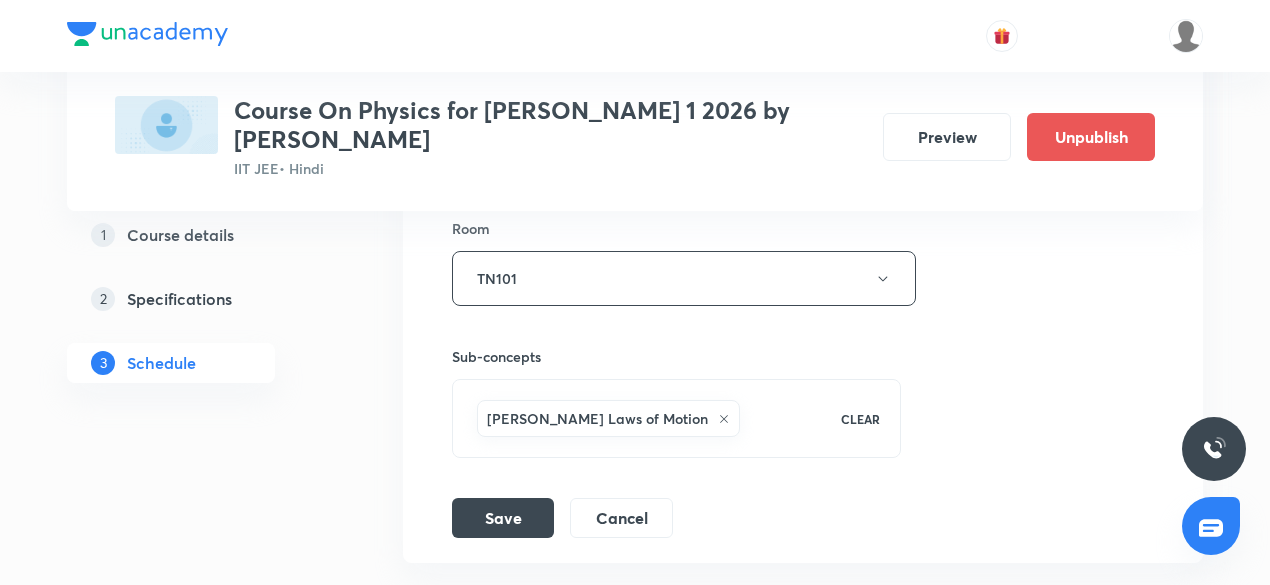 scroll, scrollTop: 3730, scrollLeft: 0, axis: vertical 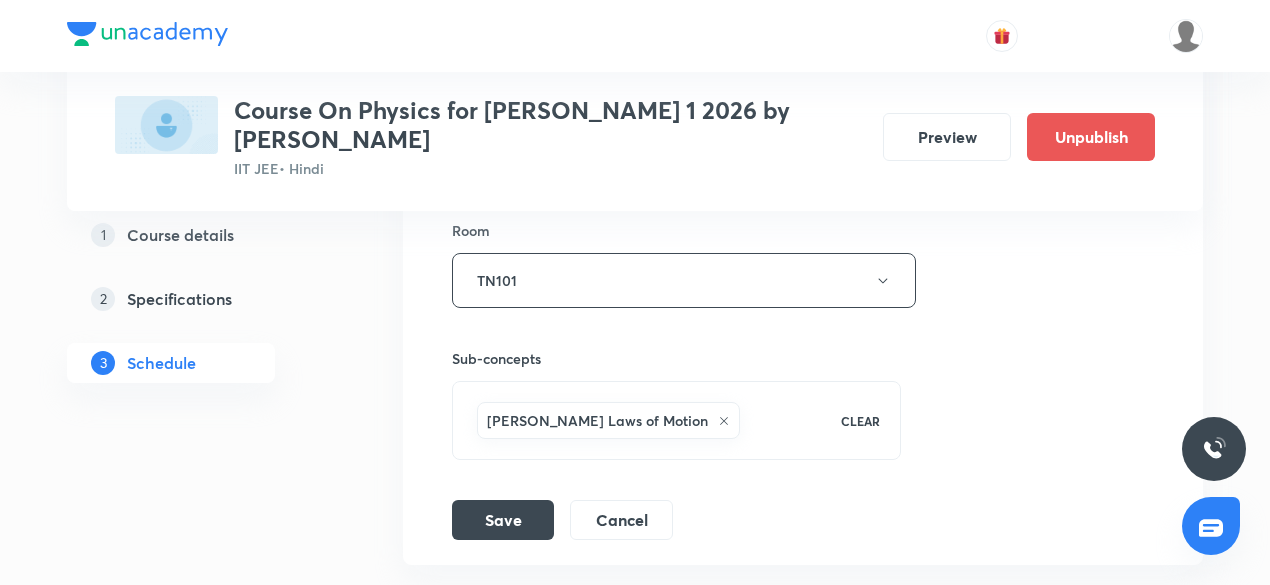 click on "Newton's Laws of Motion  CLEAR" at bounding box center [676, 420] 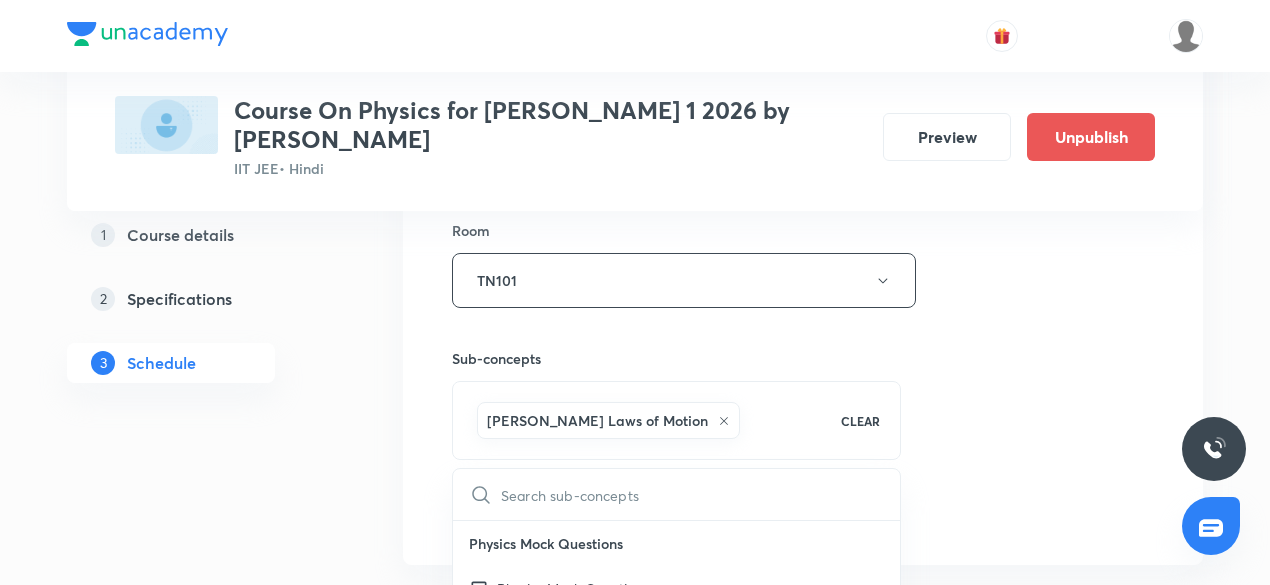 type on "Work, Energy and Power" 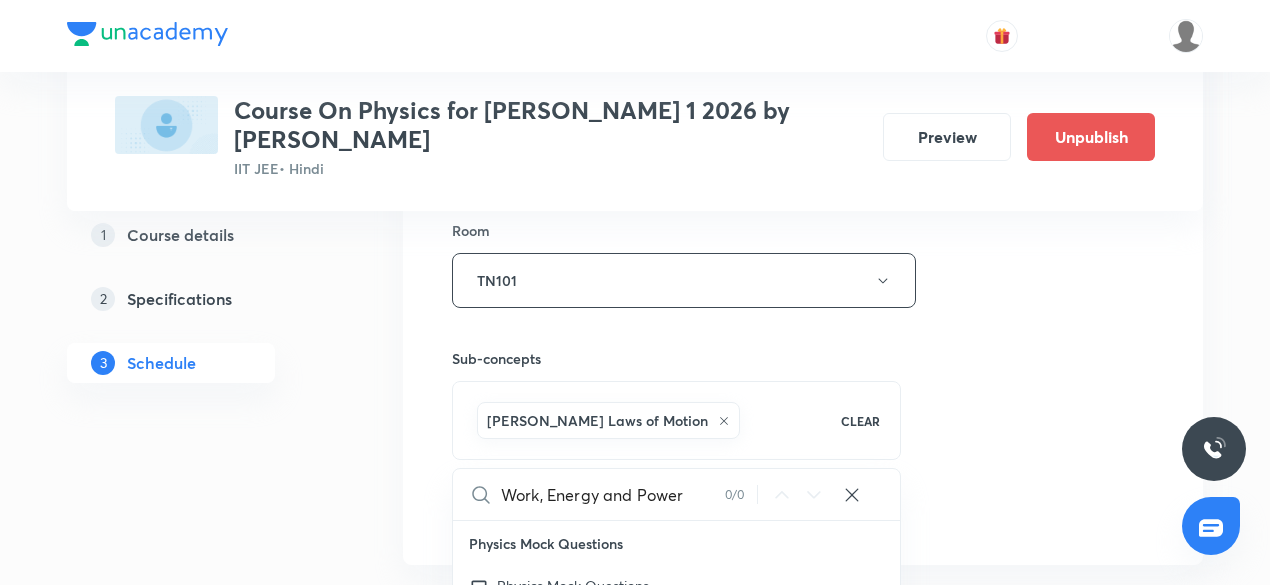 checkbox on "true" 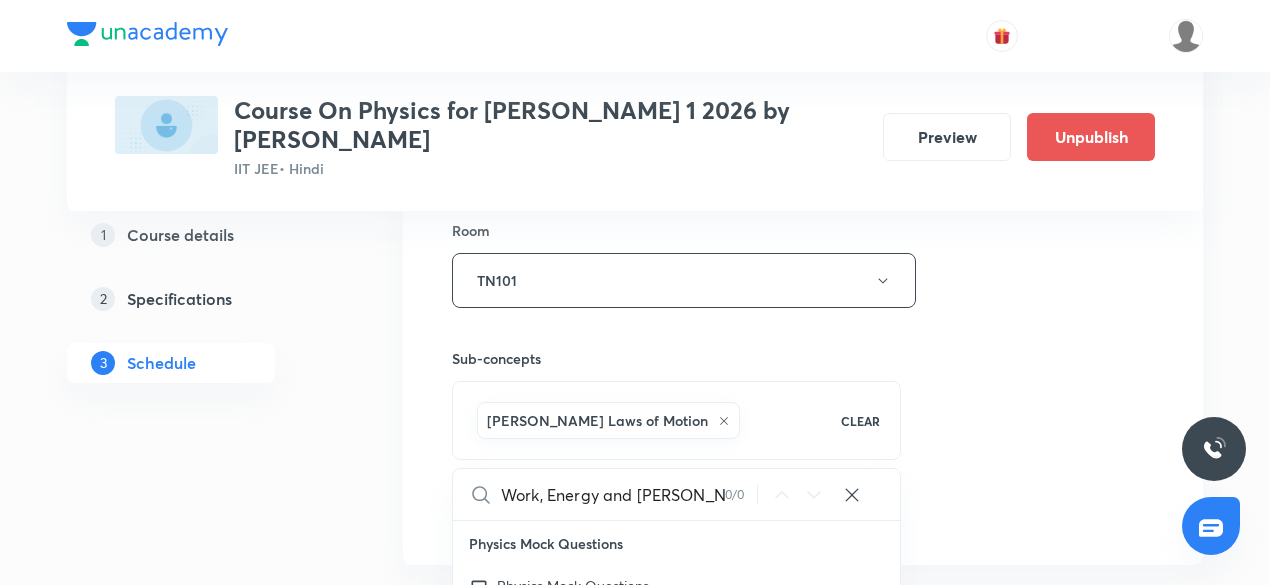 checkbox on "true" 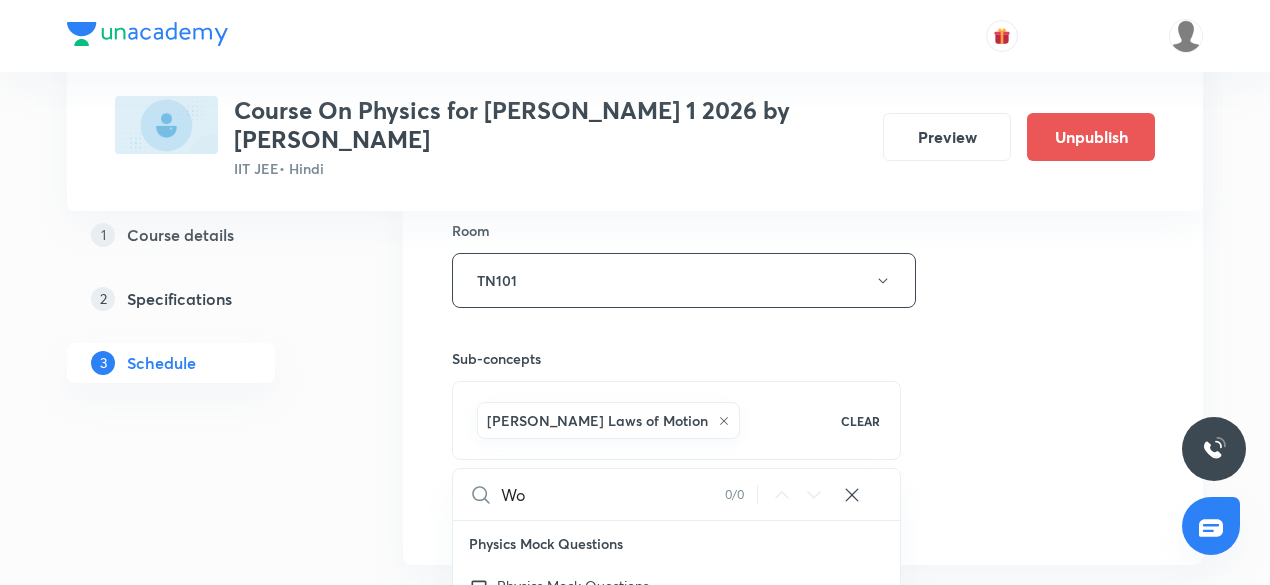 type on "W" 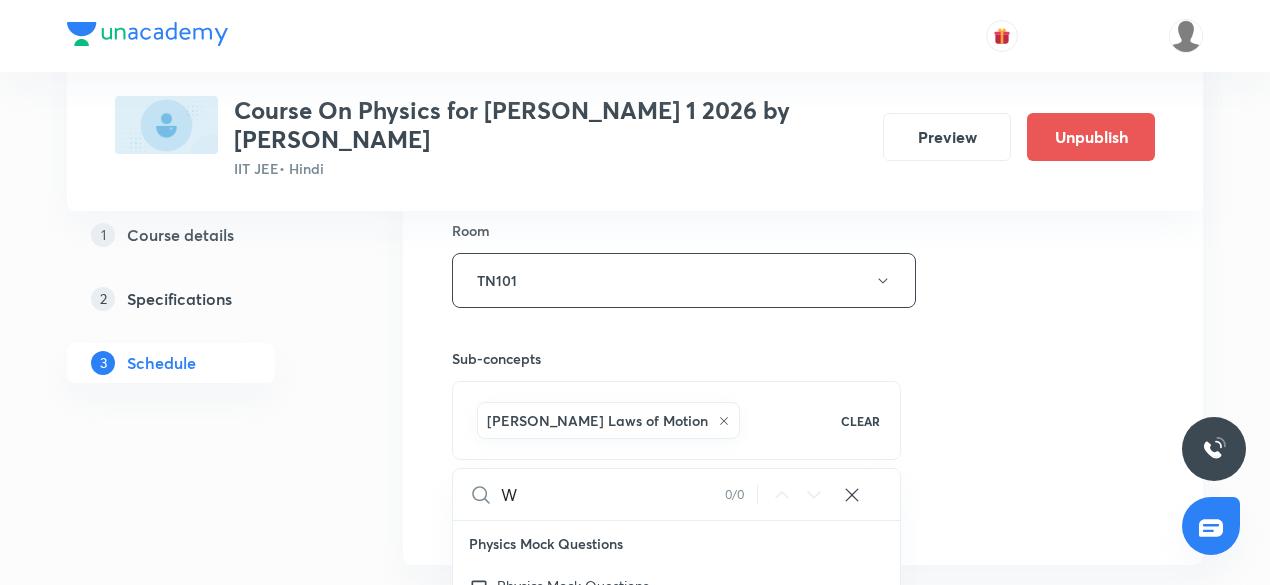 type 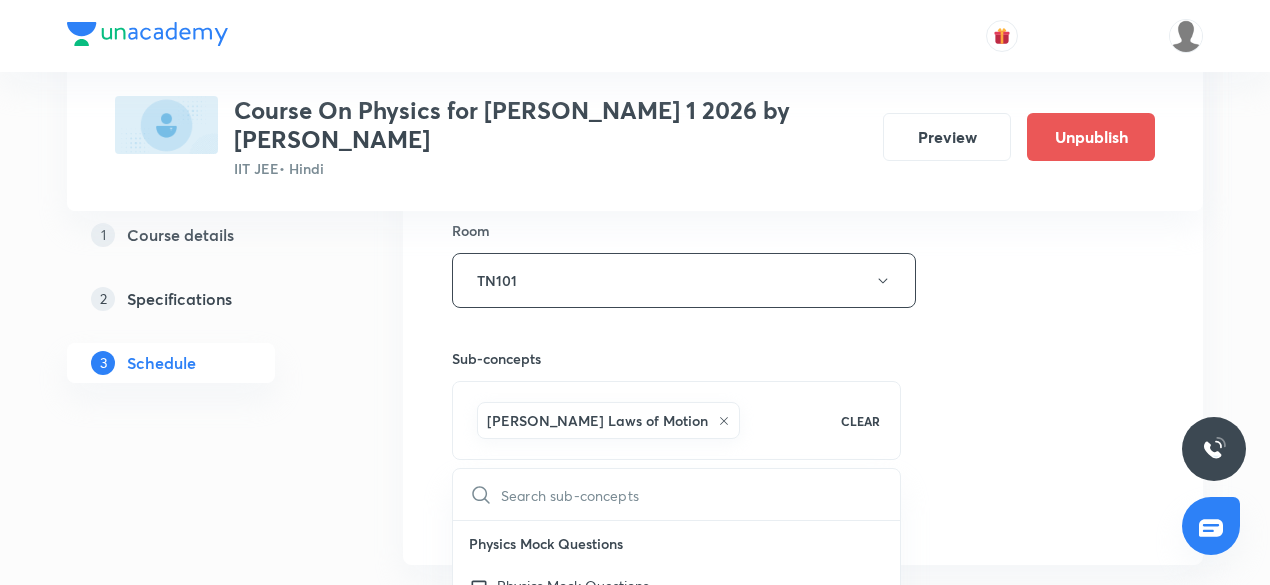 checkbox on "true" 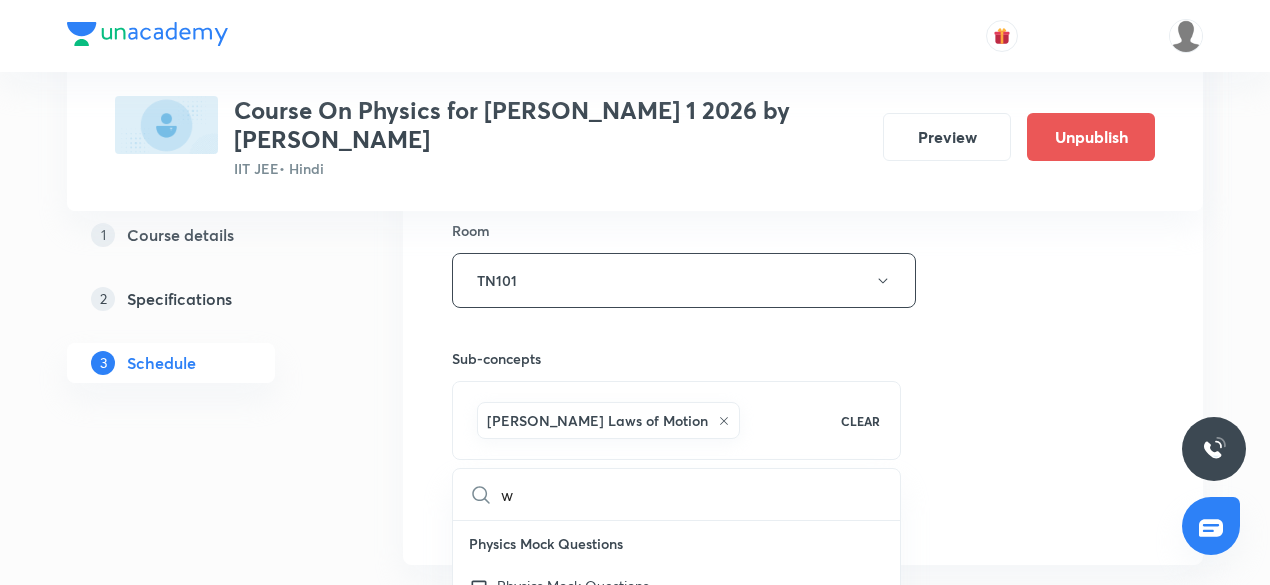 type on "wo" 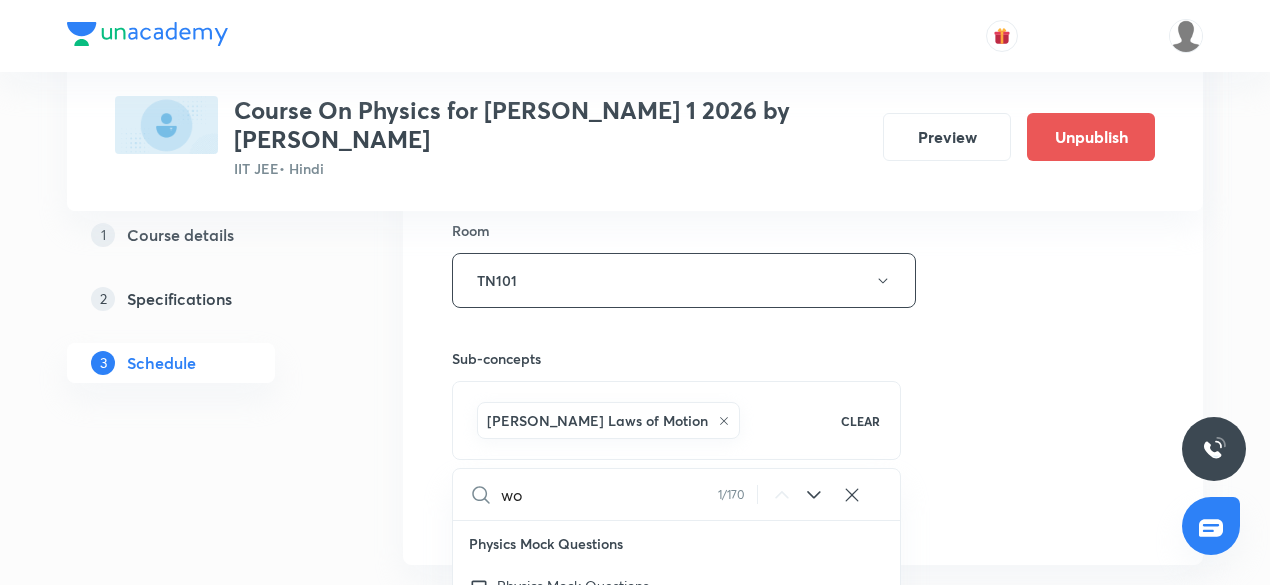 checkbox on "true" 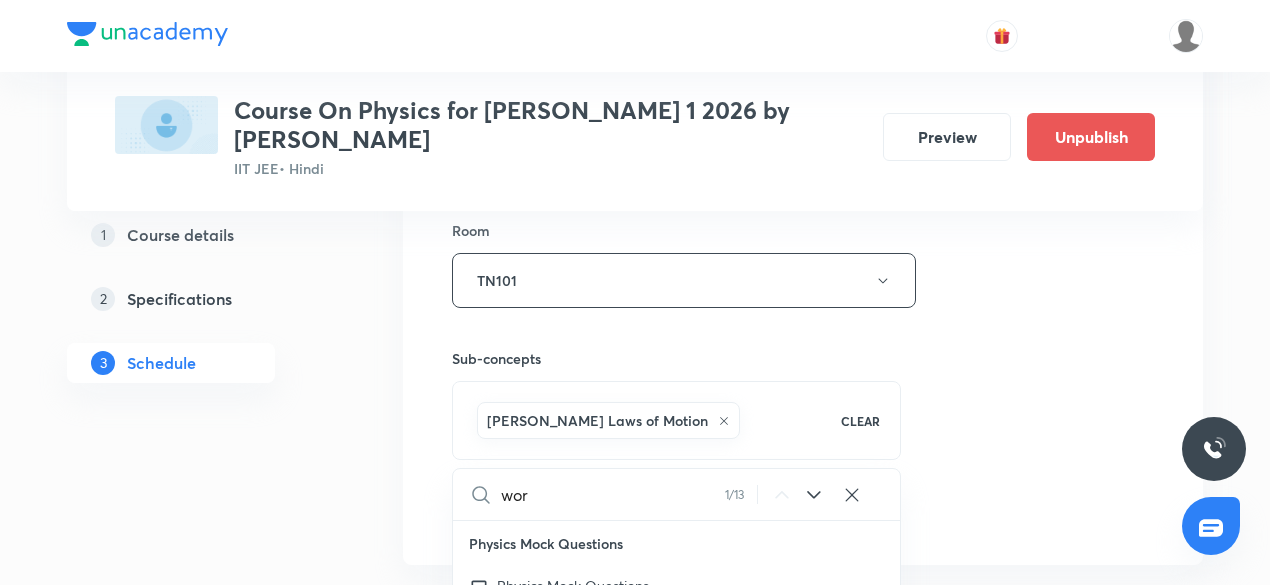 checkbox on "true" 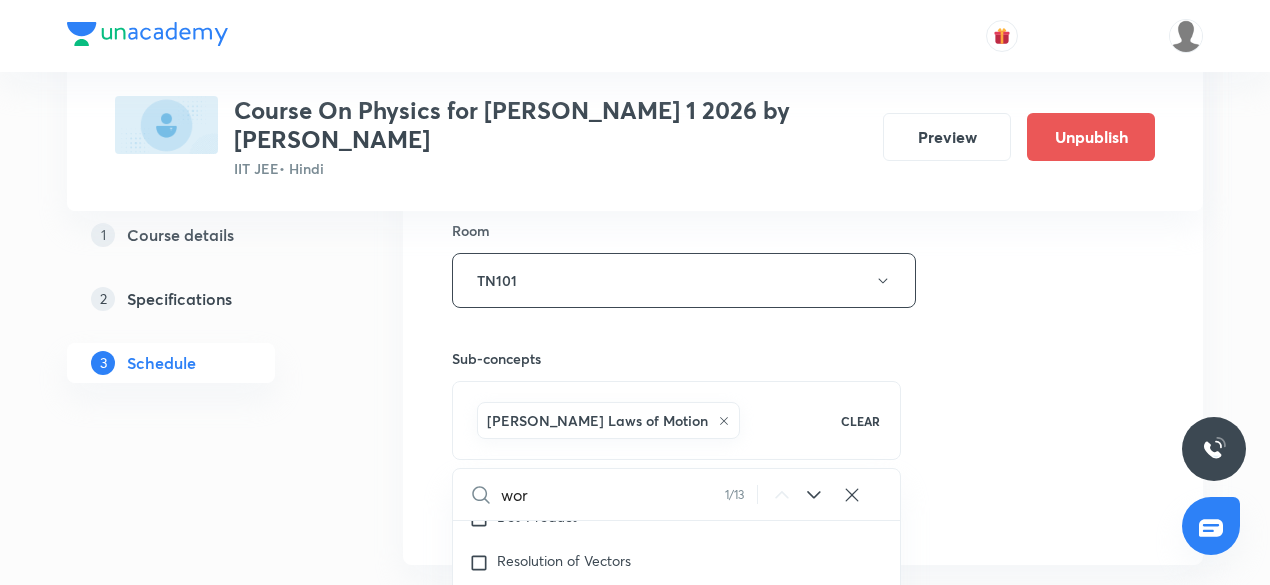 type on "work" 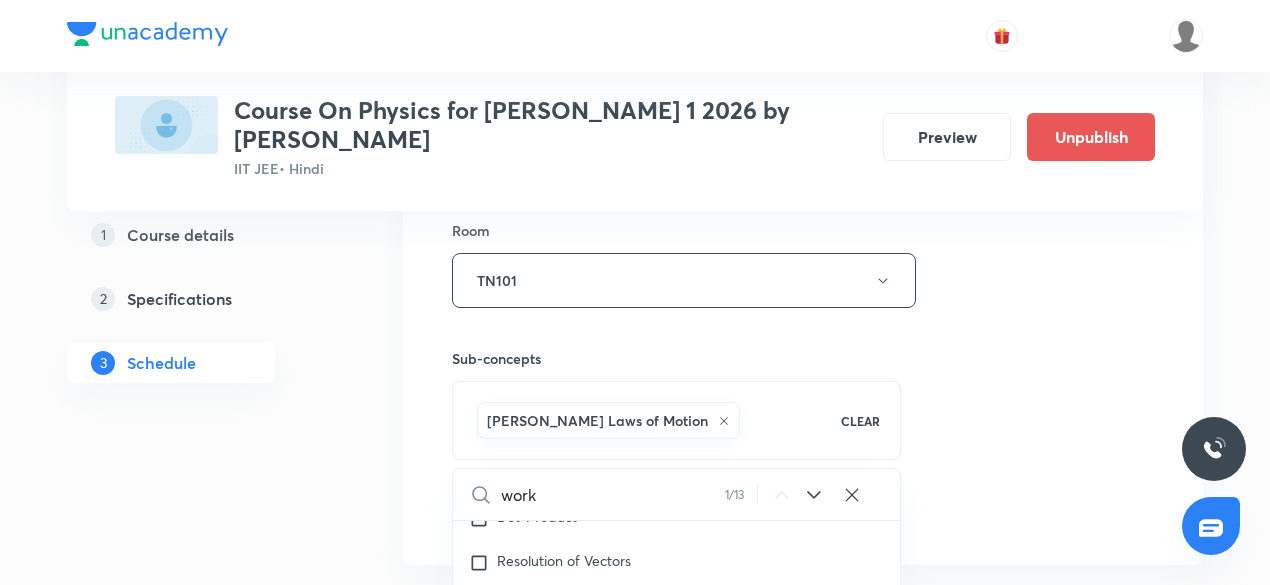 checkbox on "true" 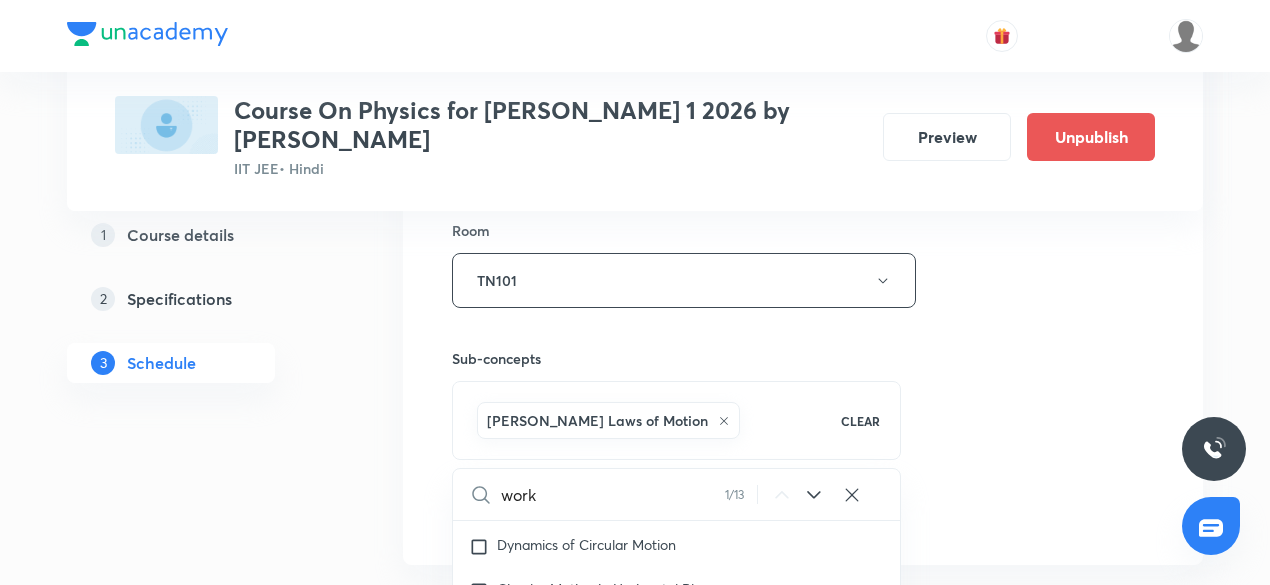scroll, scrollTop: 4991, scrollLeft: 0, axis: vertical 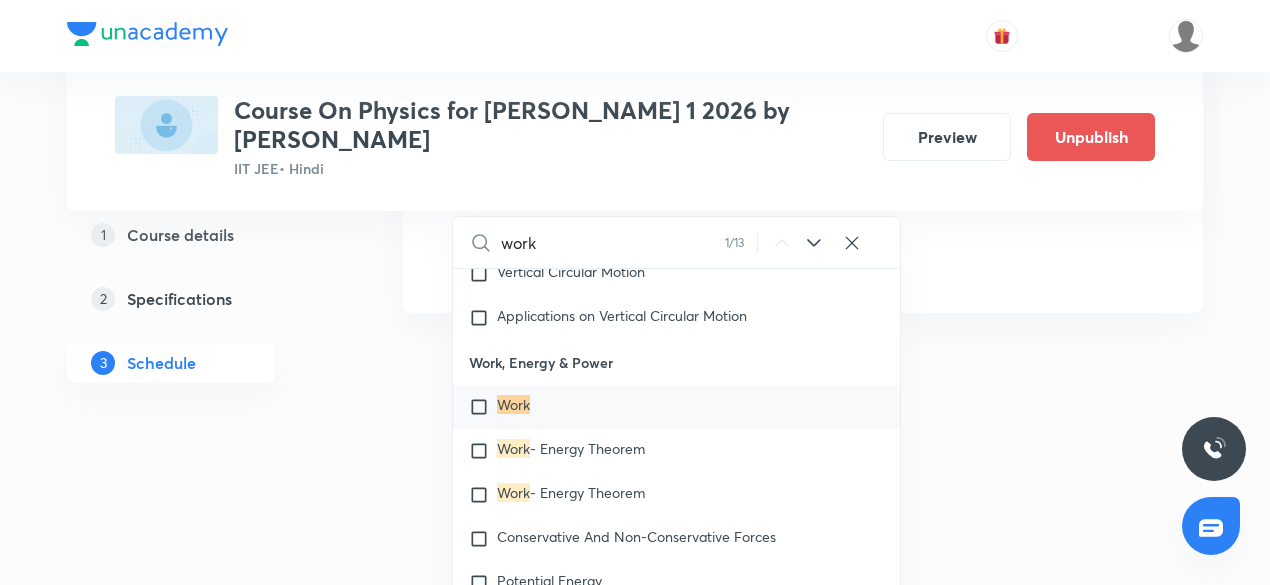 type on "work" 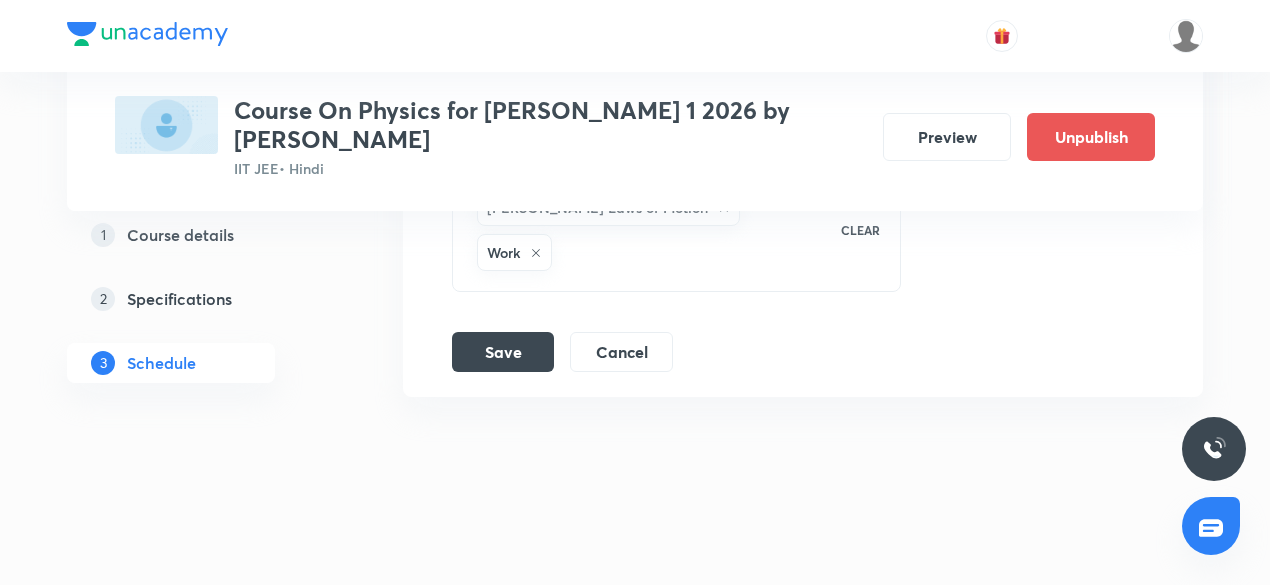 scroll, scrollTop: 3863, scrollLeft: 0, axis: vertical 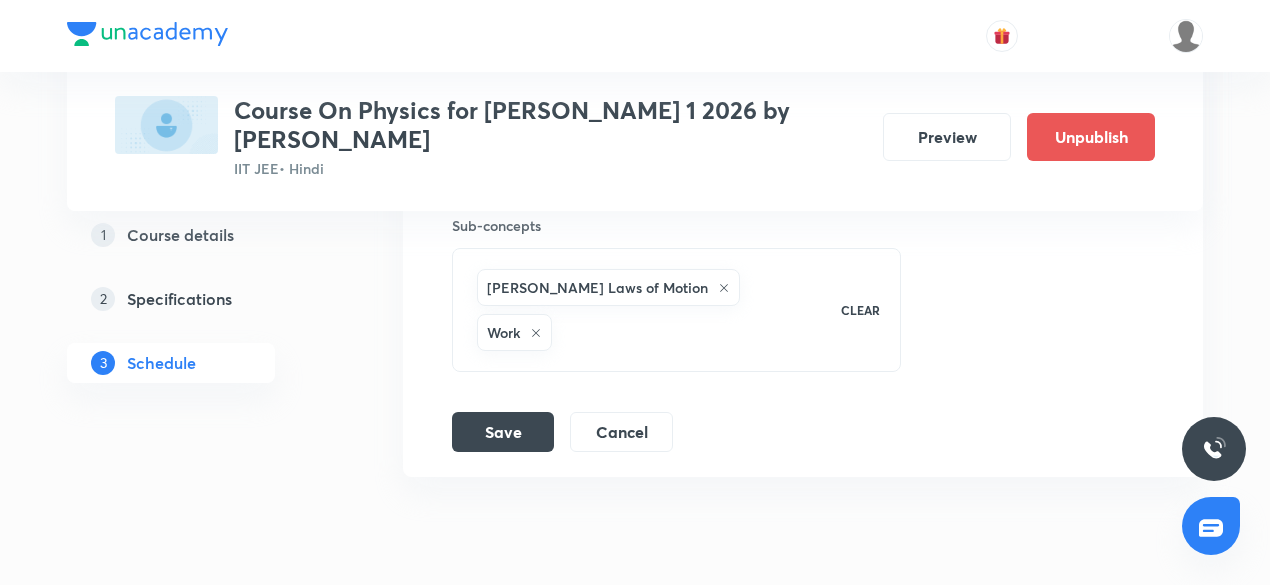 click on "Newton's Laws of Motion  Work" at bounding box center (646, 310) 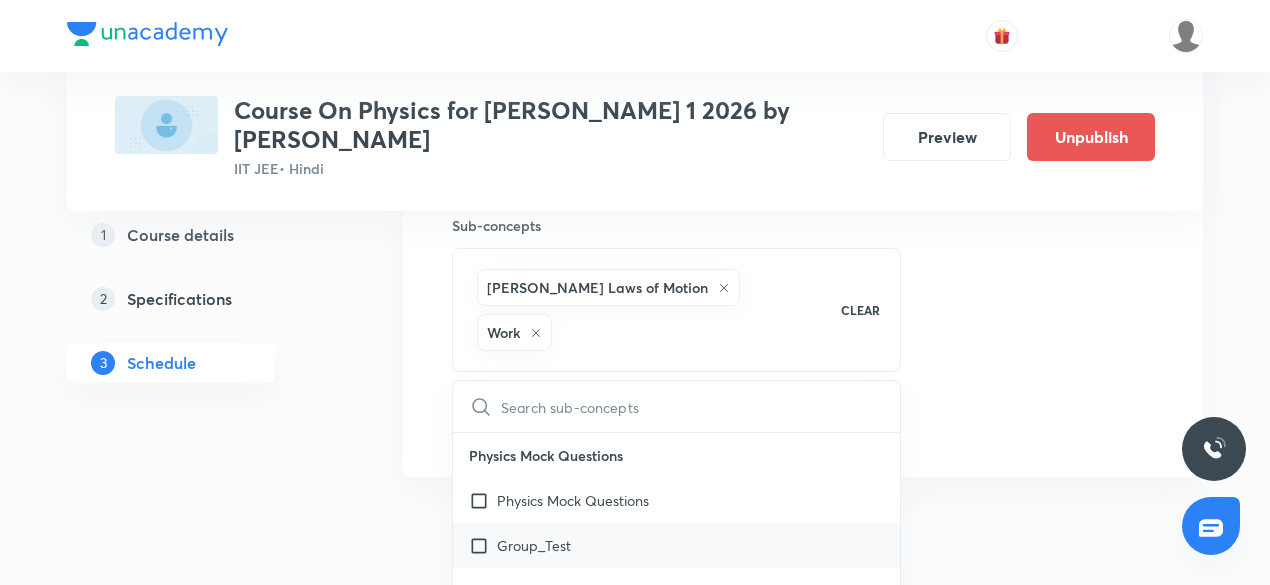scroll, scrollTop: 3982, scrollLeft: 0, axis: vertical 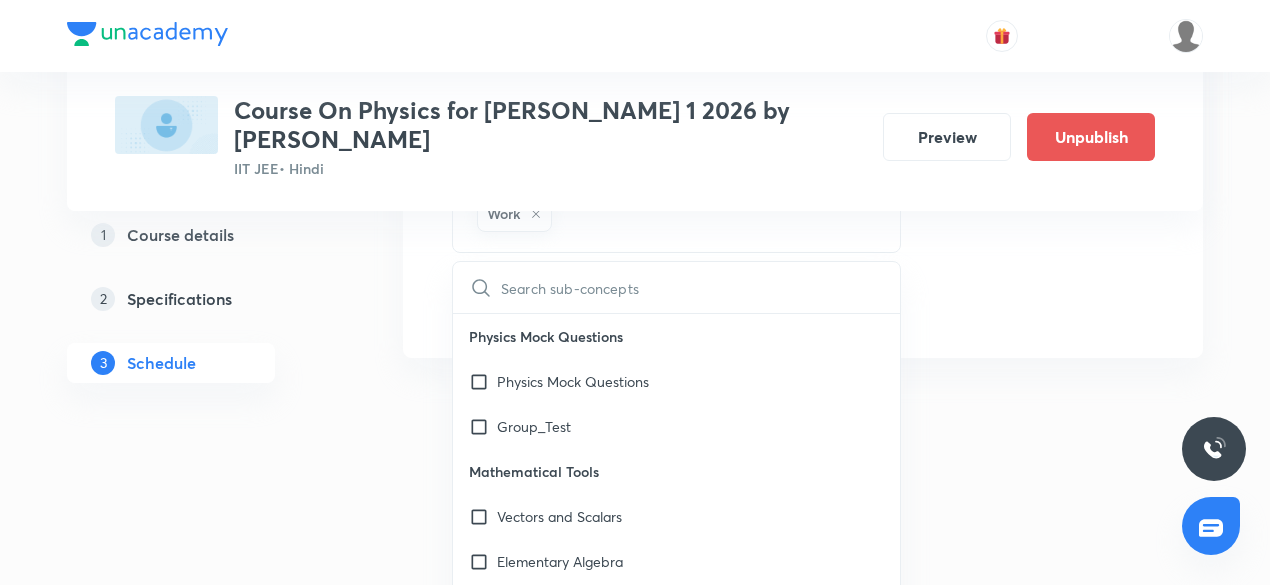 type on "w" 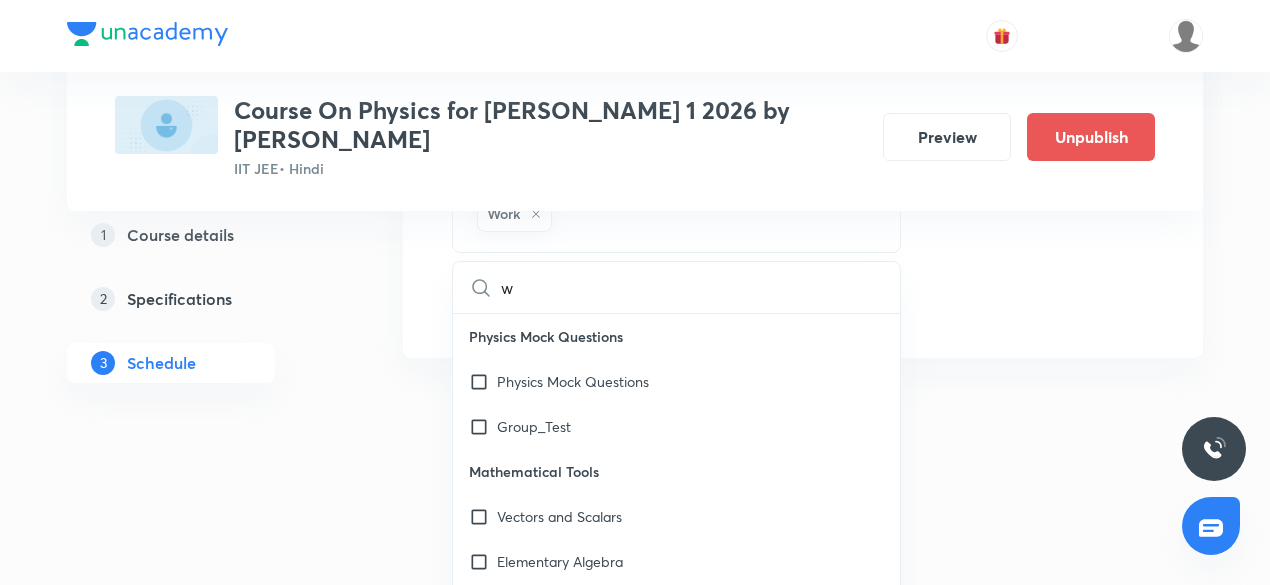 checkbox on "true" 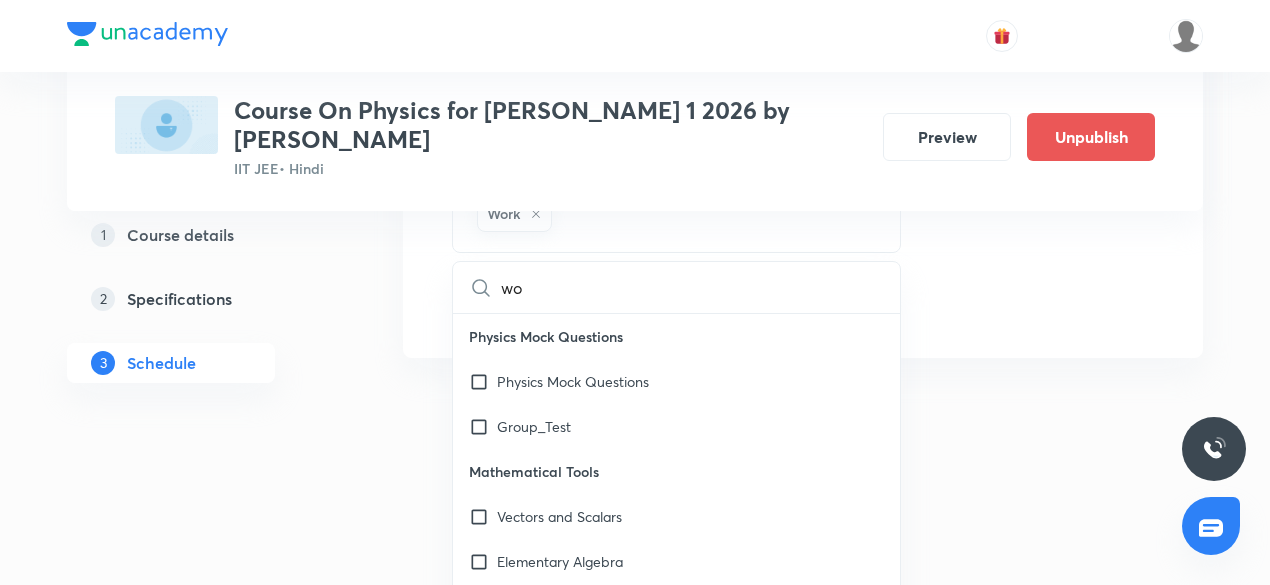 checkbox on "true" 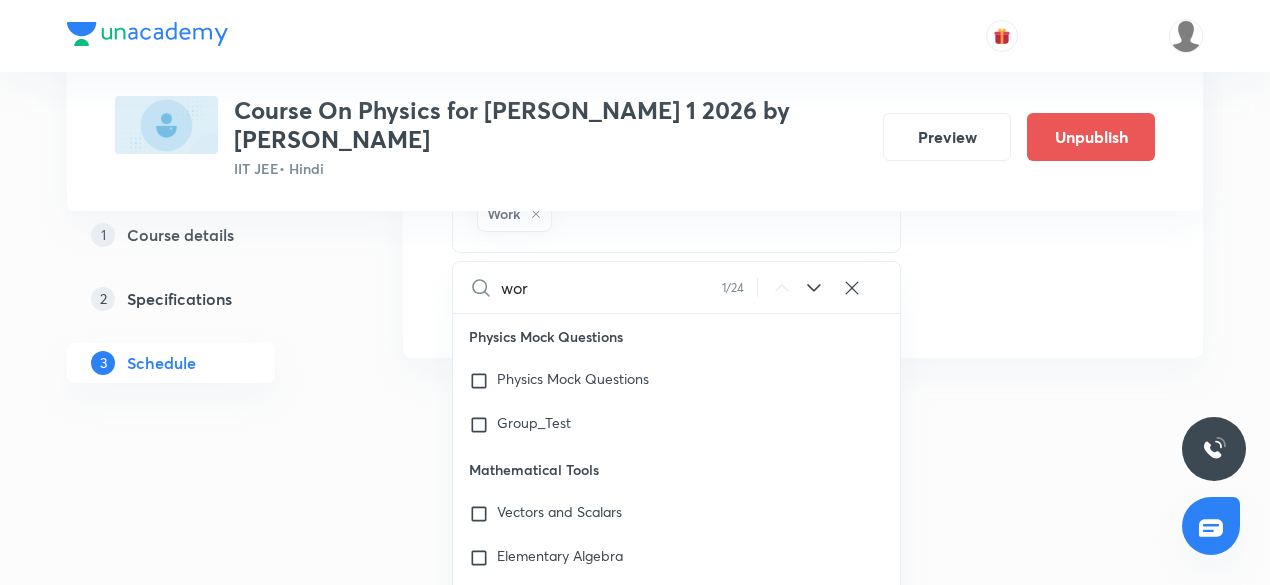 checkbox on "true" 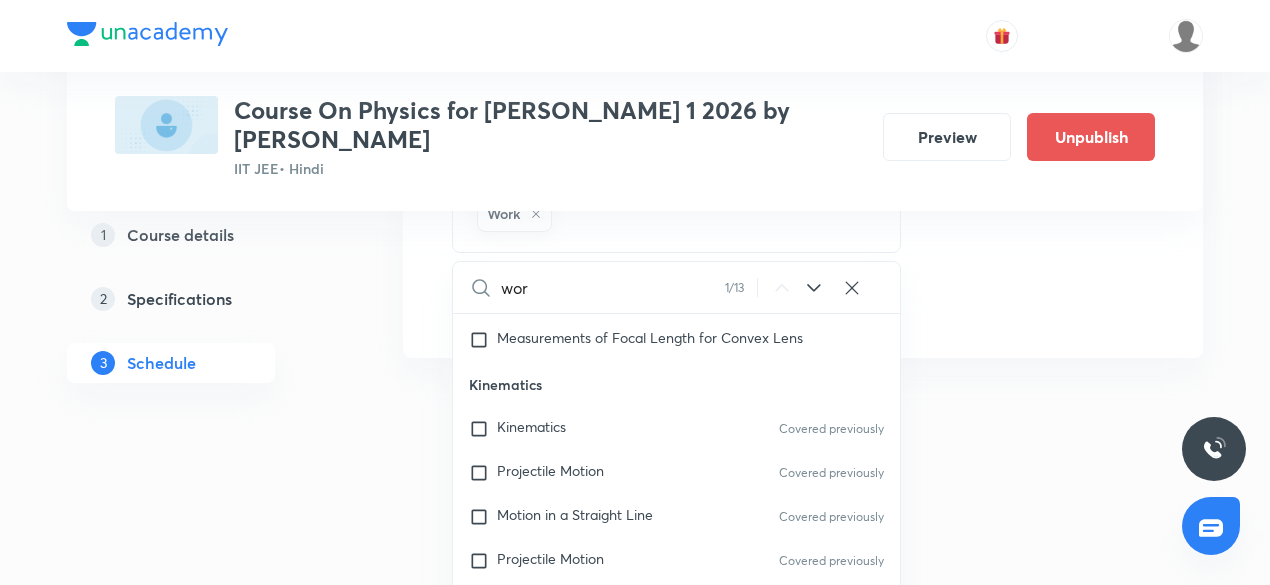 checkbox on "true" 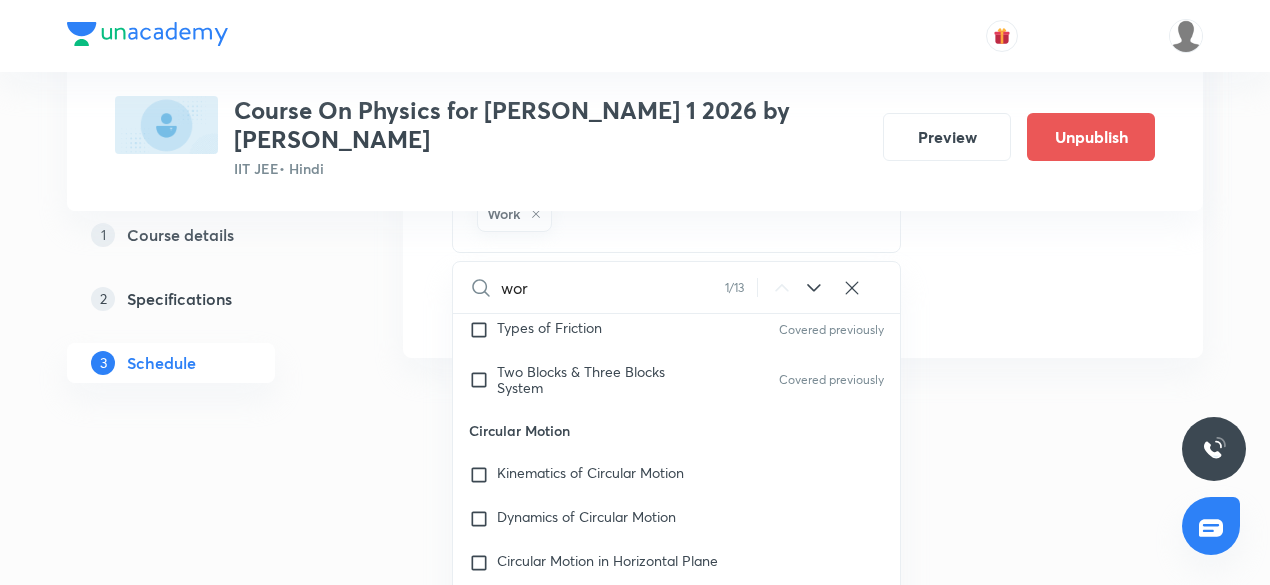 scroll, scrollTop: 4991, scrollLeft: 0, axis: vertical 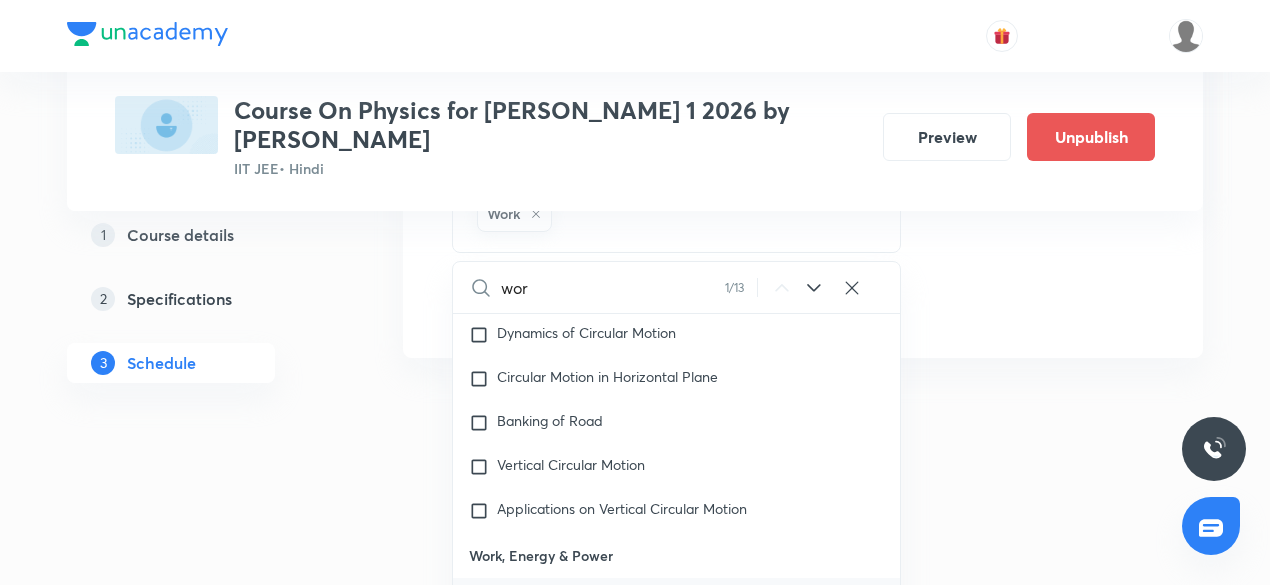type on "work" 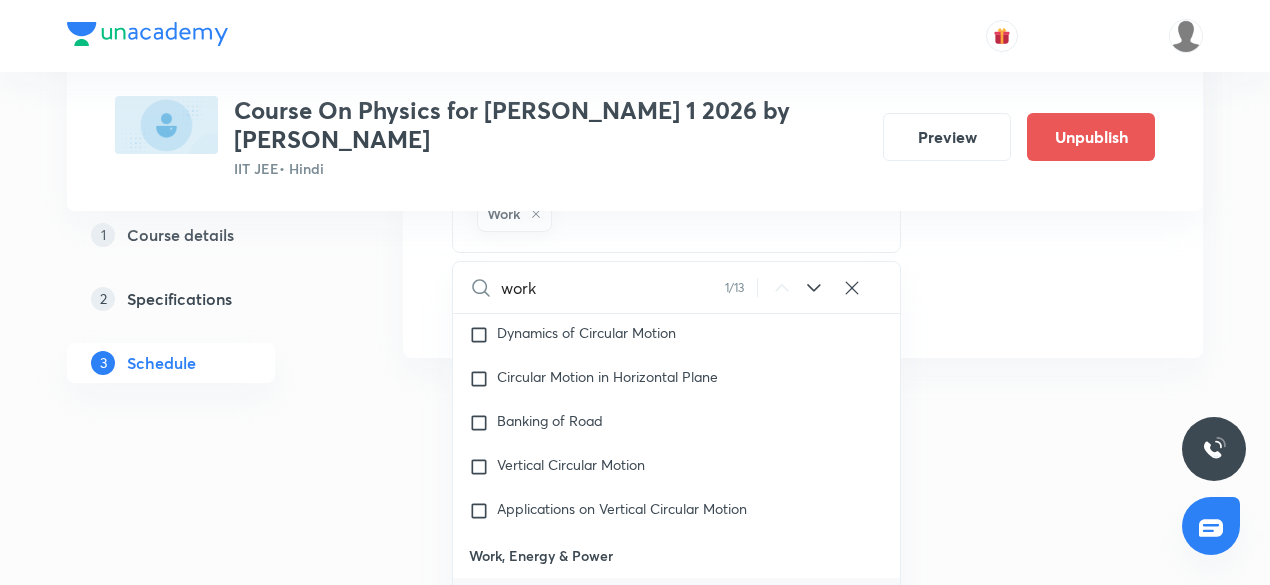 checkbox on "true" 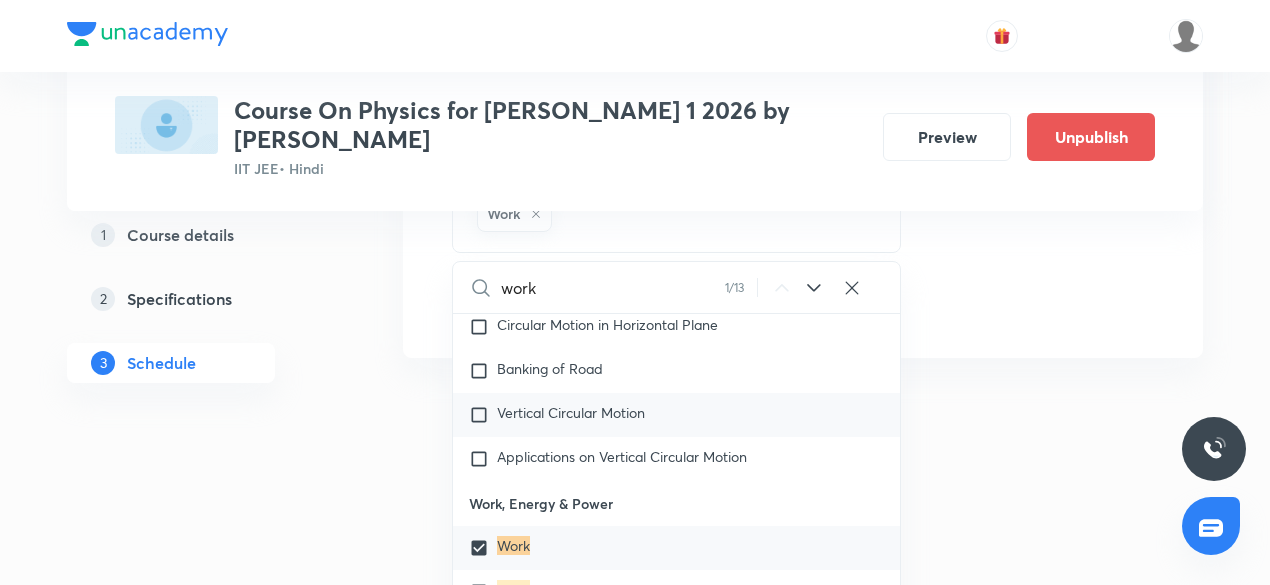 scroll, scrollTop: 5042, scrollLeft: 0, axis: vertical 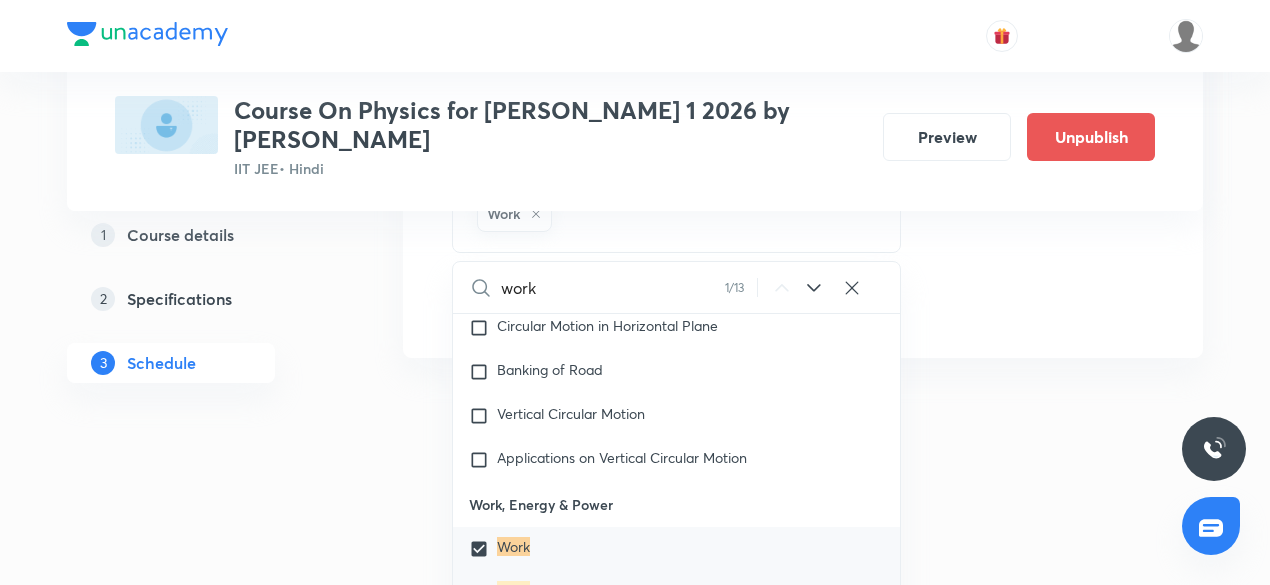 type on "work" 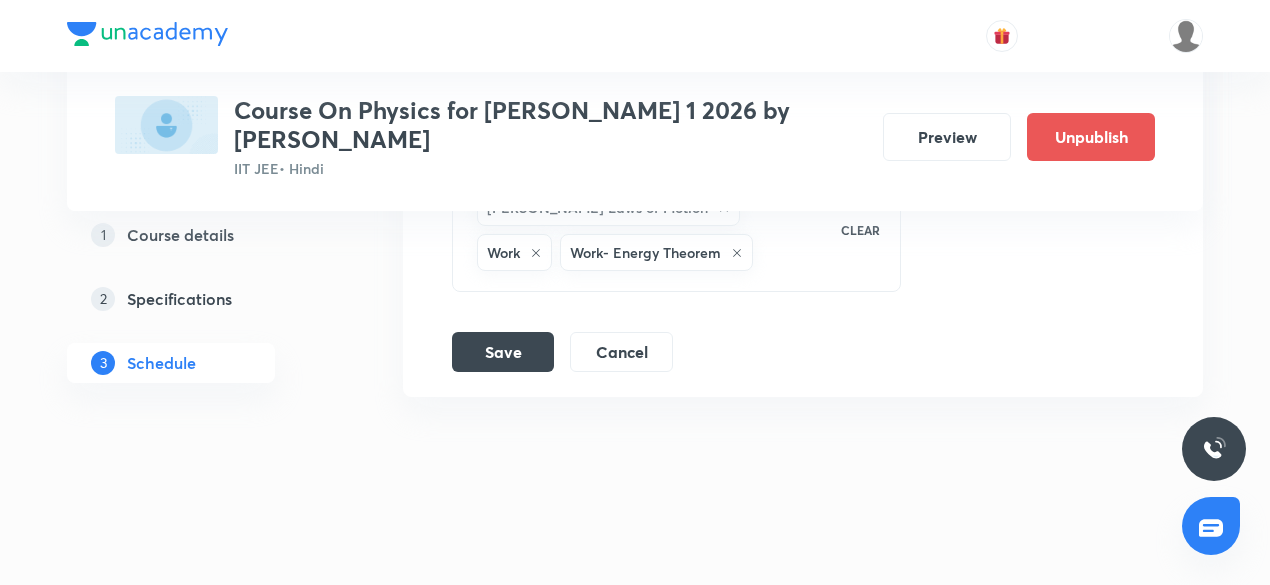 scroll, scrollTop: 3907, scrollLeft: 0, axis: vertical 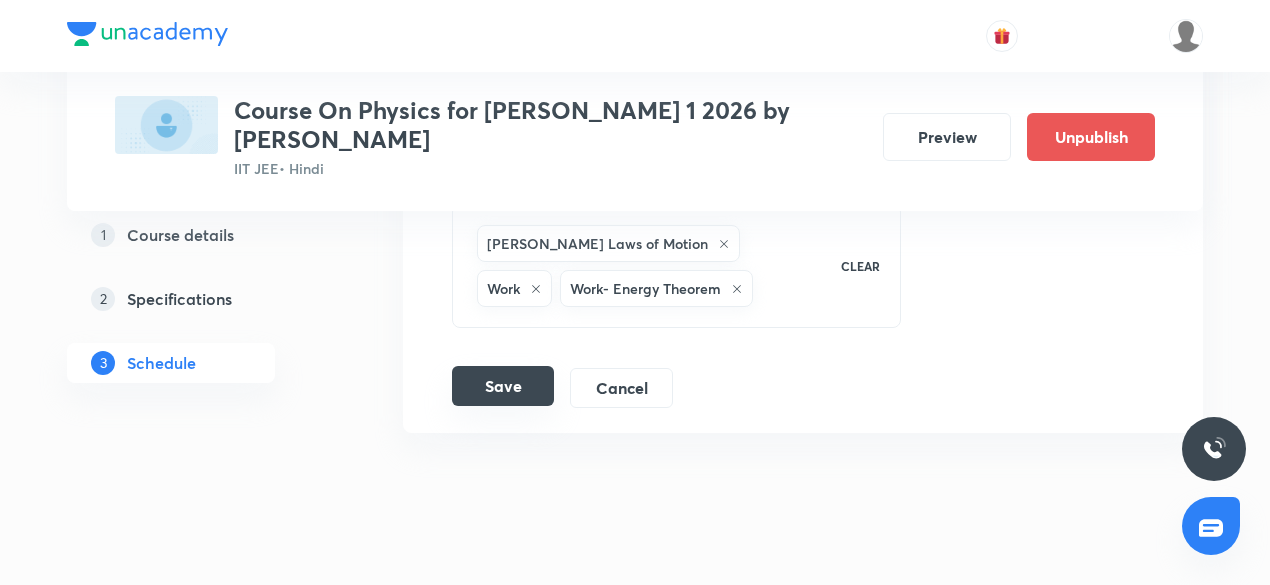 click on "Save" at bounding box center [503, 386] 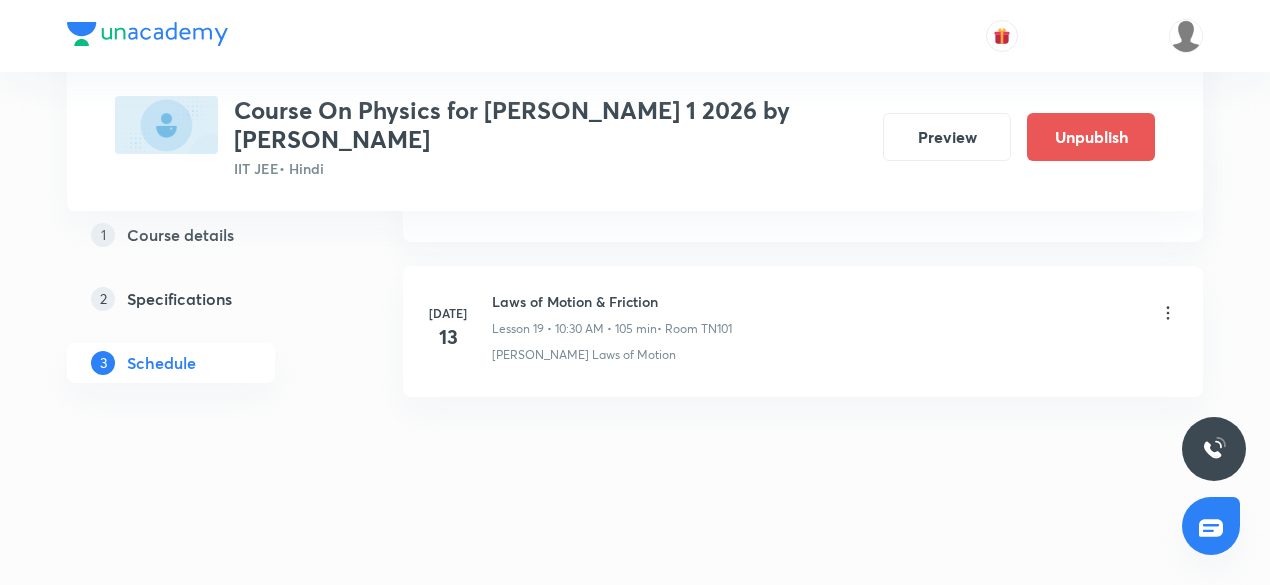 scroll, scrollTop: 3096, scrollLeft: 0, axis: vertical 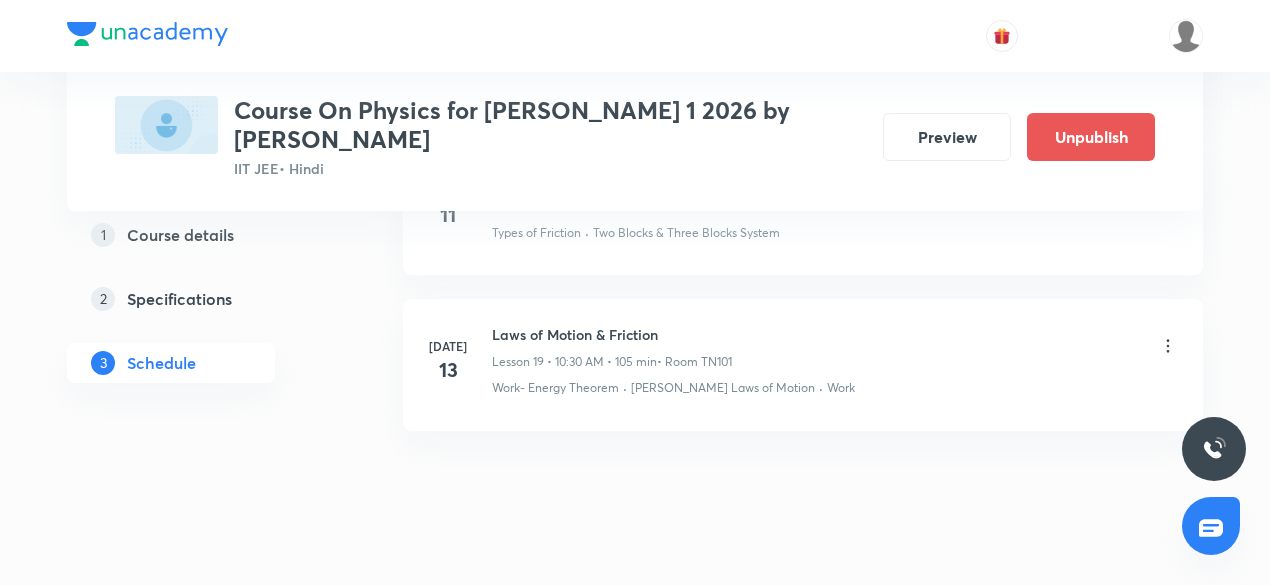 click 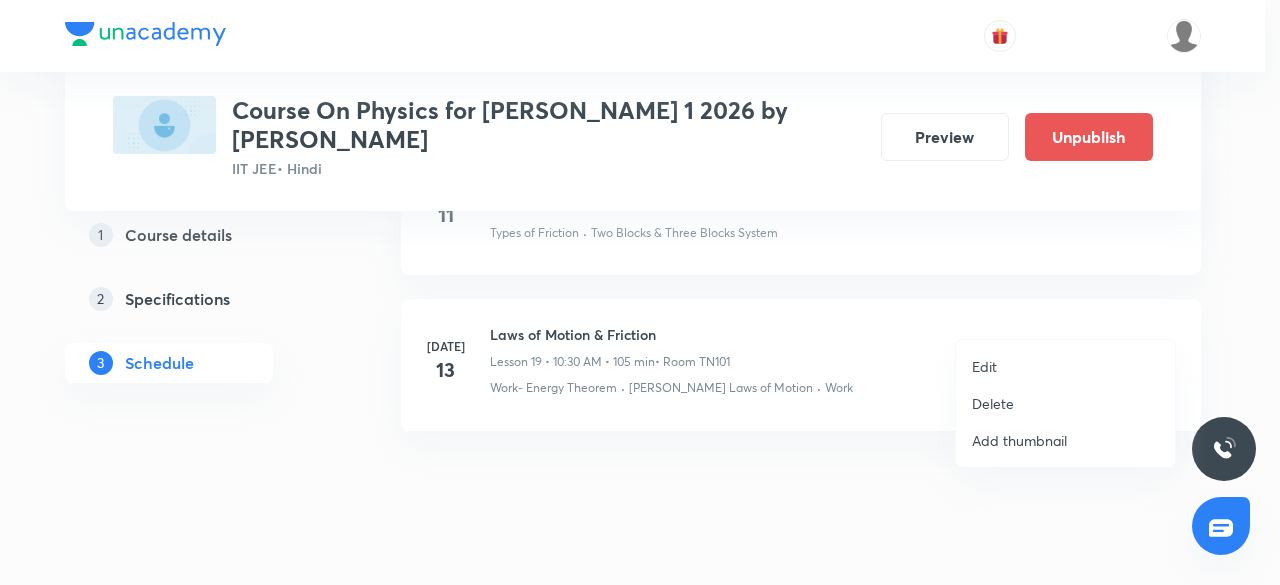 click on "Edit" at bounding box center [1065, 366] 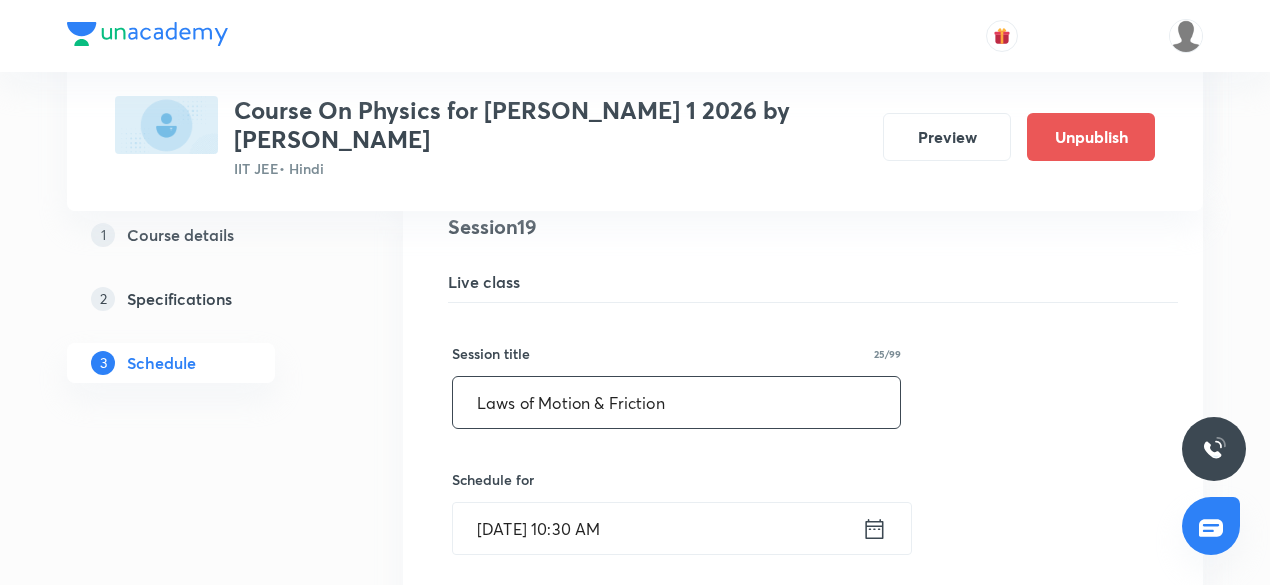 click on "Laws of Motion & Friction" at bounding box center (676, 402) 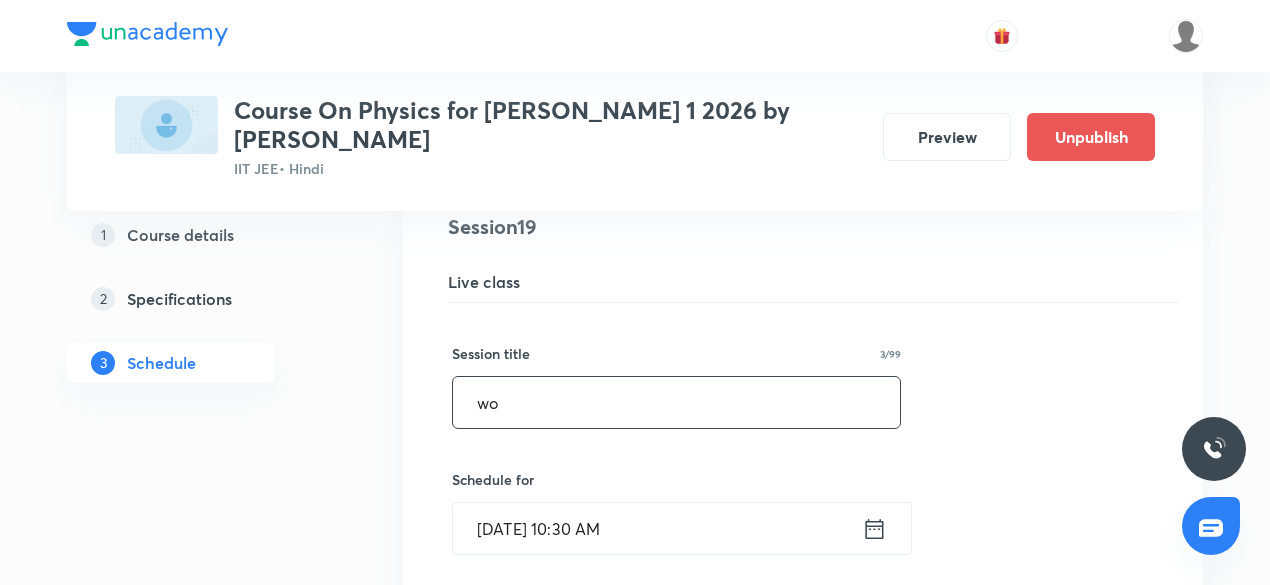 type on "w" 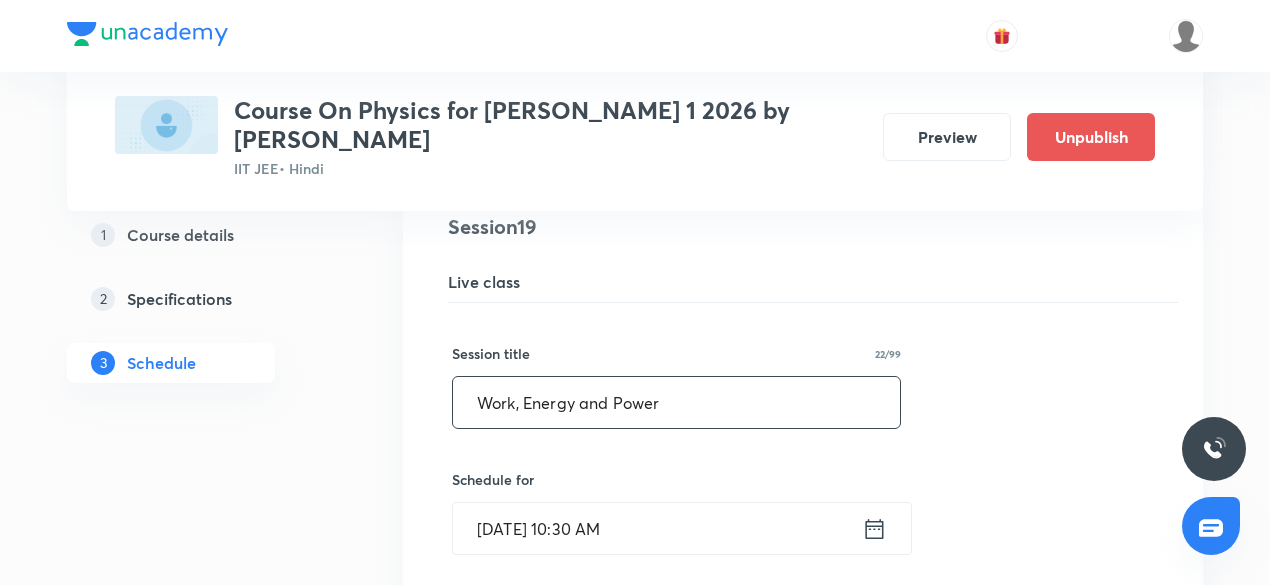 click on "Work, Energy and Power" at bounding box center (676, 402) 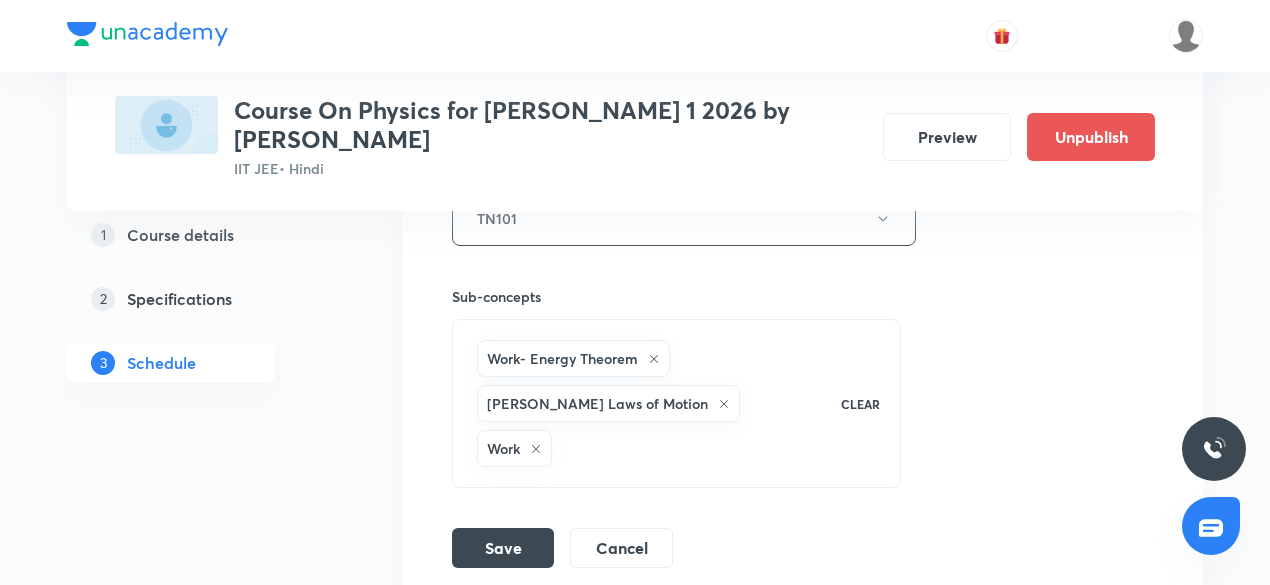 scroll, scrollTop: 3794, scrollLeft: 0, axis: vertical 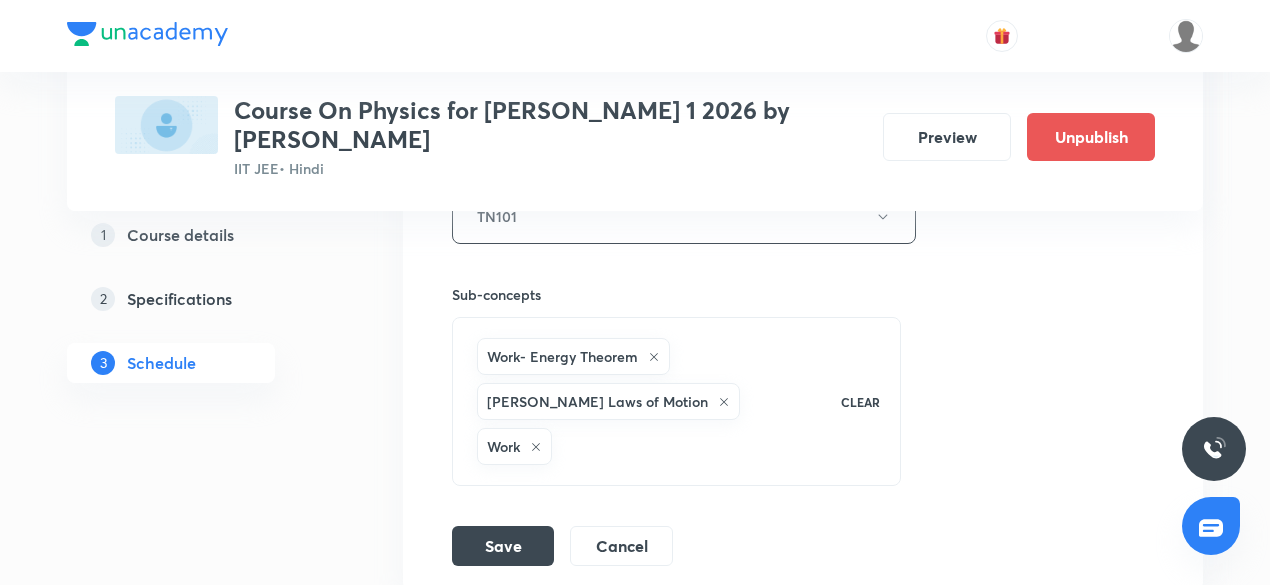 type on "Work, Energy and Power" 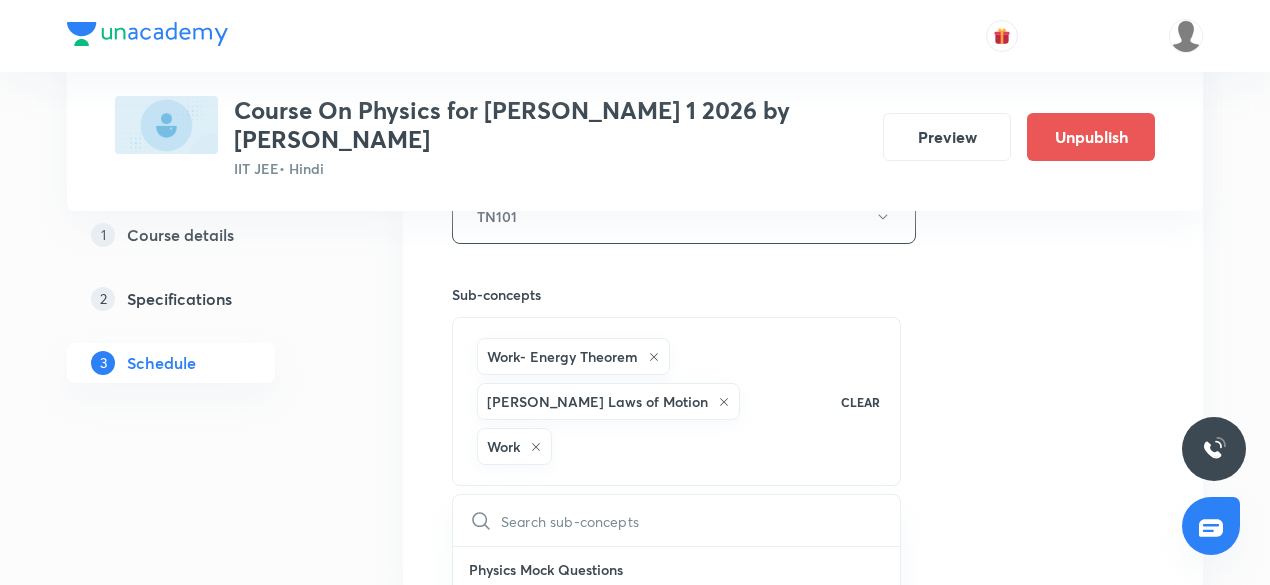 type on "Work, Energy and Power" 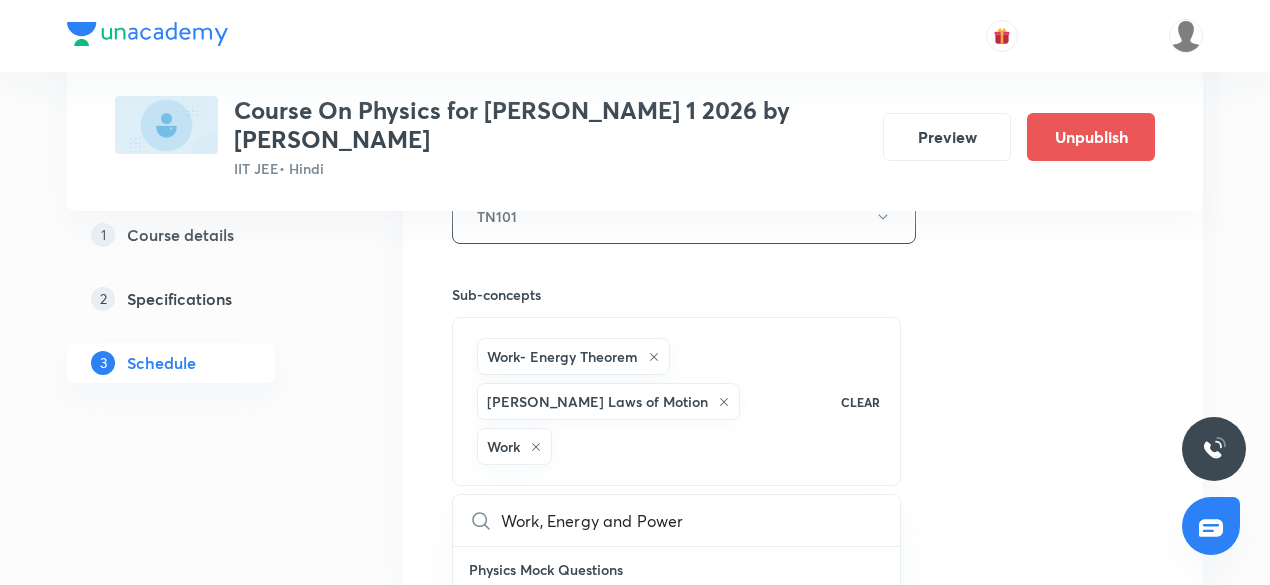 checkbox on "true" 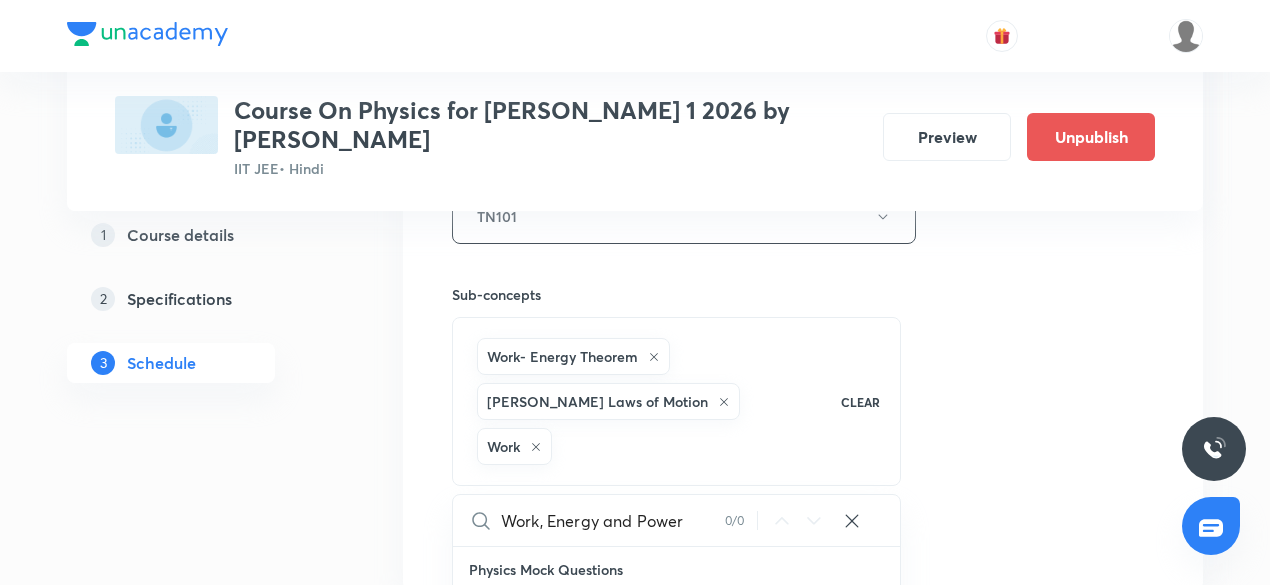 checkbox on "true" 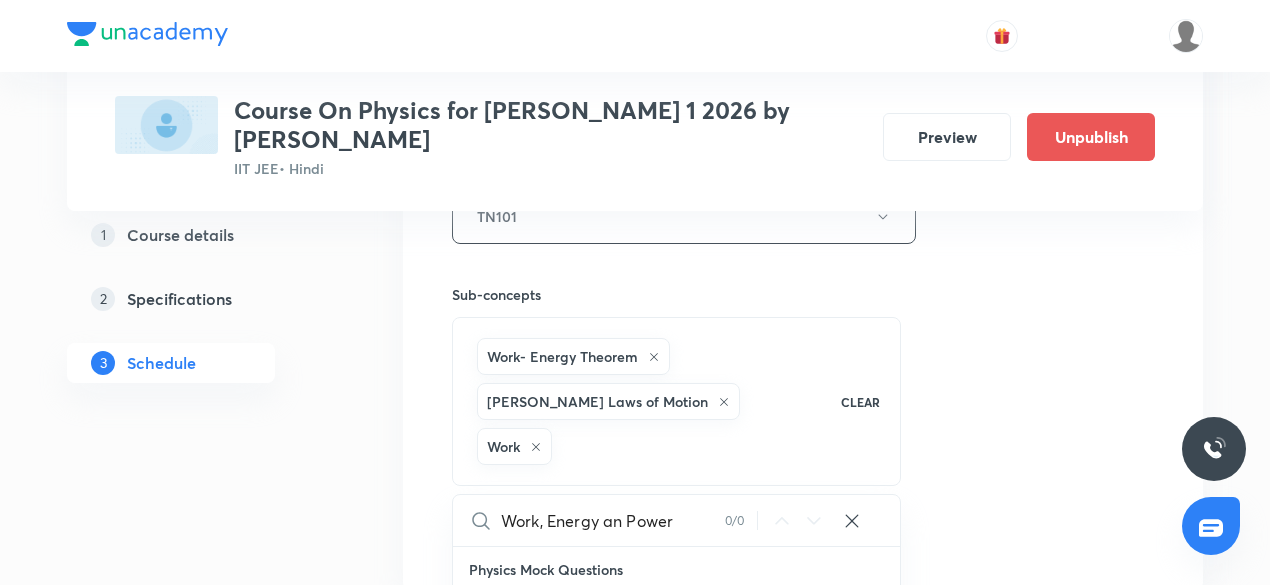 type on "Work, Energy a Power" 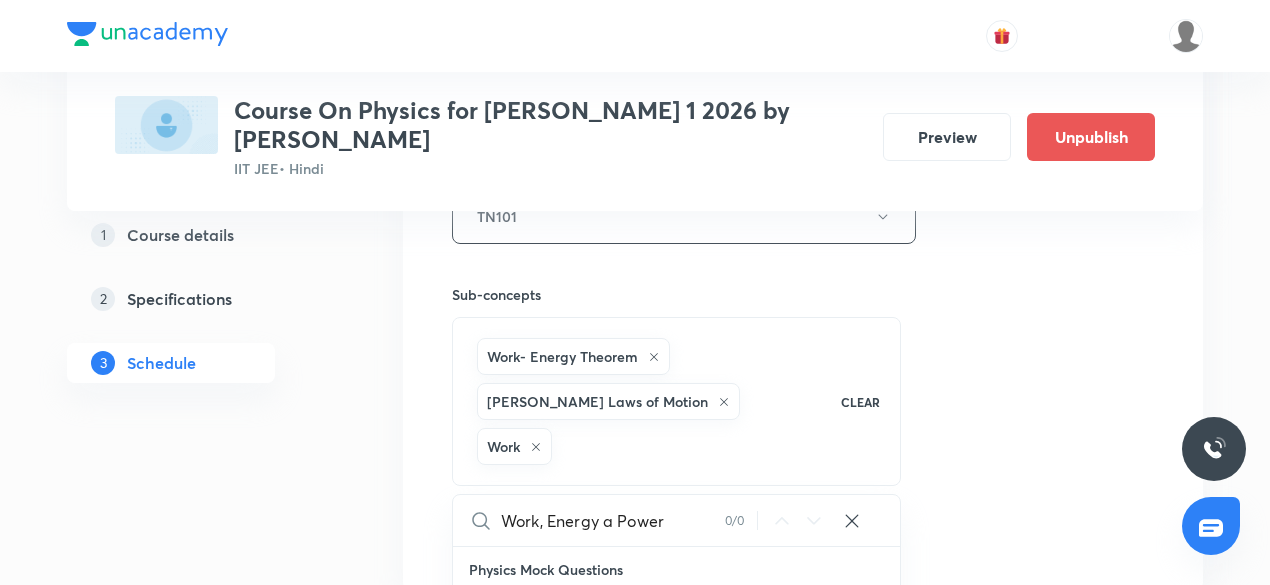 checkbox on "true" 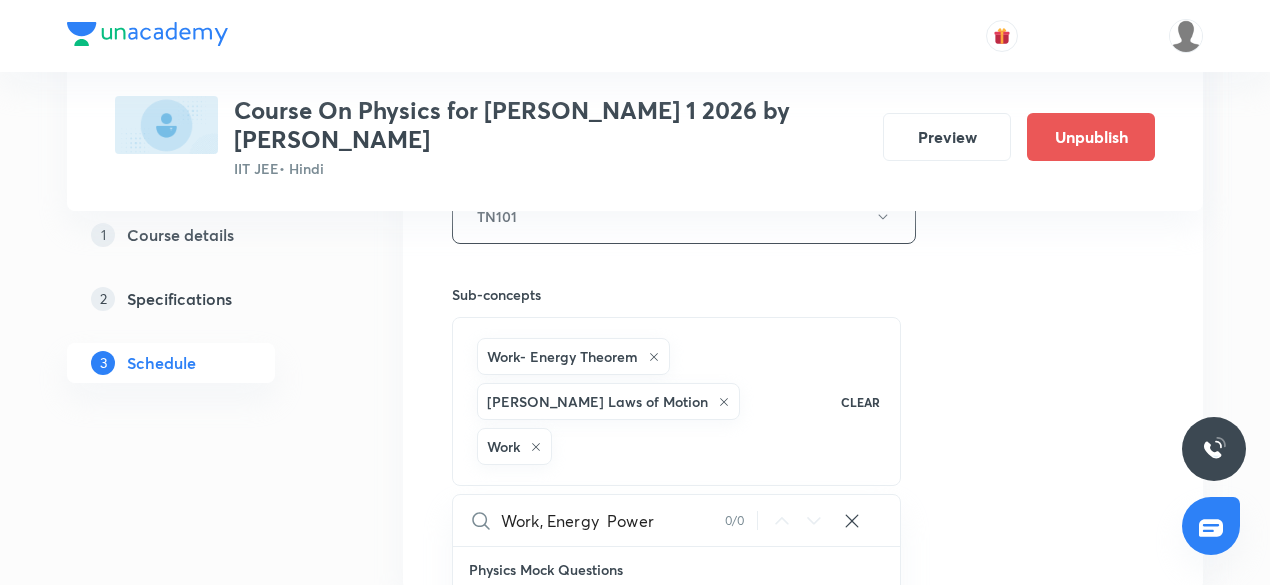 checkbox on "true" 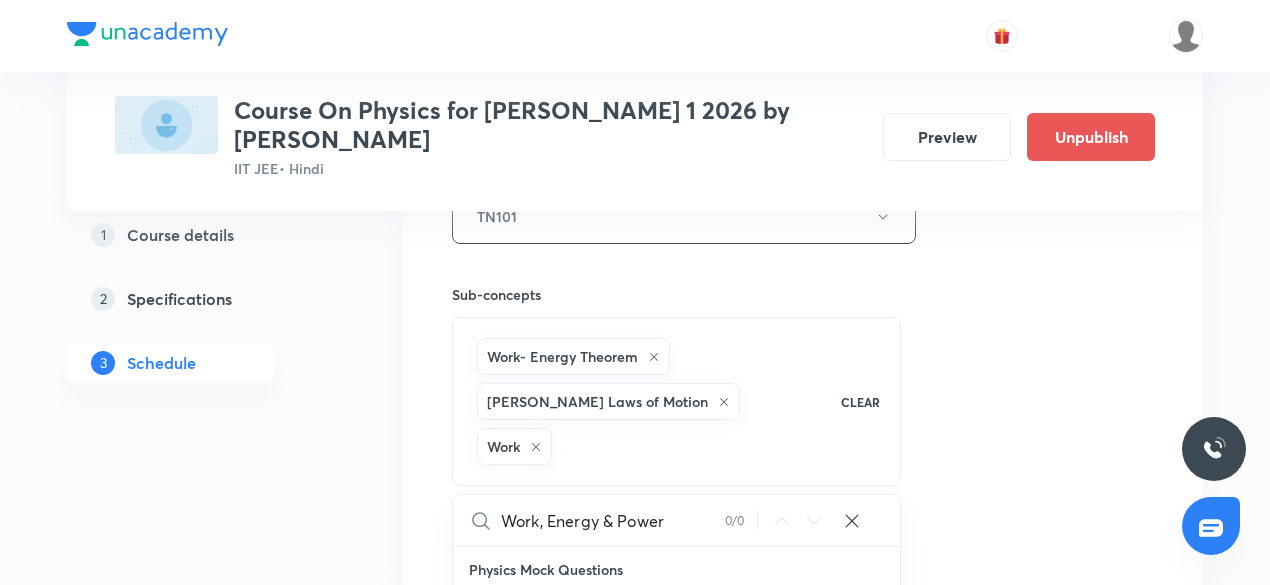 checkbox on "true" 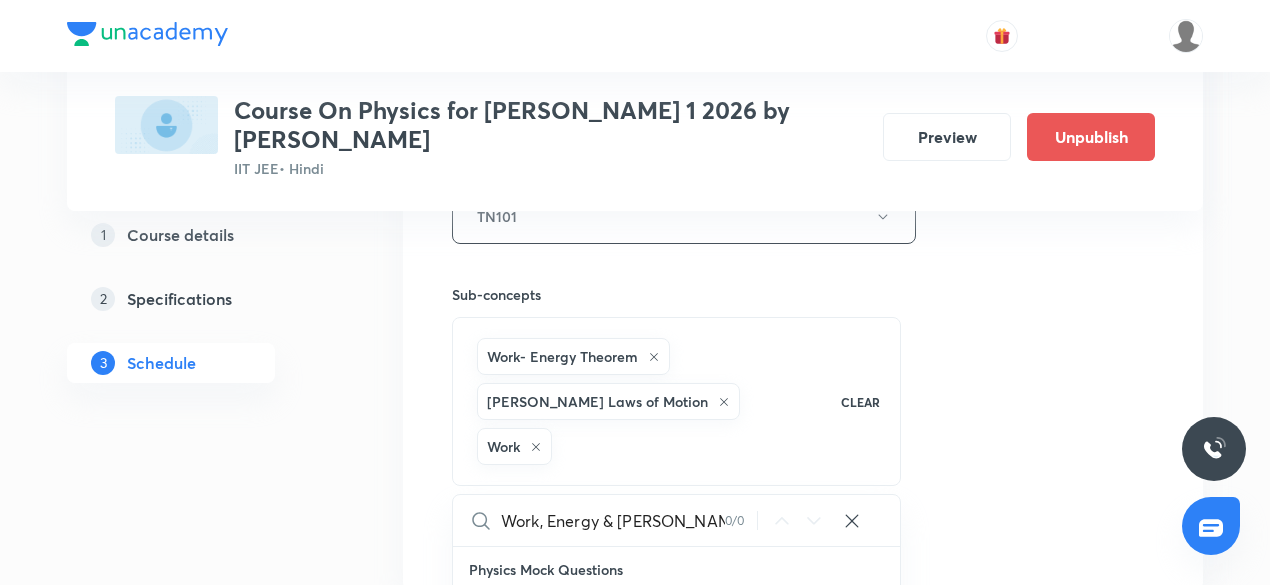 checkbox on "true" 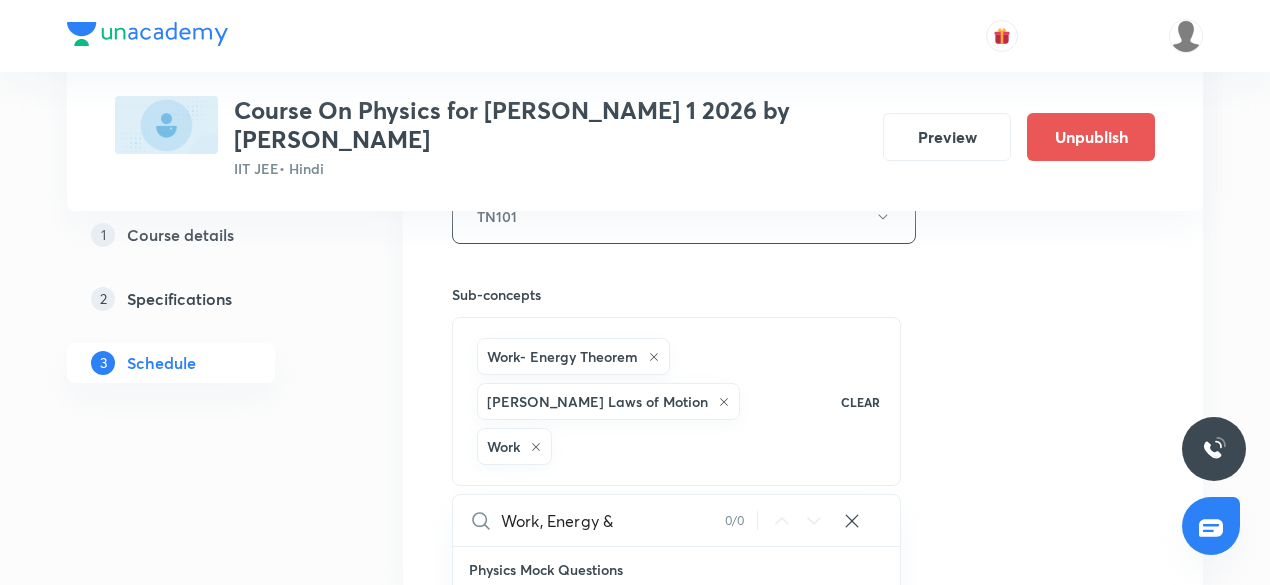 type on "Work, Energy" 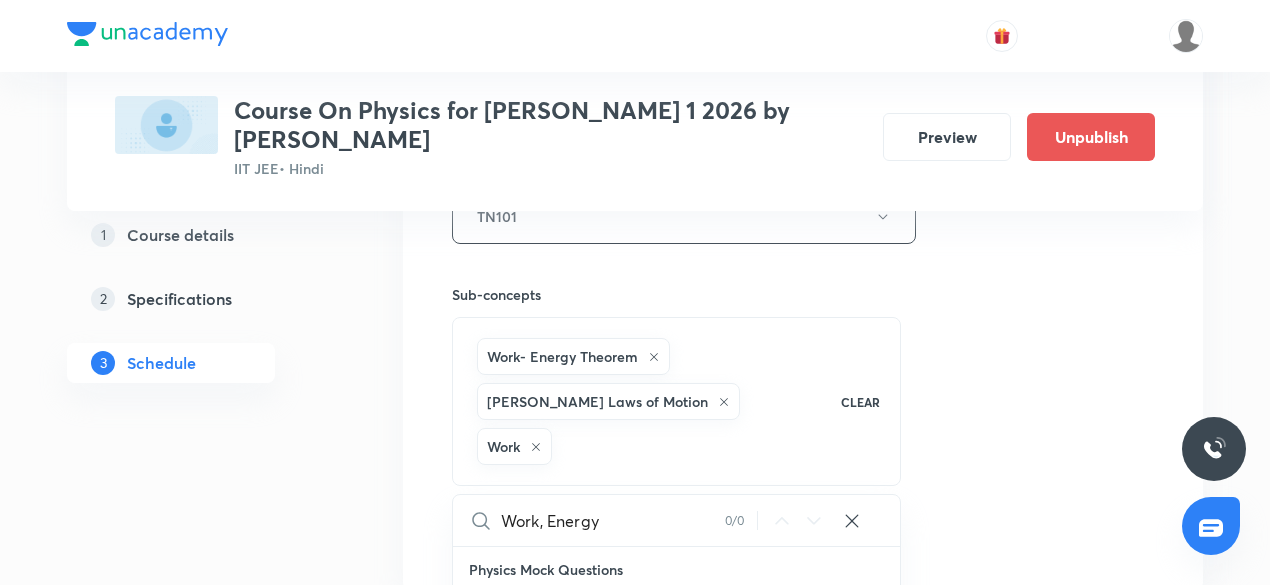 checkbox on "true" 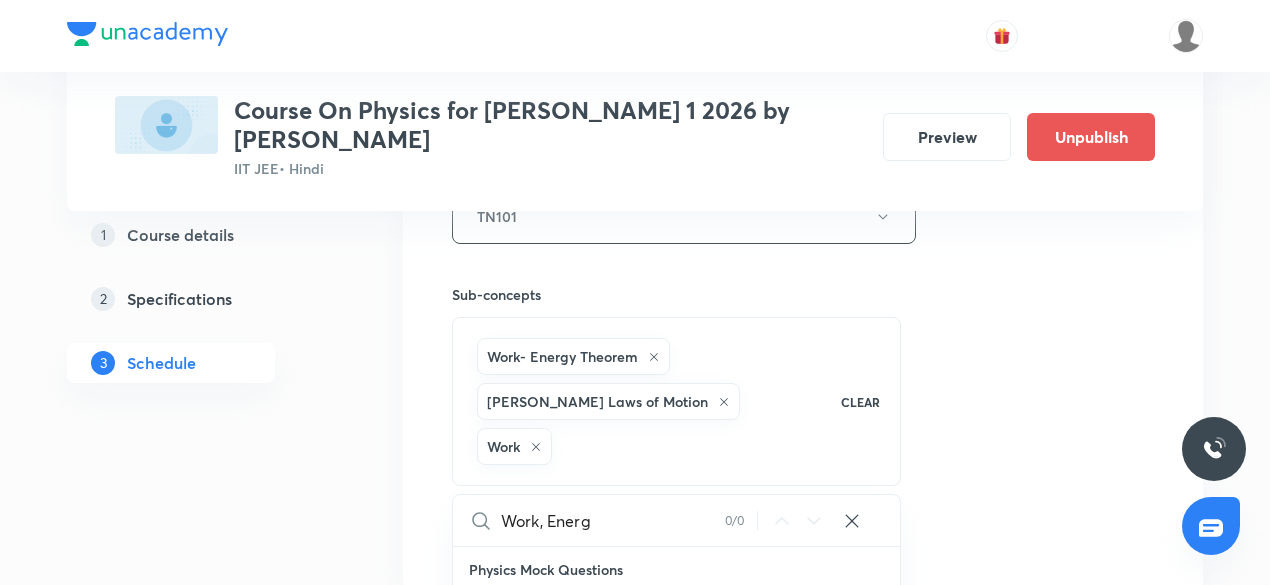 checkbox on "true" 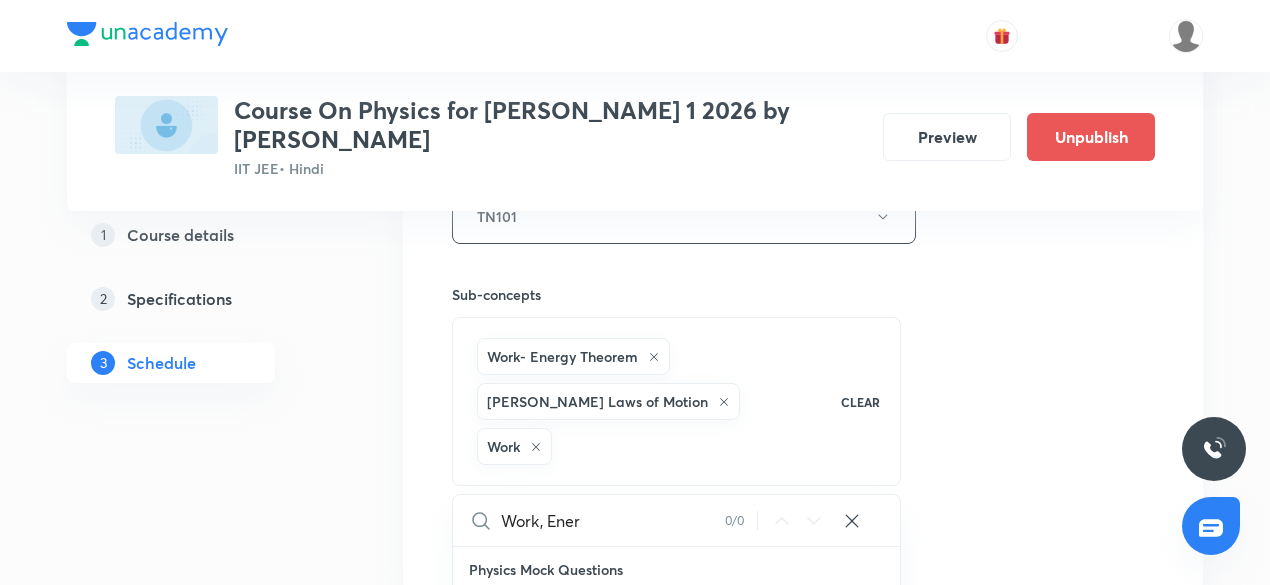 checkbox on "true" 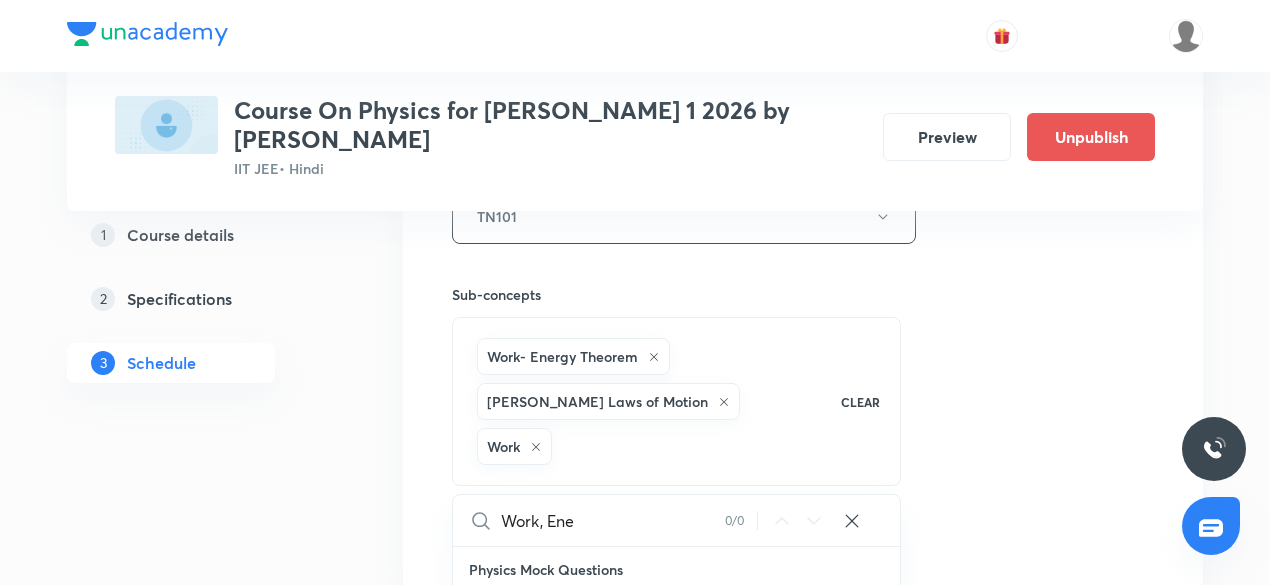 checkbox on "true" 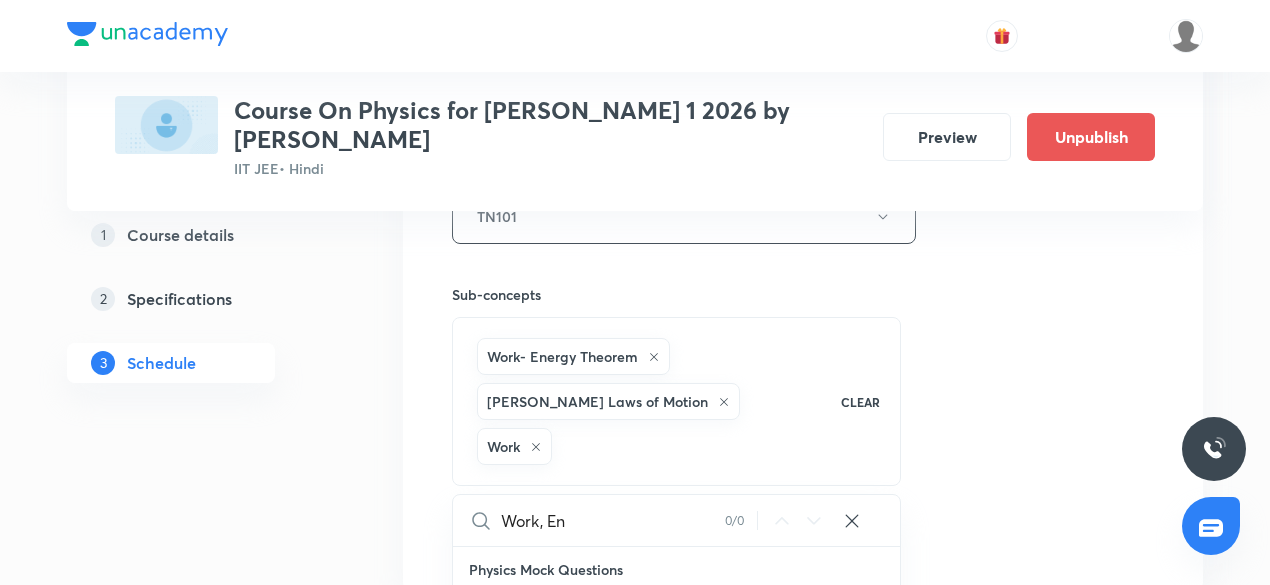checkbox on "true" 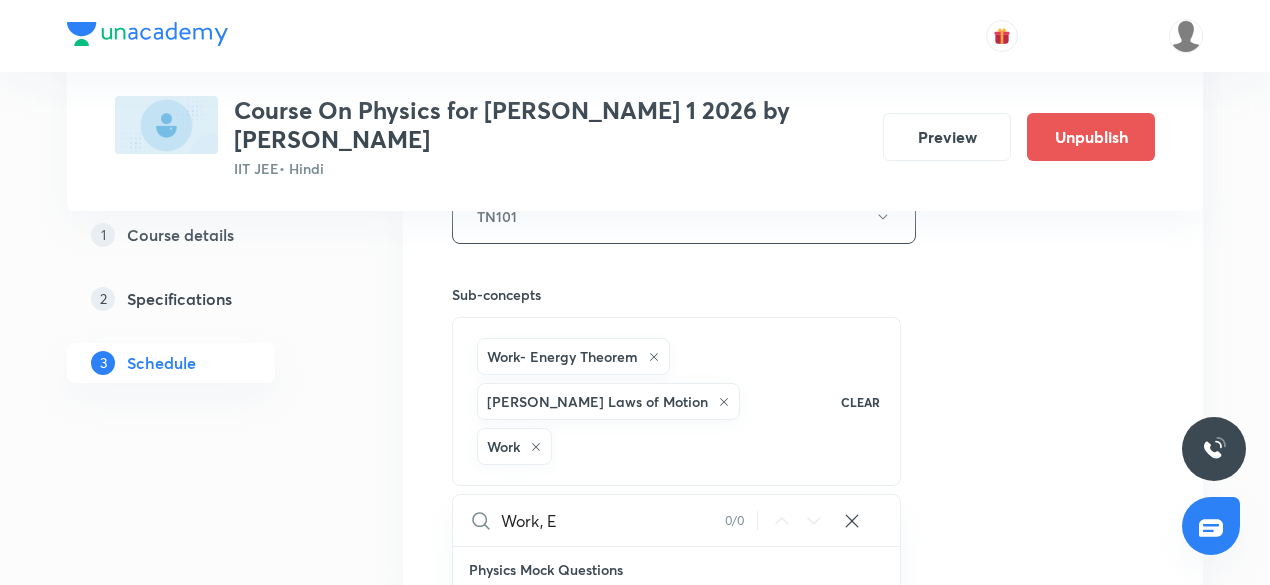 checkbox on "true" 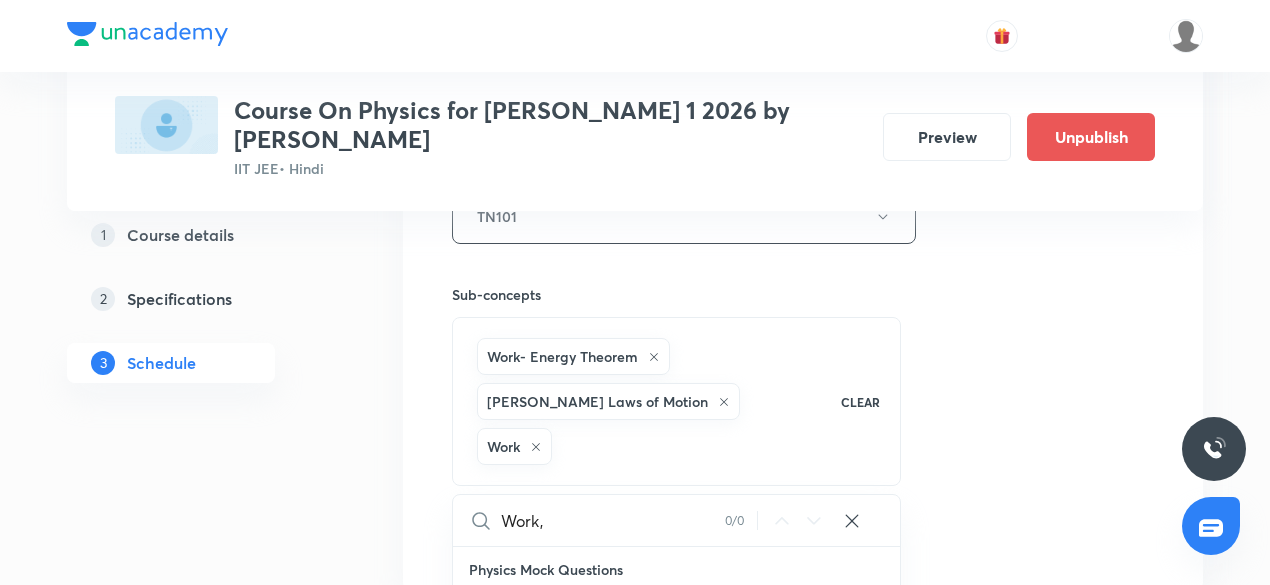 checkbox on "true" 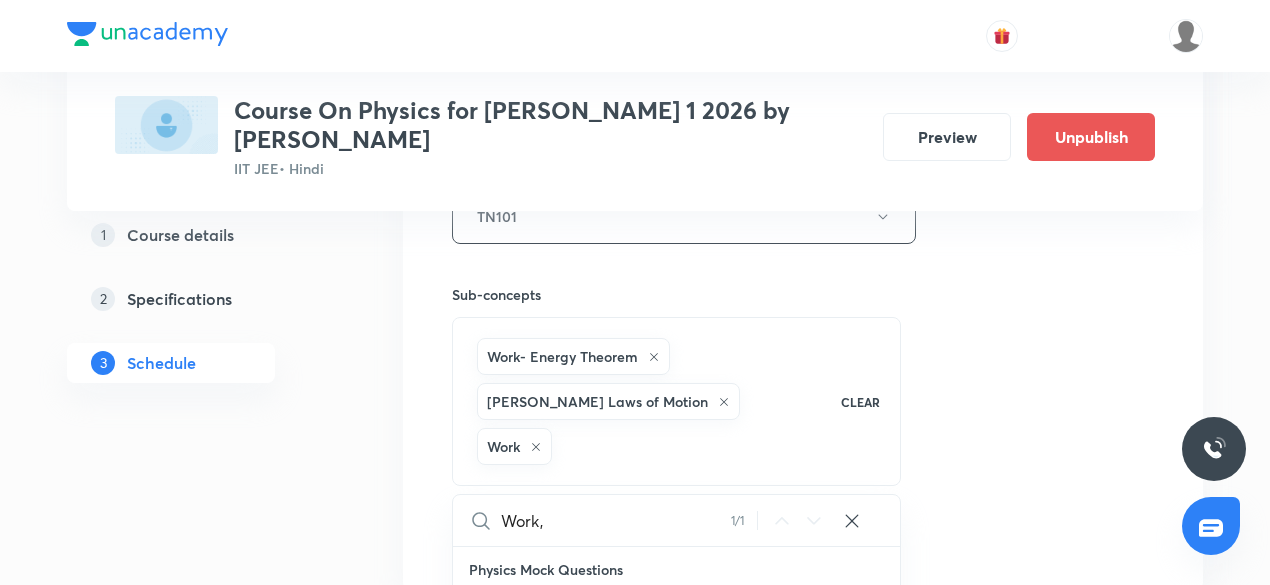 checkbox on "true" 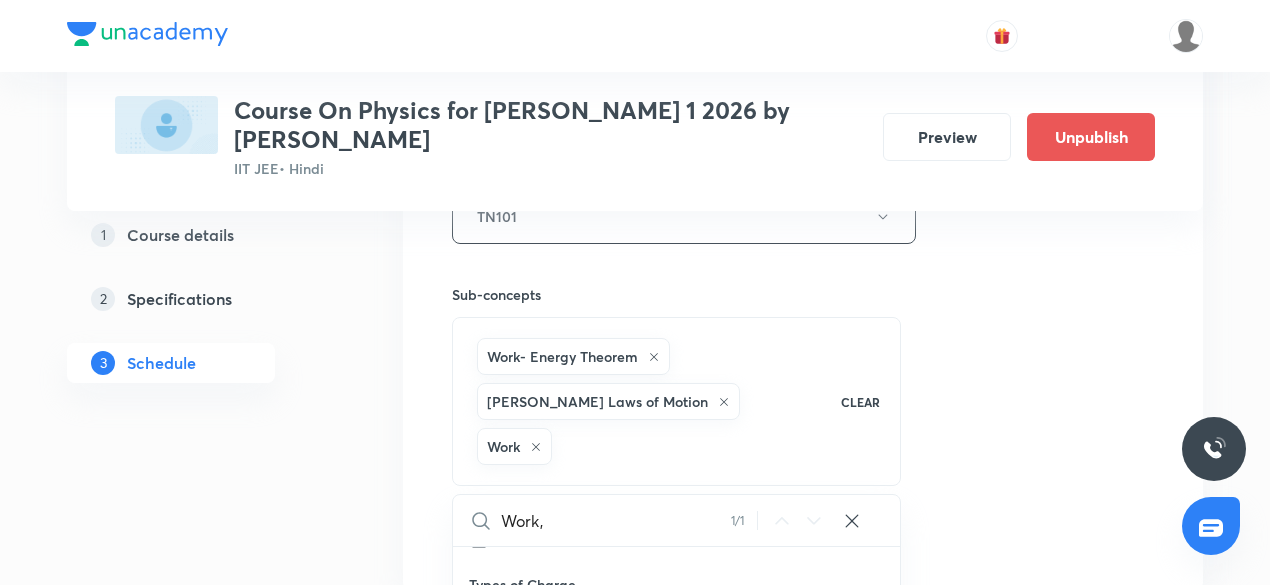 scroll, scrollTop: 52428, scrollLeft: 0, axis: vertical 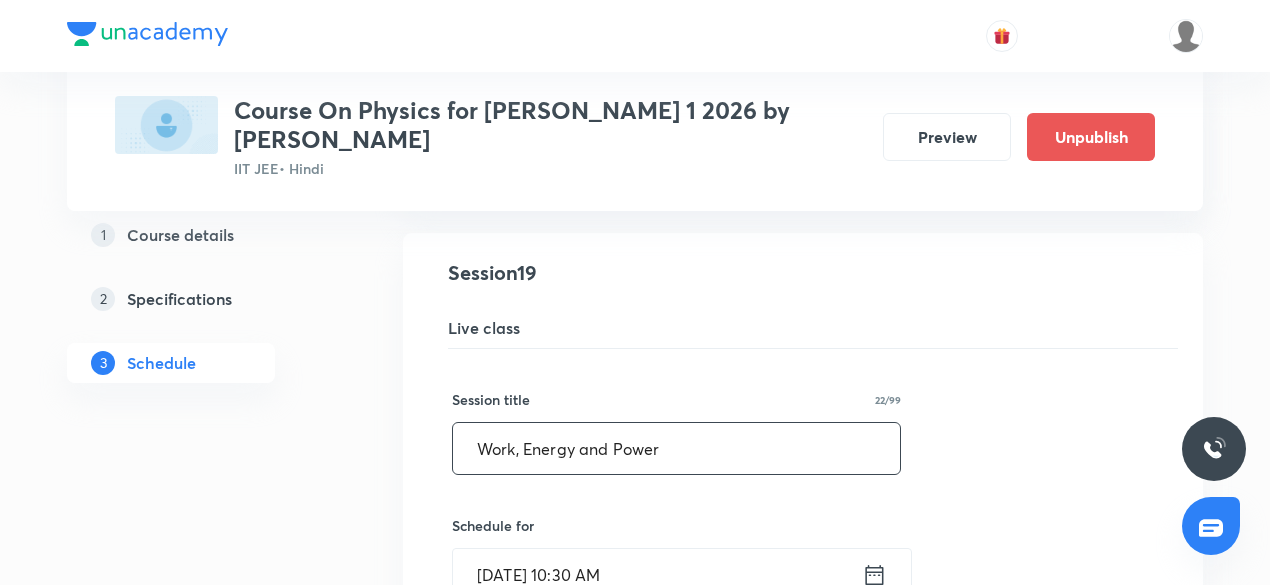 type on "Work," 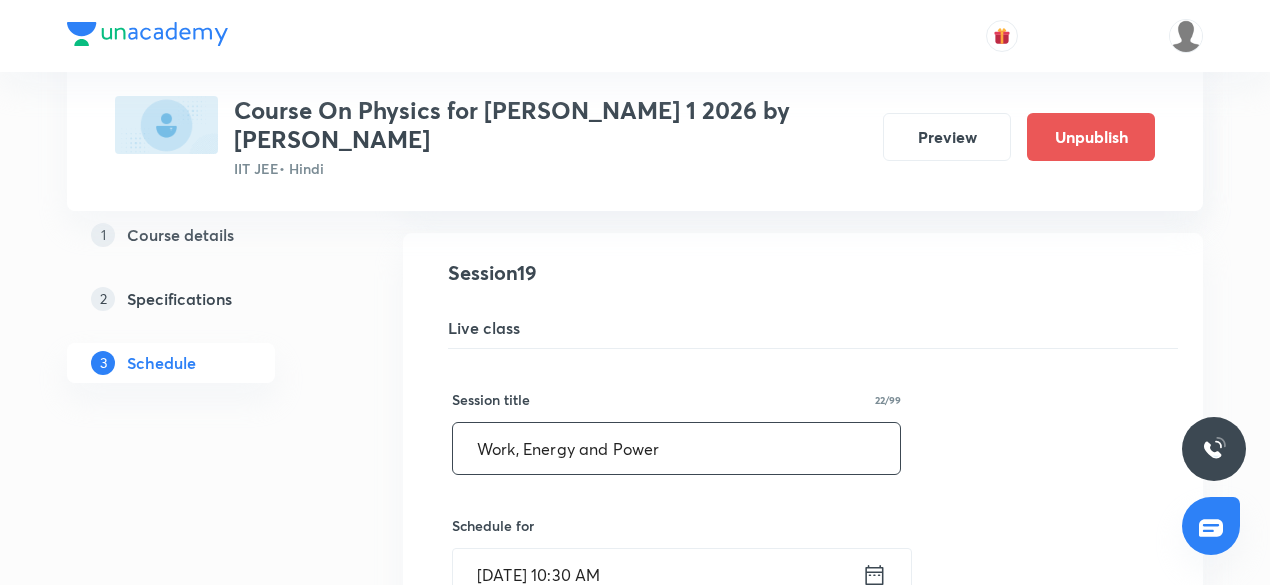 click on "Work, Energy and Power" at bounding box center (676, 448) 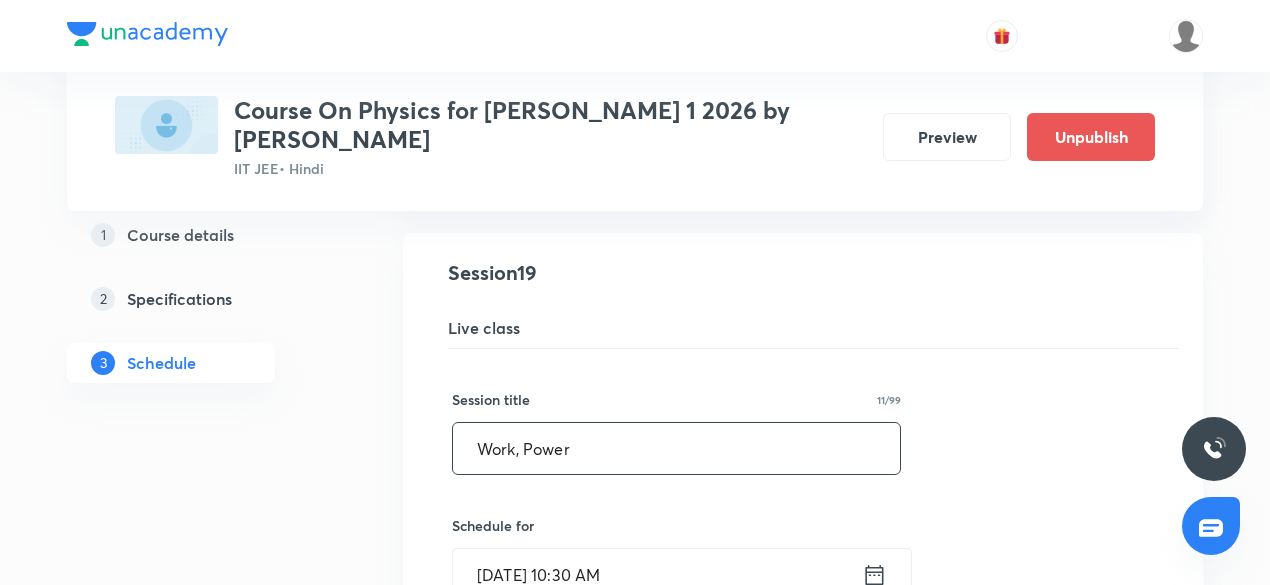 click on "Work, Power" at bounding box center (676, 448) 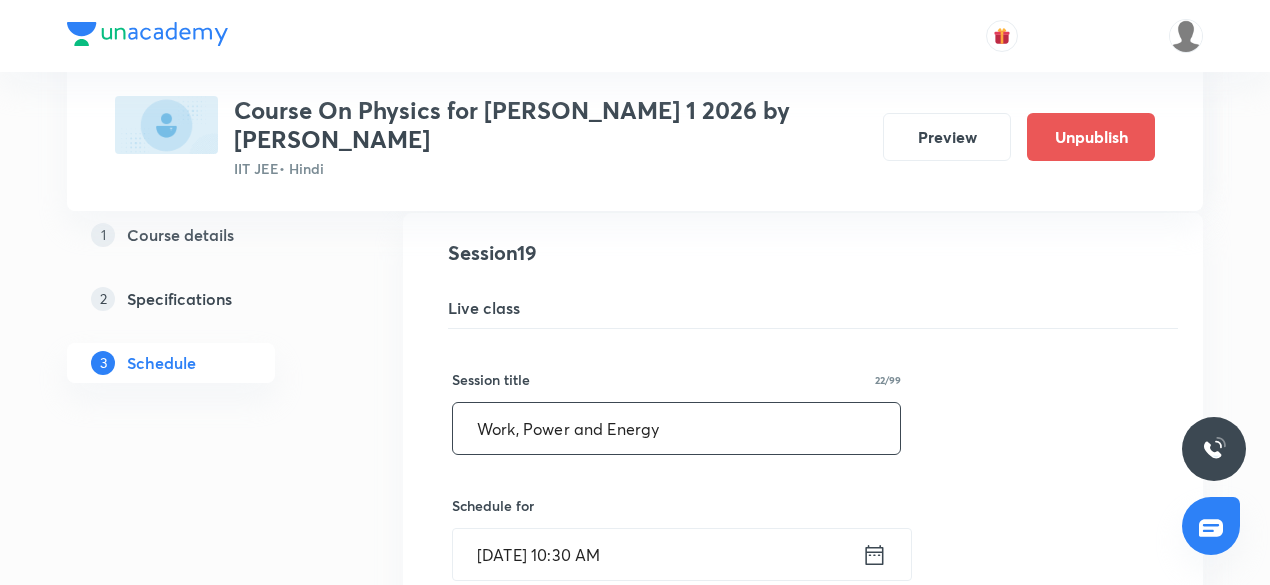 scroll, scrollTop: 3068, scrollLeft: 0, axis: vertical 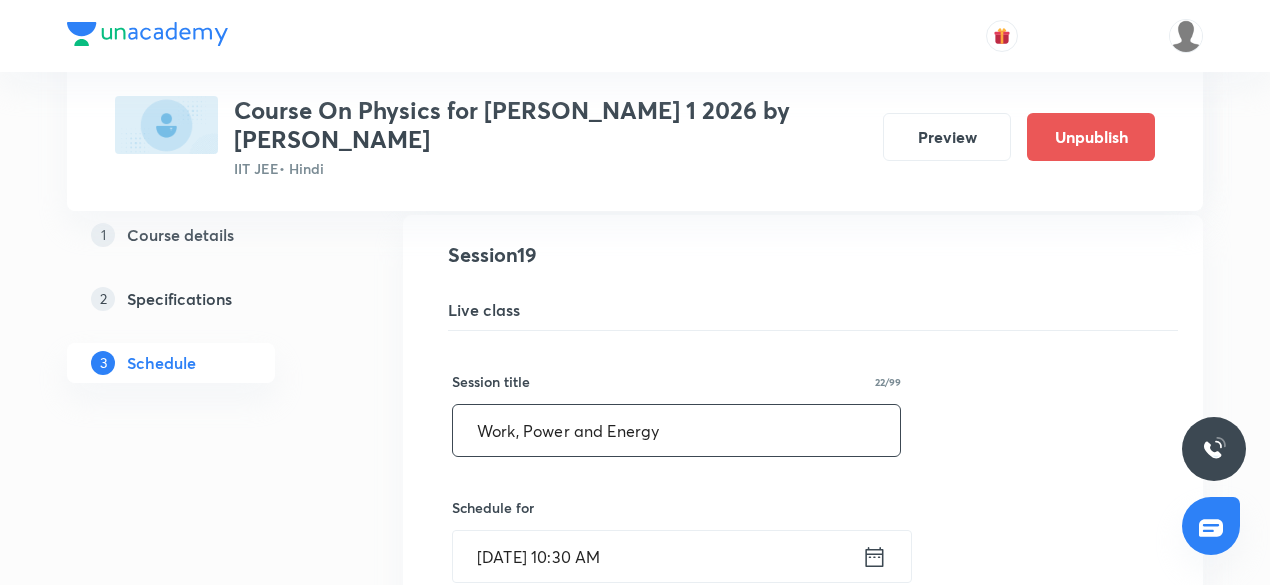 click on "Work, Power and Energy" at bounding box center [676, 430] 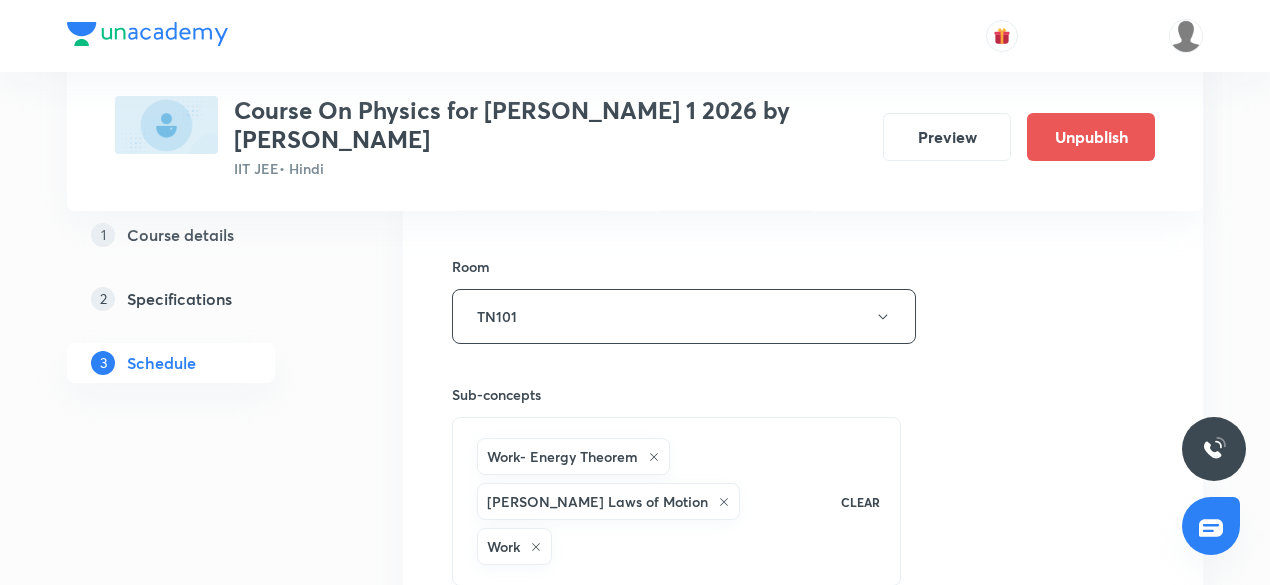 scroll, scrollTop: 3696, scrollLeft: 0, axis: vertical 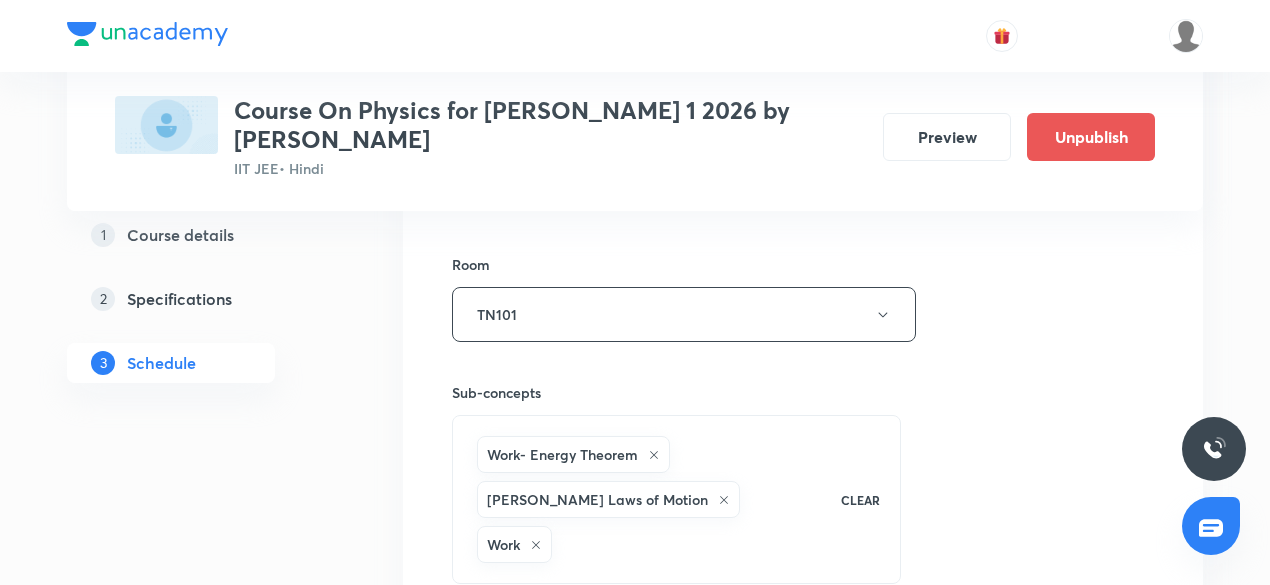 type on "Work, Power and Energy" 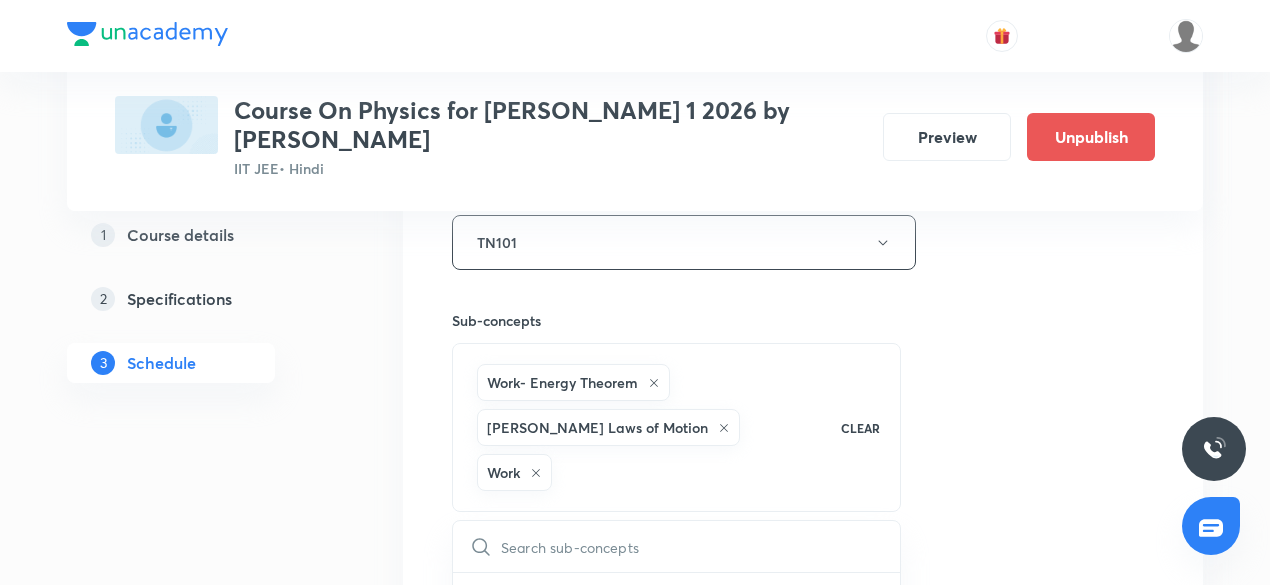 scroll, scrollTop: 3768, scrollLeft: 0, axis: vertical 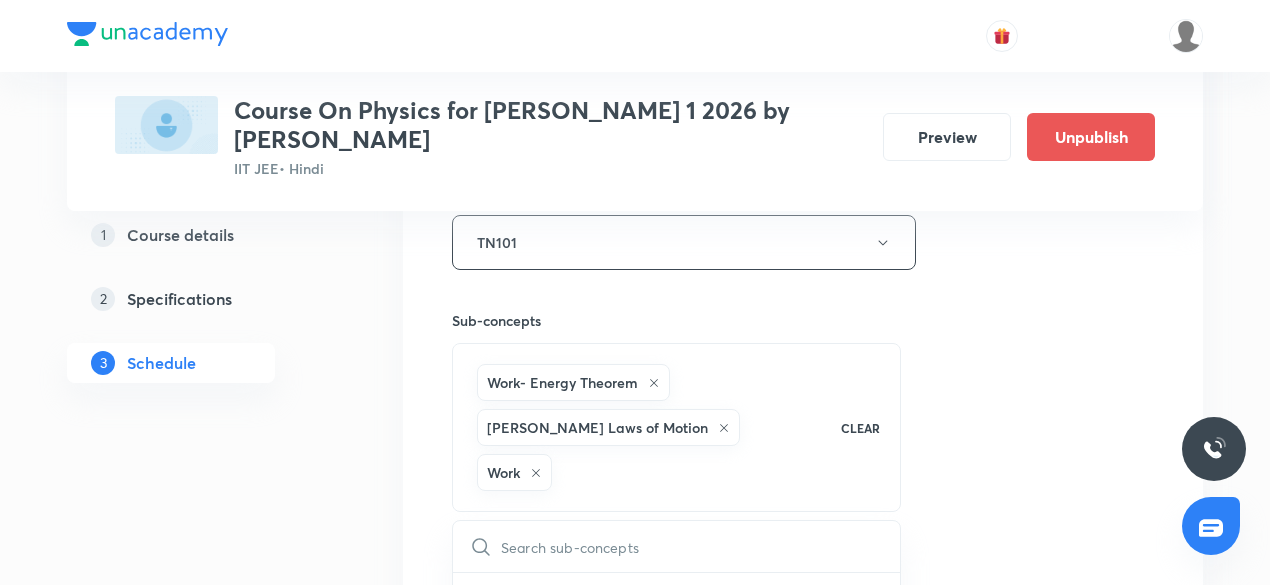checkbox on "true" 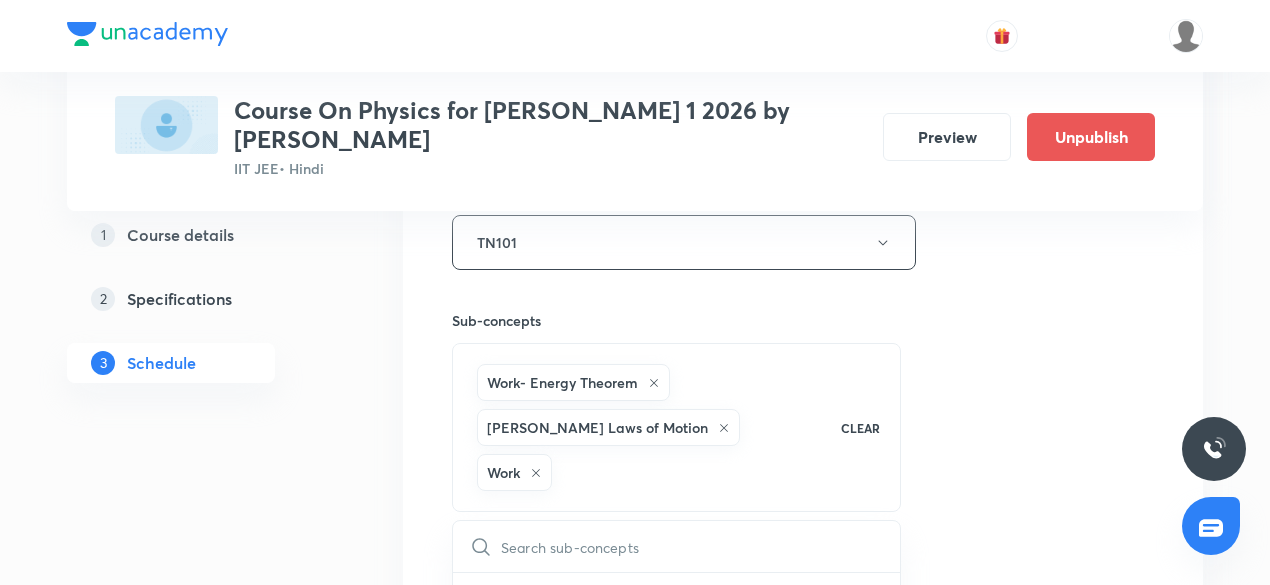 type on "Work, Power and Energy" 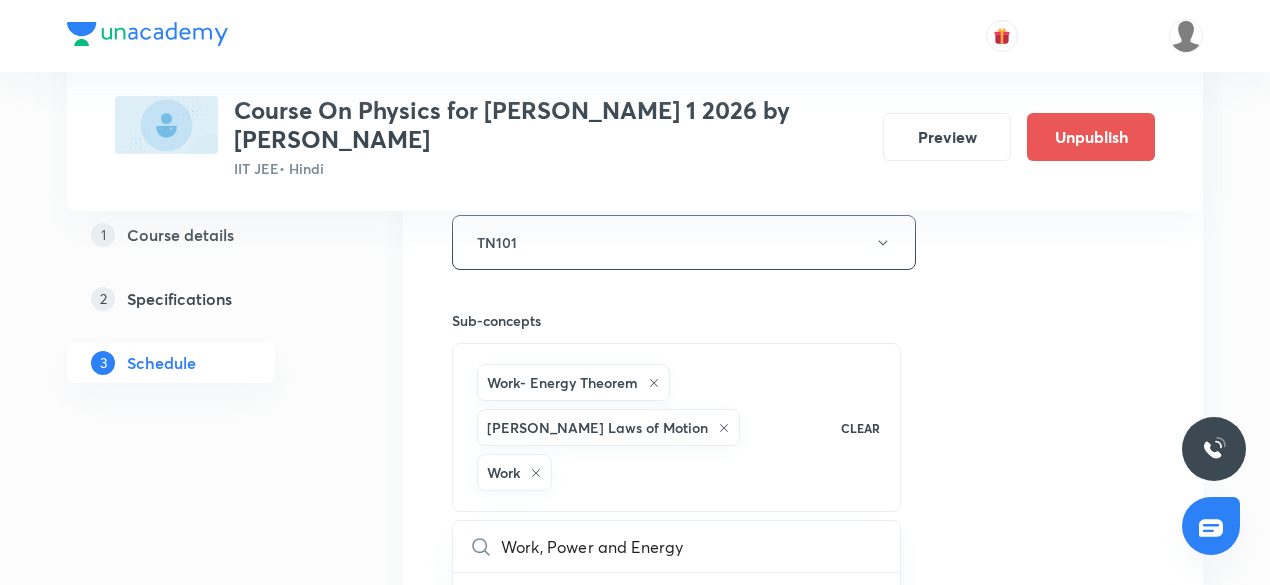 checkbox on "true" 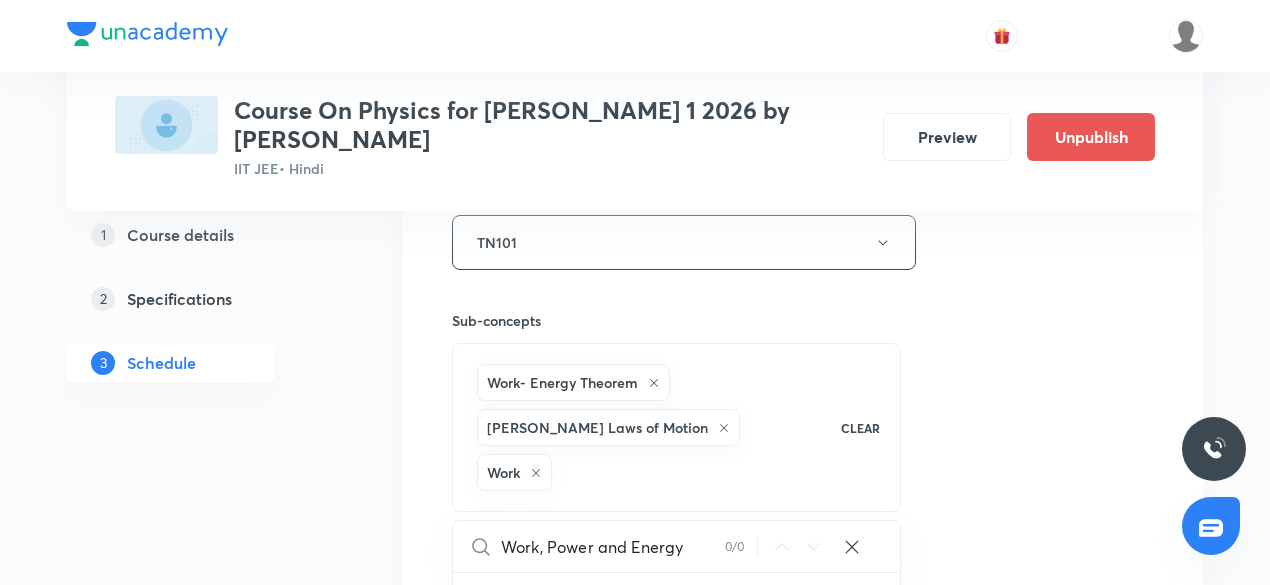 checkbox on "true" 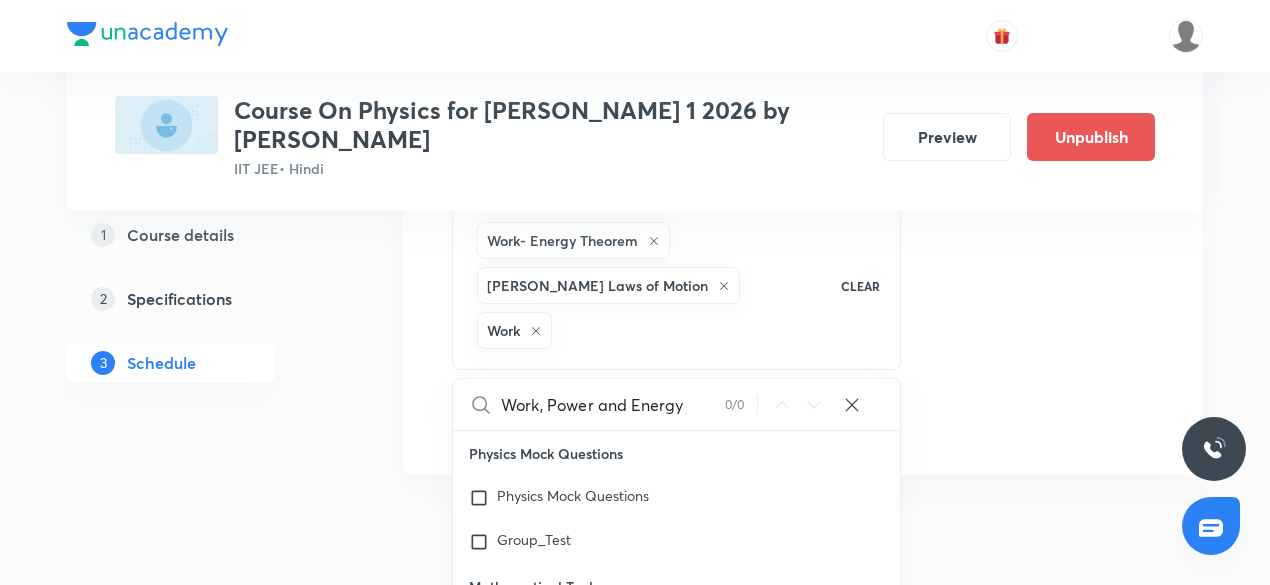scroll, scrollTop: 3918, scrollLeft: 0, axis: vertical 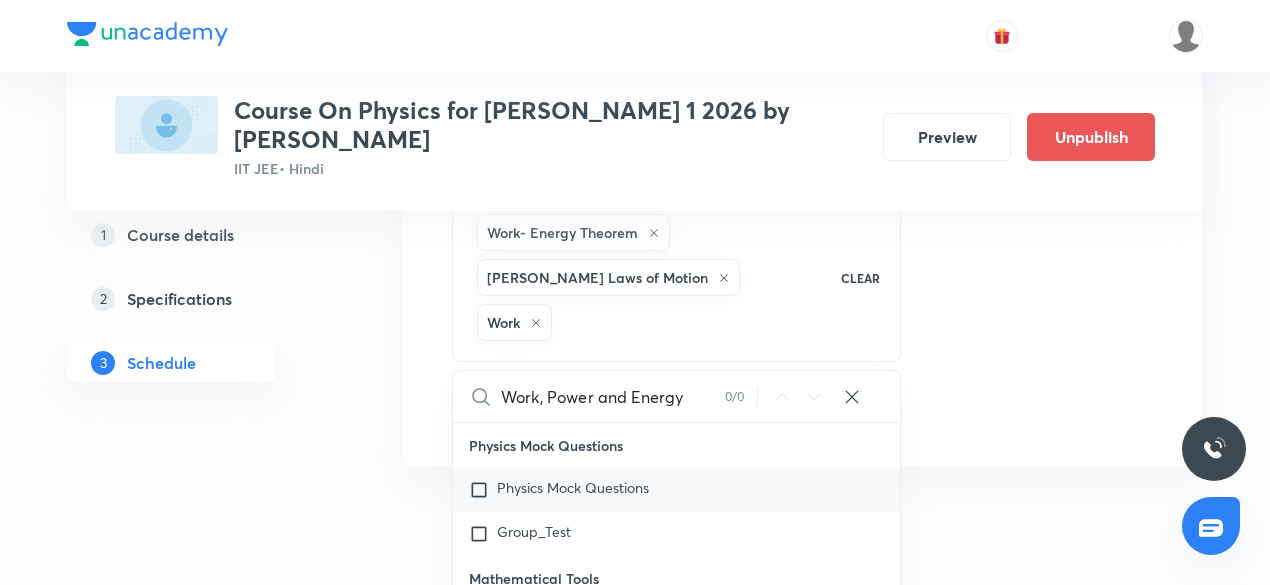 type on "Work, Power and Energ" 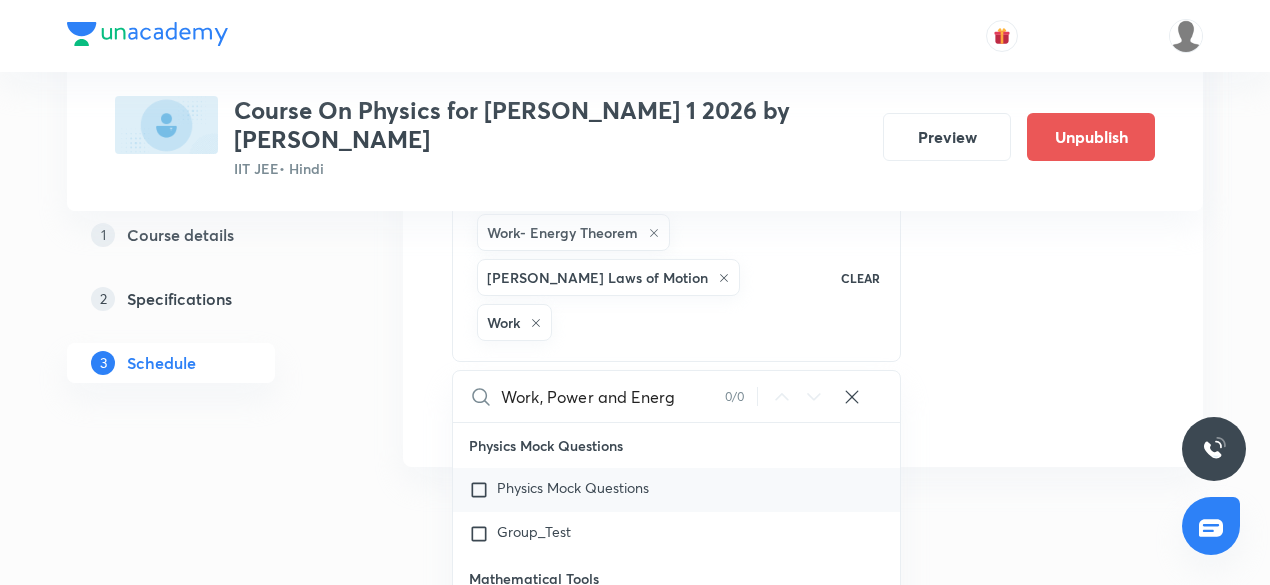 checkbox on "true" 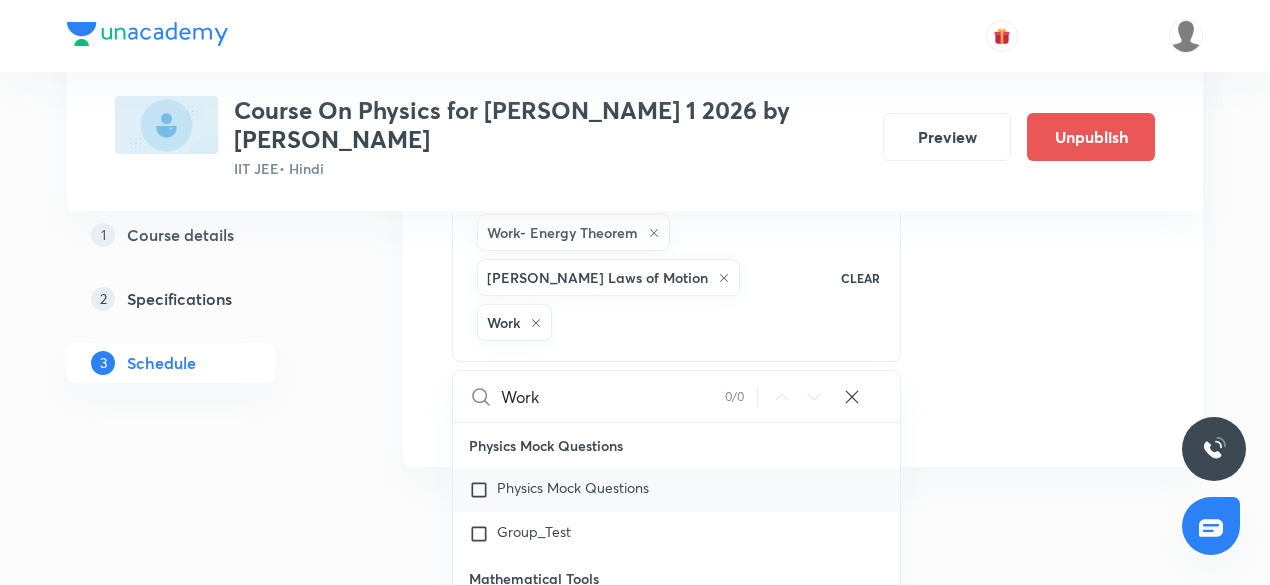 type on "Wor" 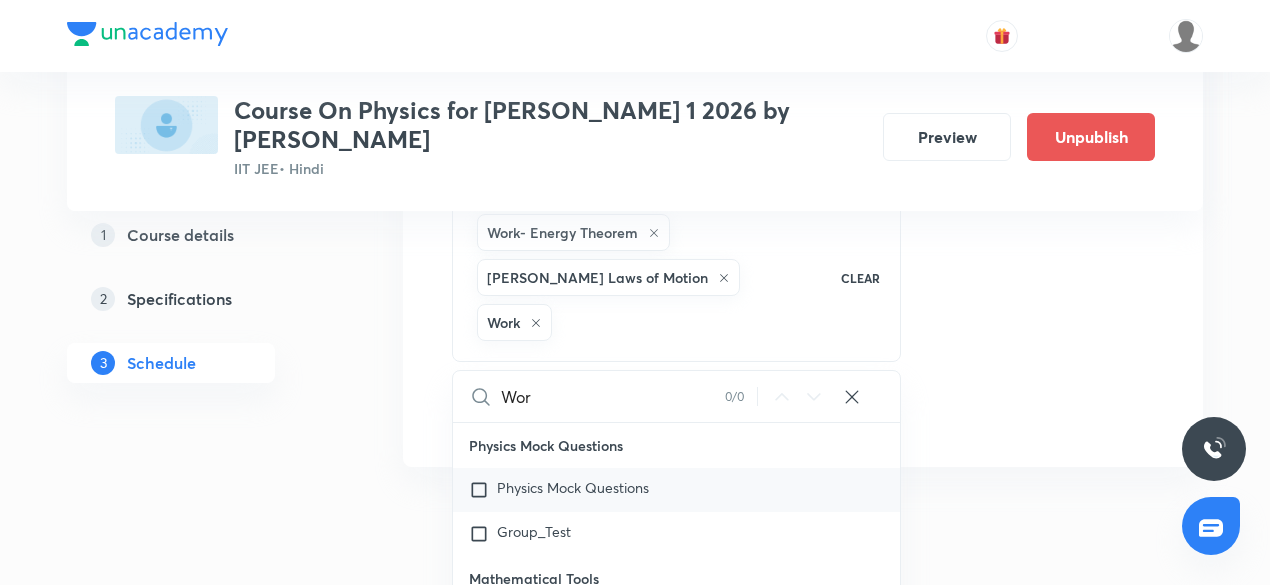 checkbox on "true" 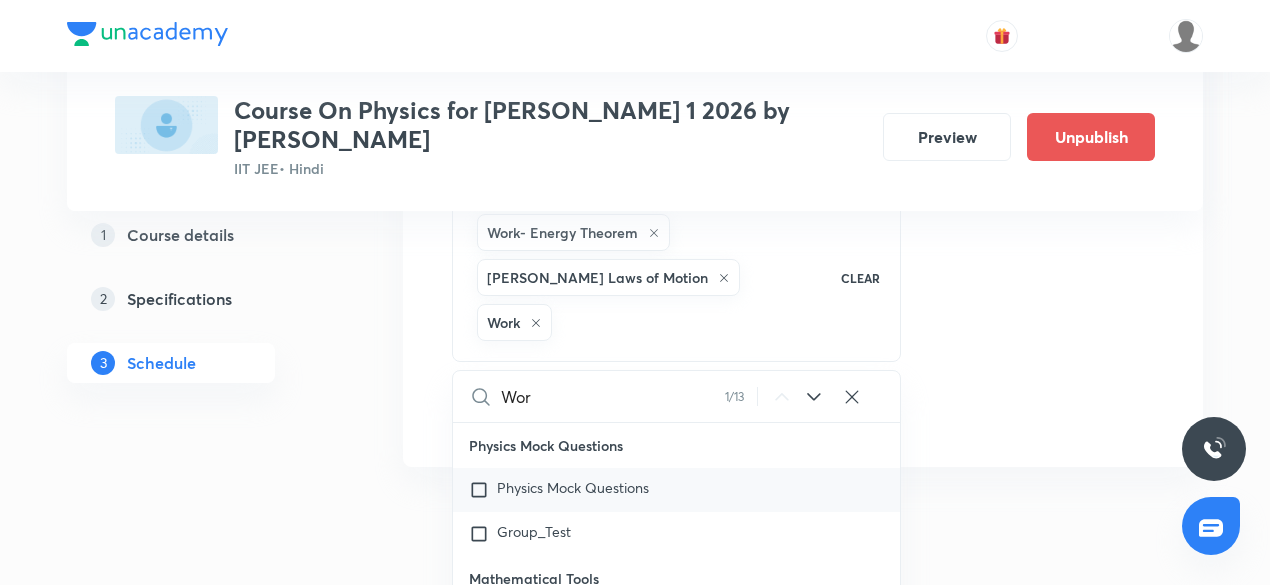 checkbox on "true" 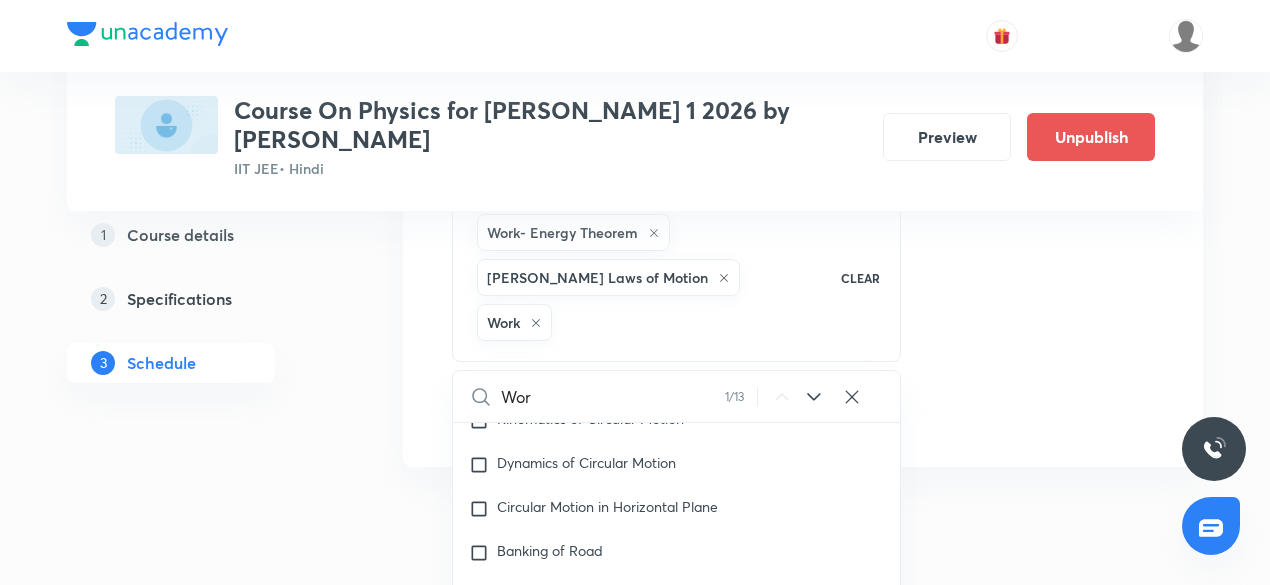 scroll, scrollTop: 4991, scrollLeft: 0, axis: vertical 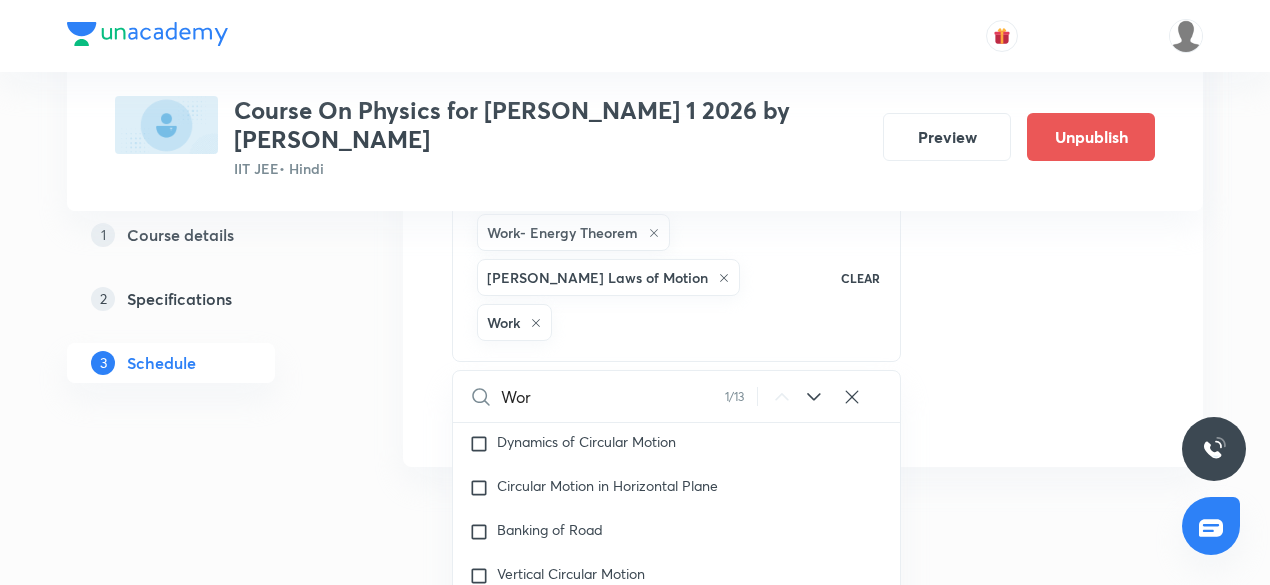 type on "Work" 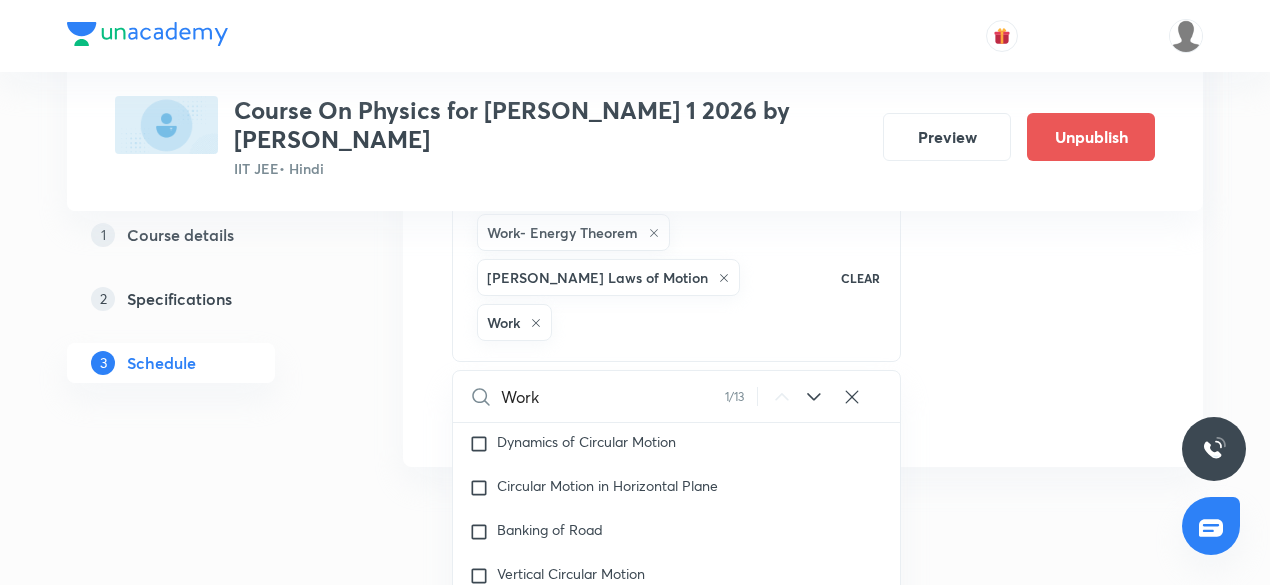 checkbox on "true" 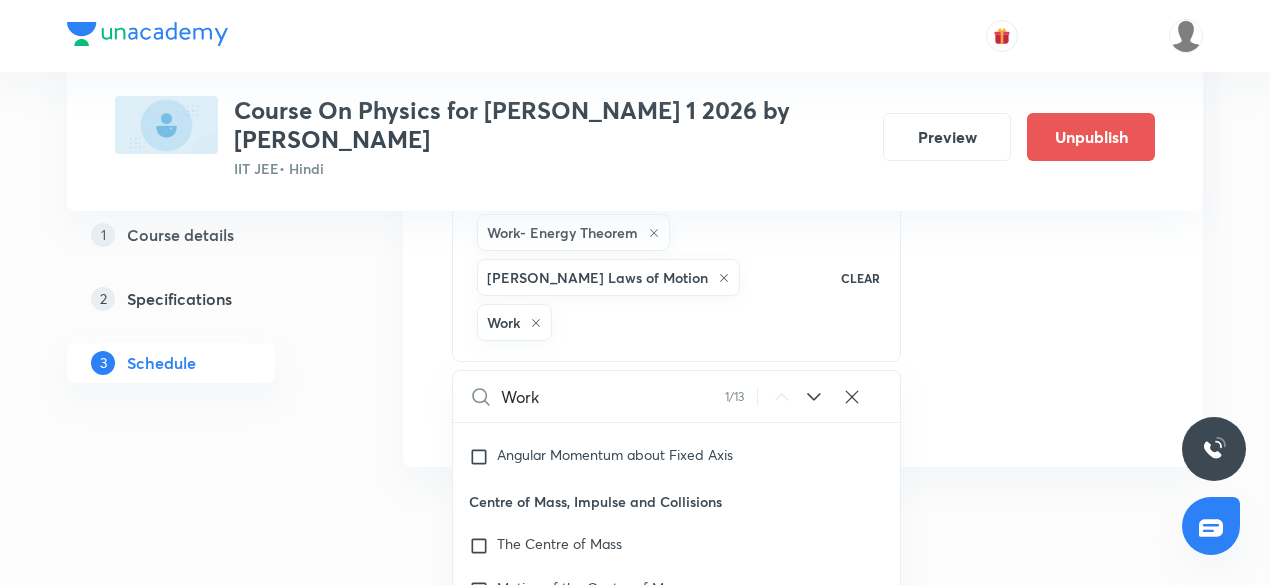 scroll, scrollTop: 7364, scrollLeft: 0, axis: vertical 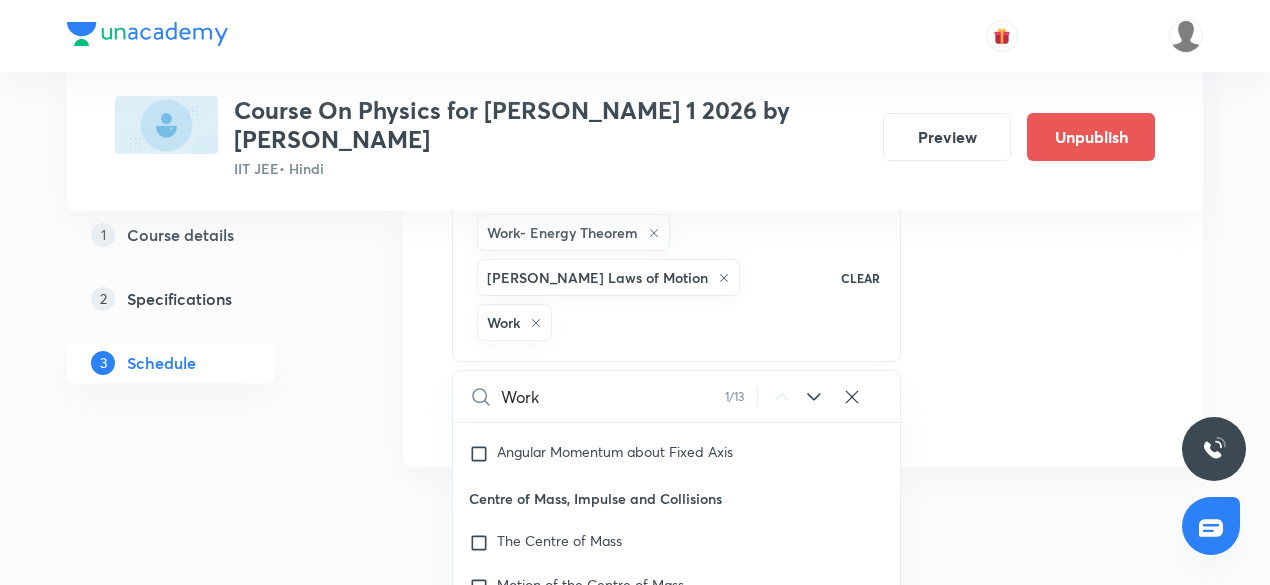 type on "Work" 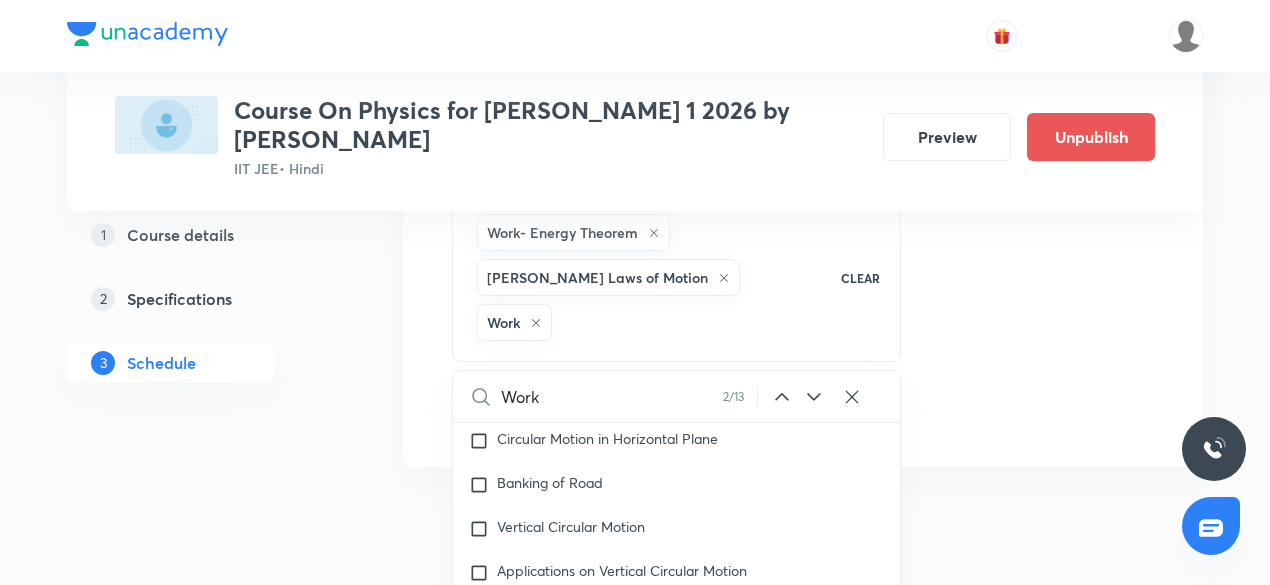 scroll, scrollTop: 5035, scrollLeft: 0, axis: vertical 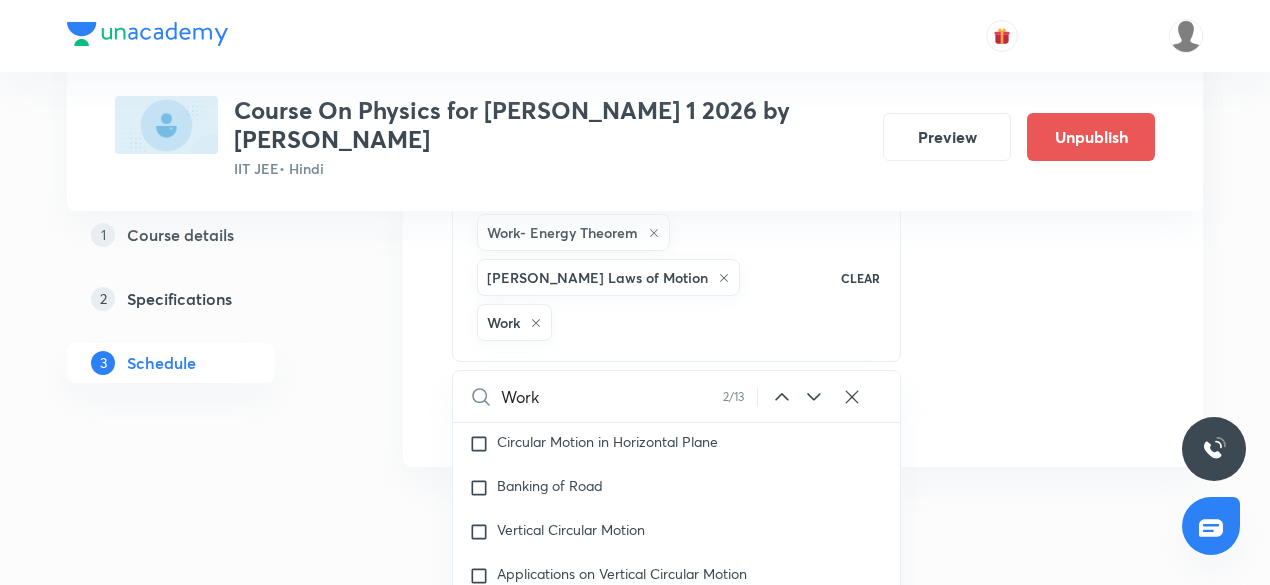 click 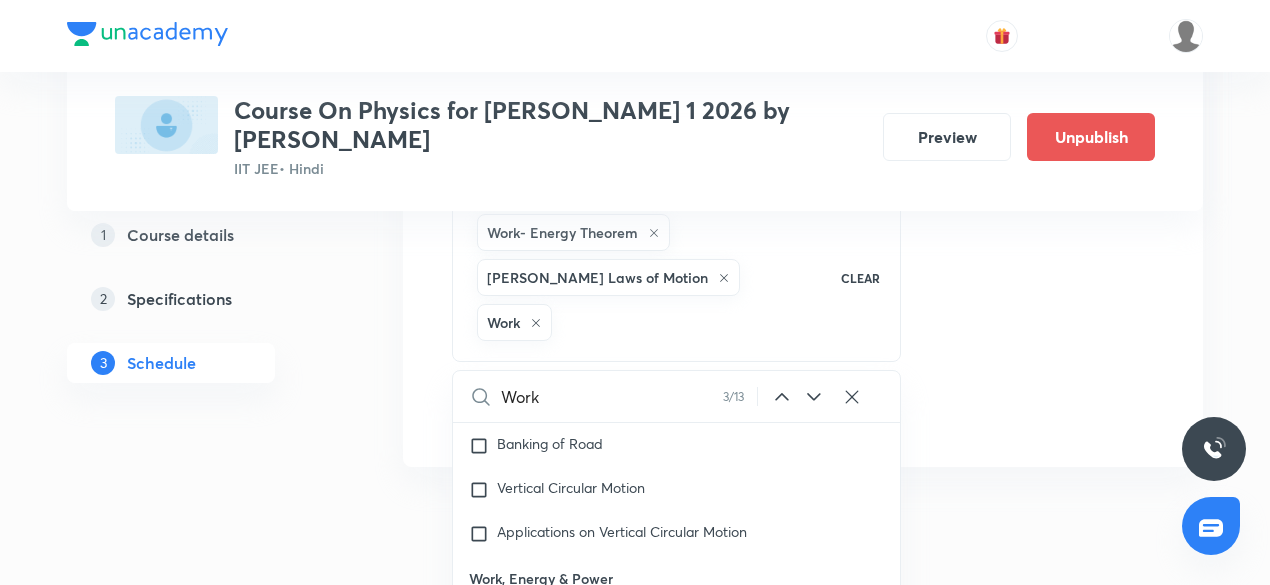 scroll, scrollTop: 5079, scrollLeft: 0, axis: vertical 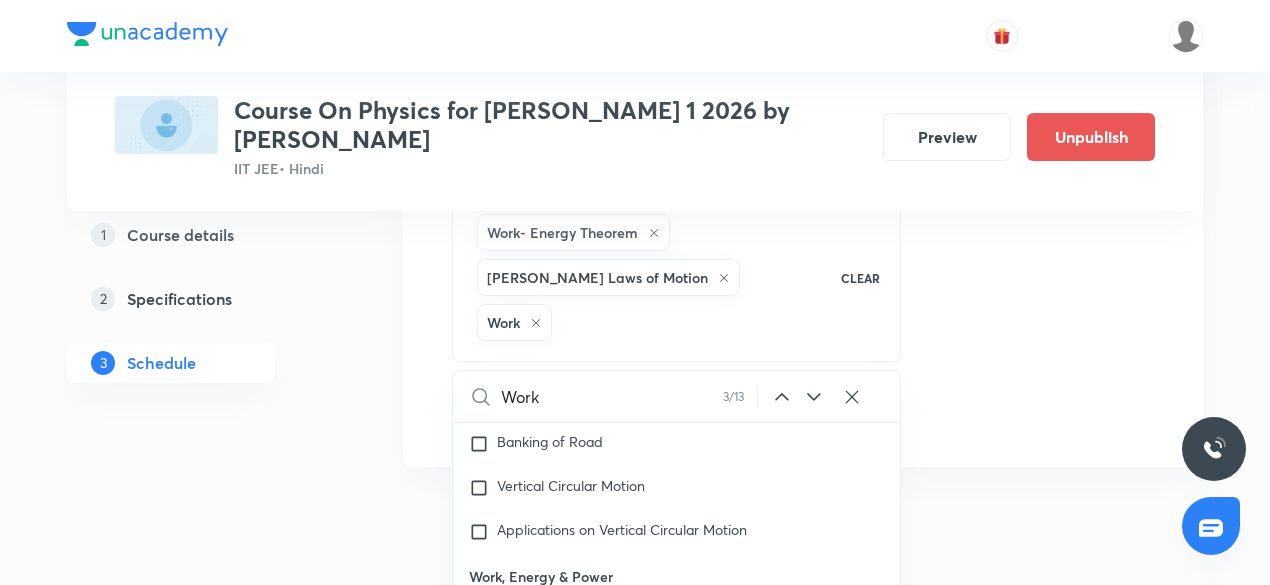 click 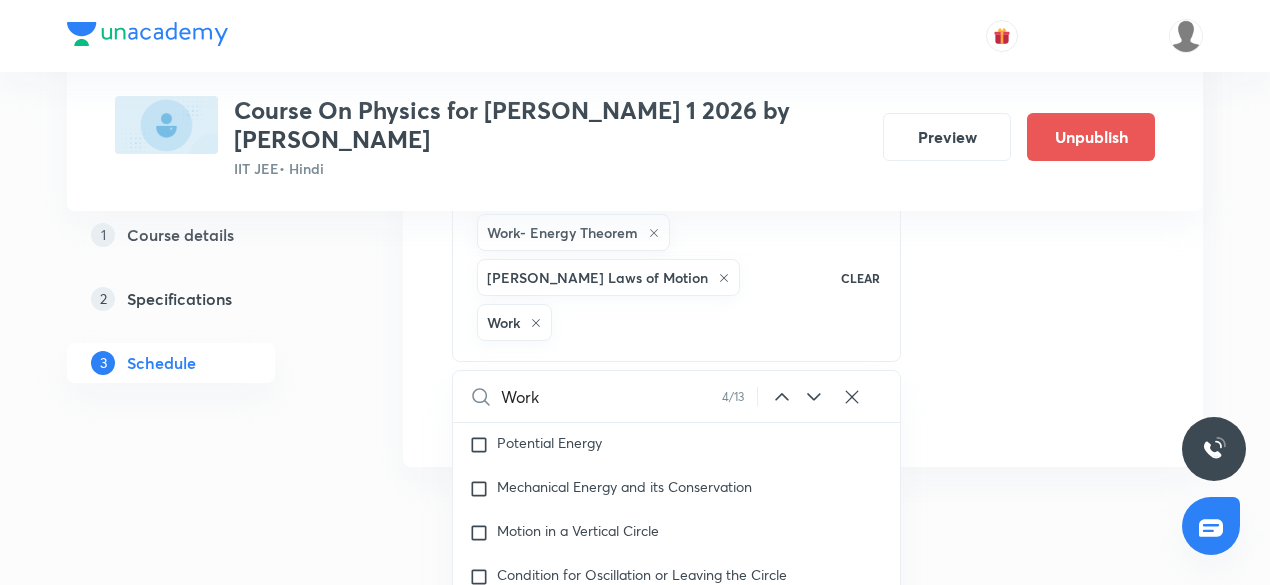 click 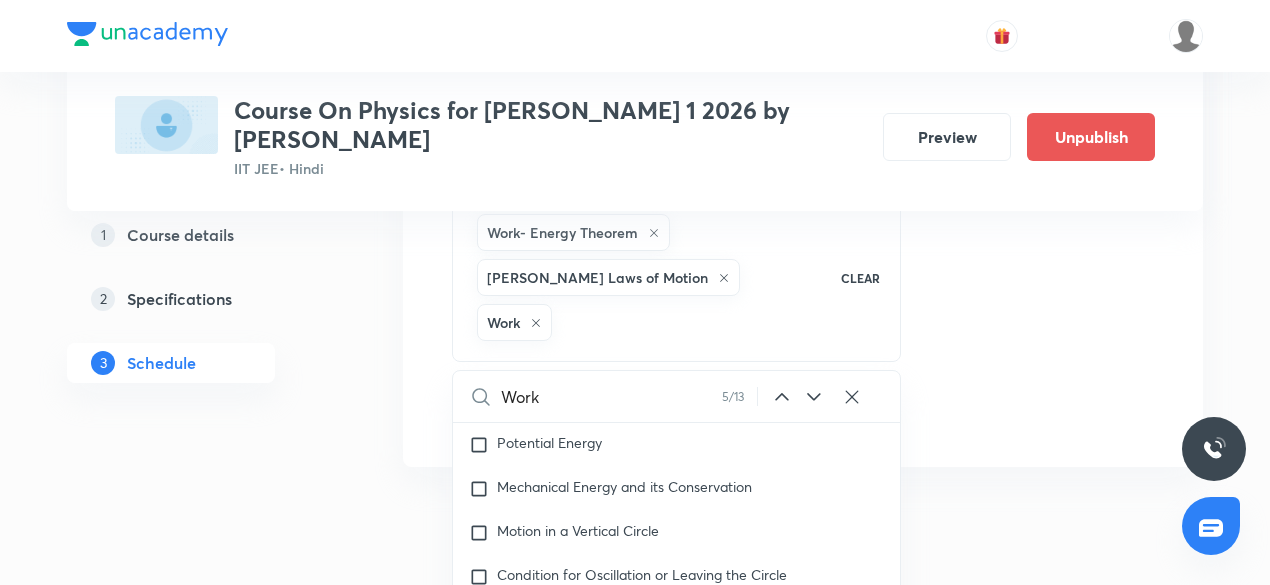 scroll, scrollTop: 5475, scrollLeft: 0, axis: vertical 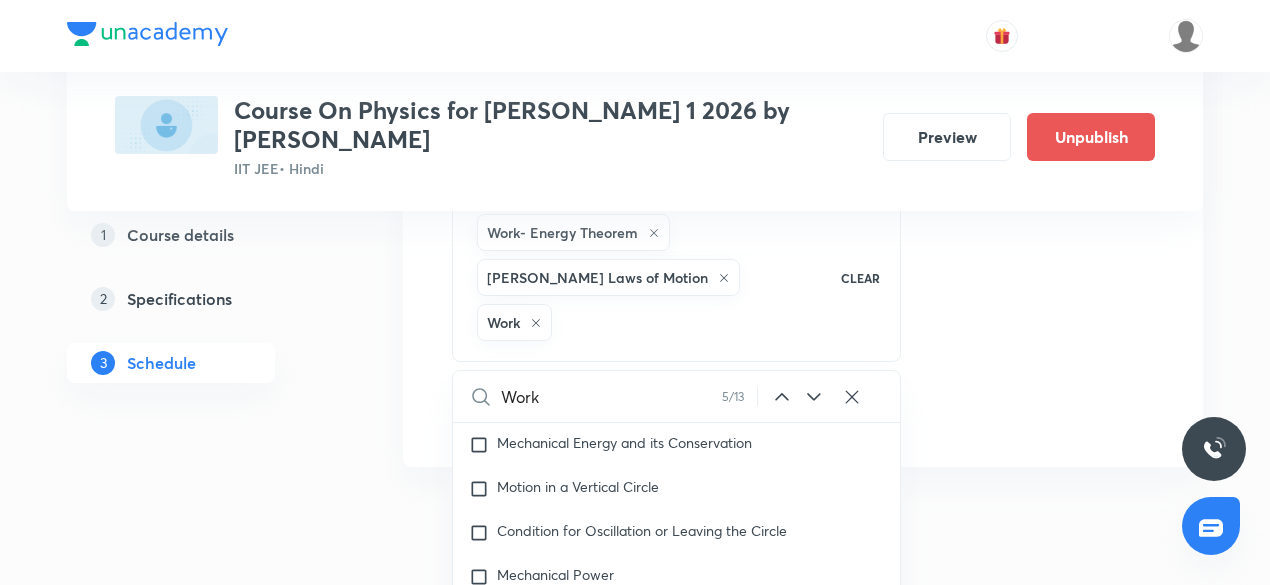 click 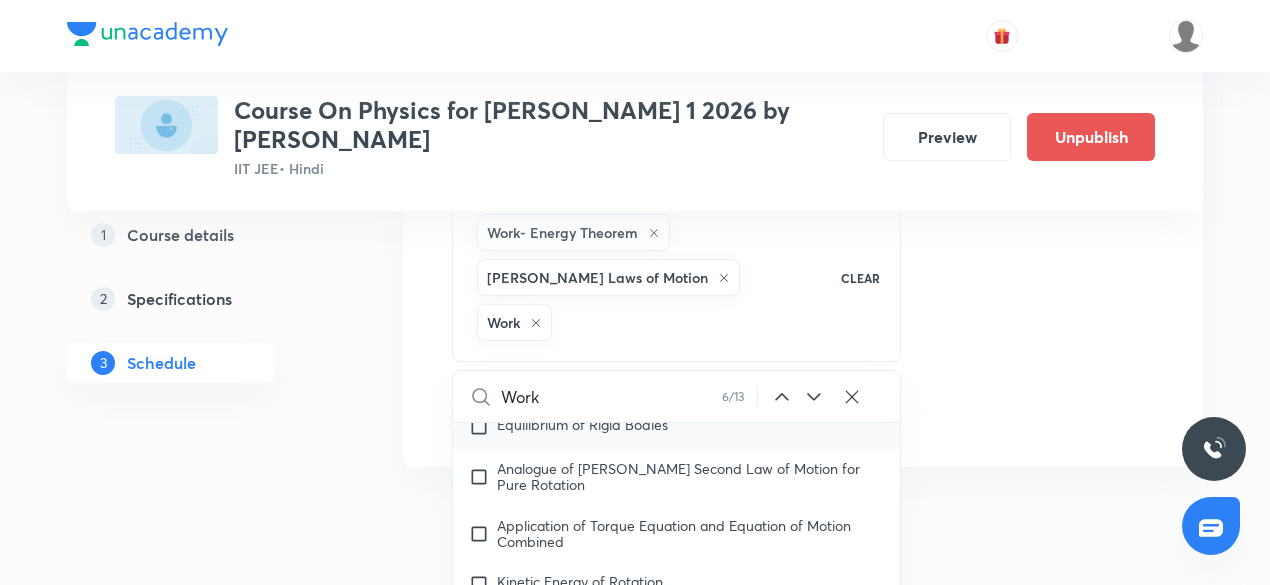 scroll, scrollTop: 6243, scrollLeft: 0, axis: vertical 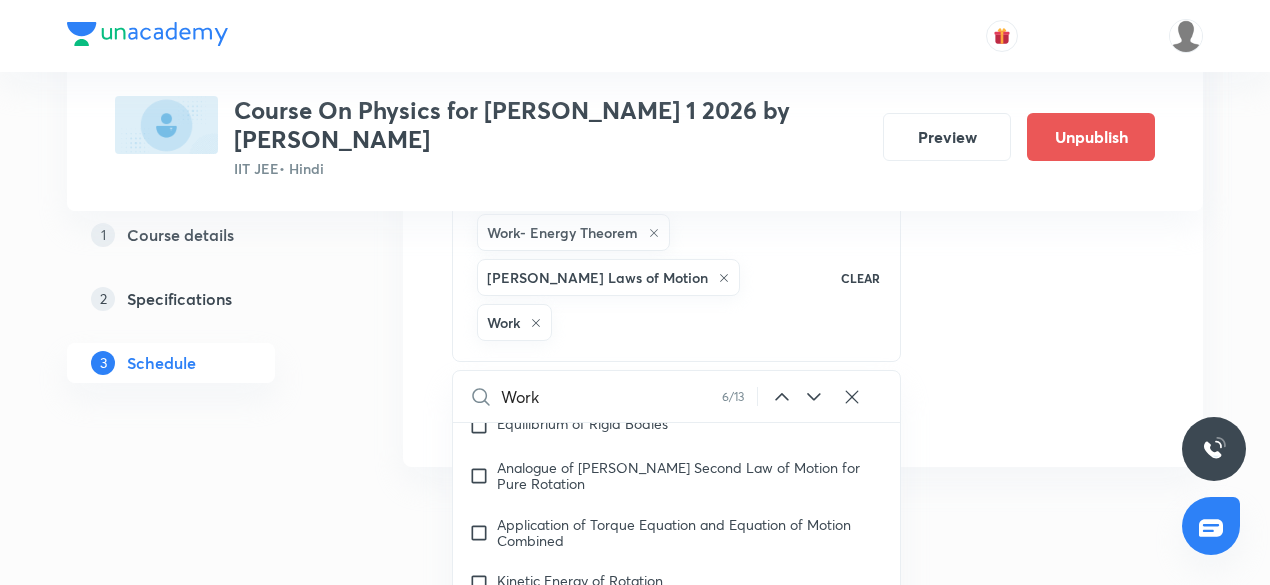 click 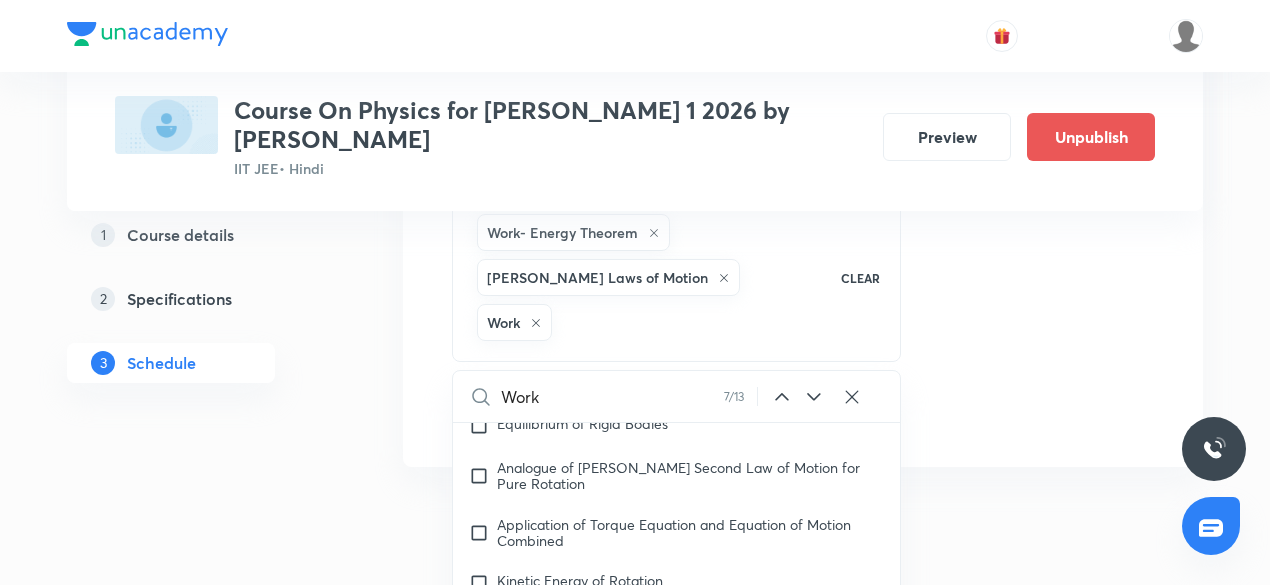 scroll, scrollTop: 6248, scrollLeft: 0, axis: vertical 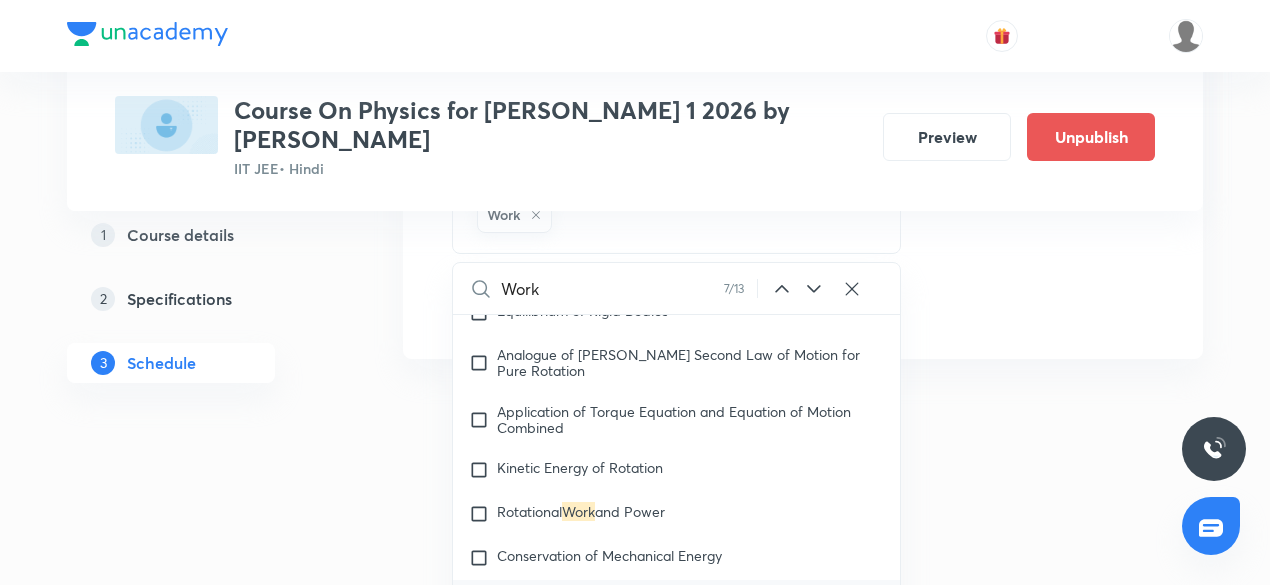 click 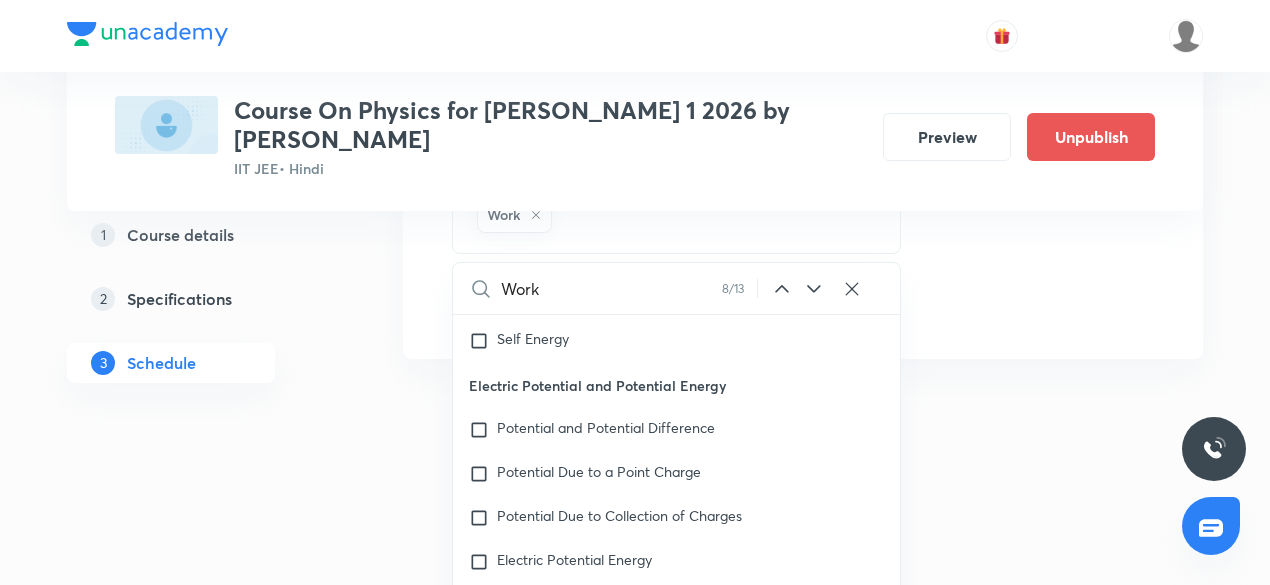 scroll, scrollTop: 19522, scrollLeft: 0, axis: vertical 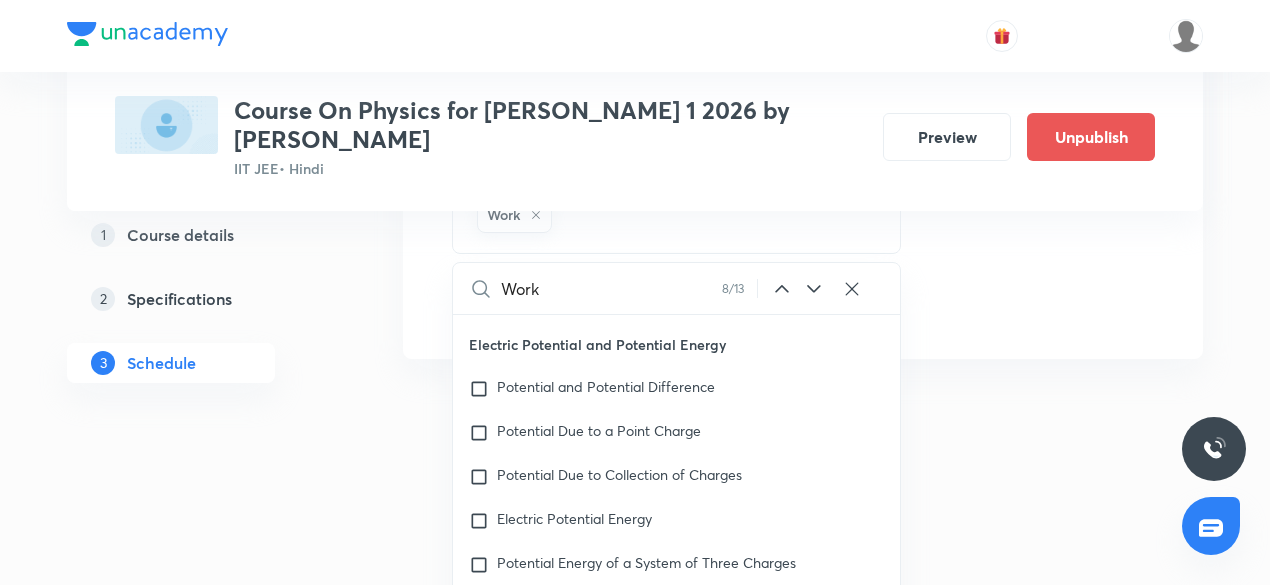 click 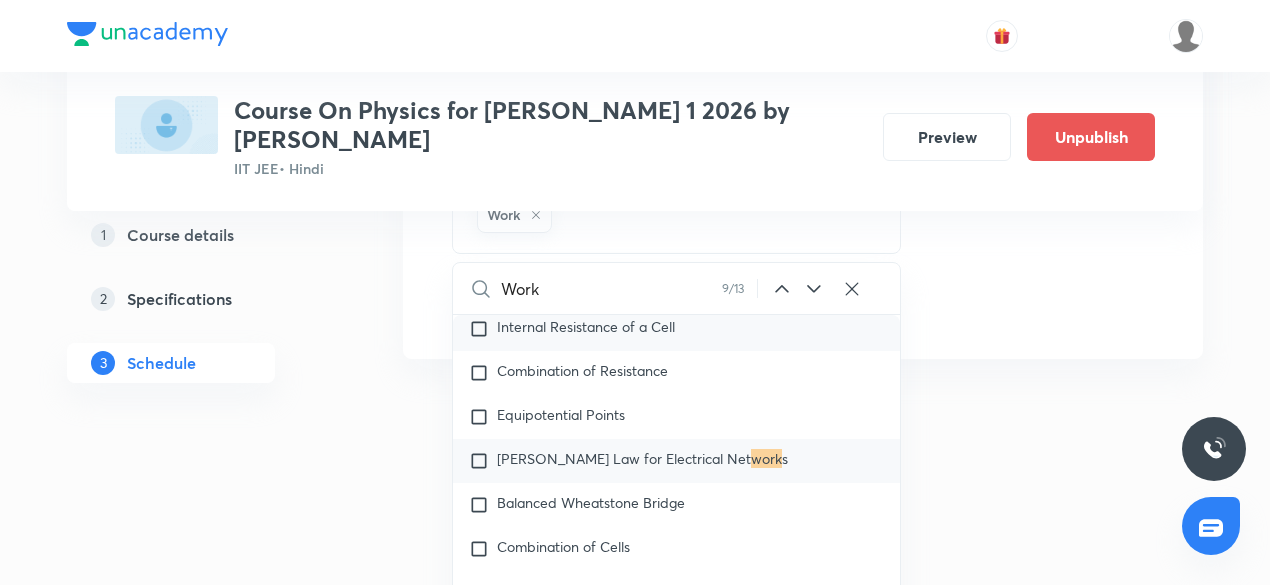 scroll, scrollTop: 22451, scrollLeft: 0, axis: vertical 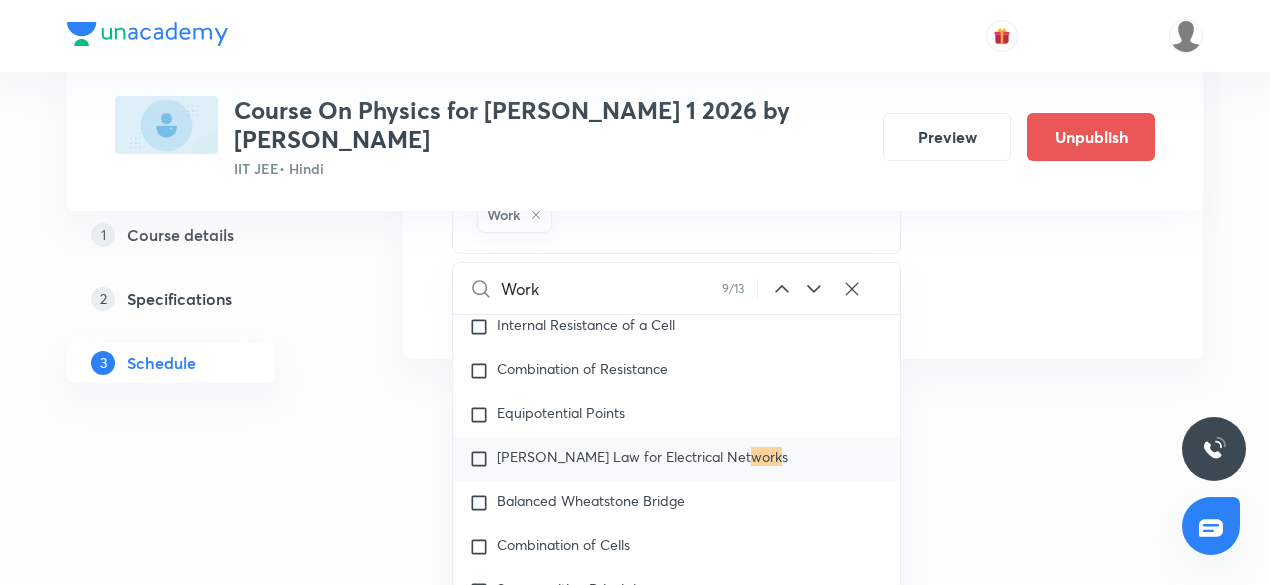 click 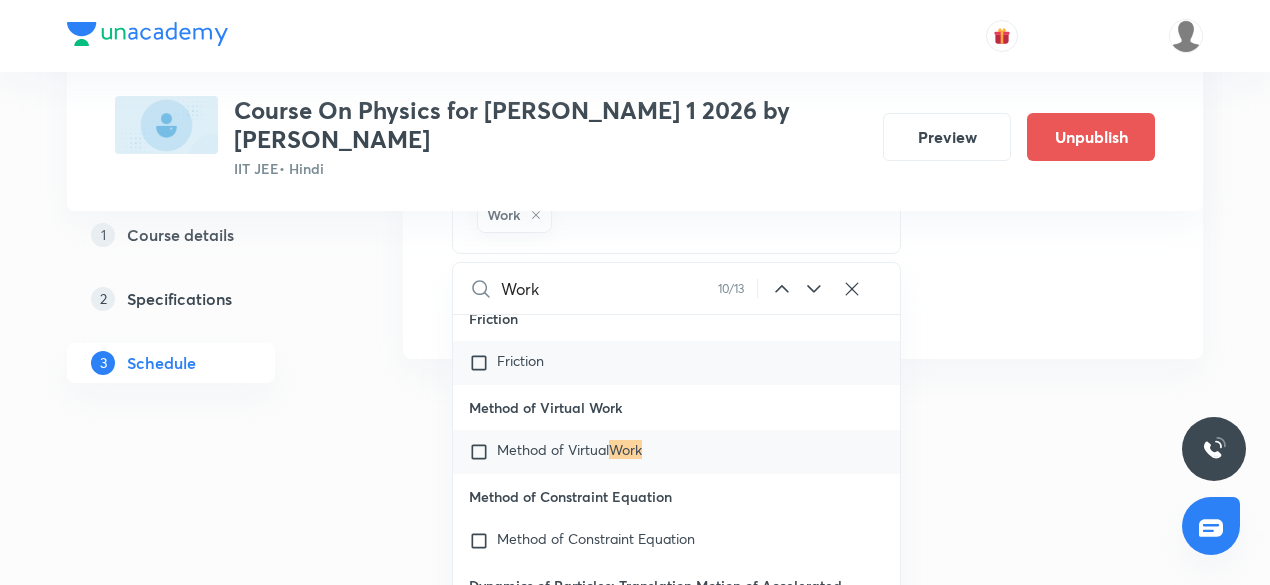 scroll, scrollTop: 35858, scrollLeft: 0, axis: vertical 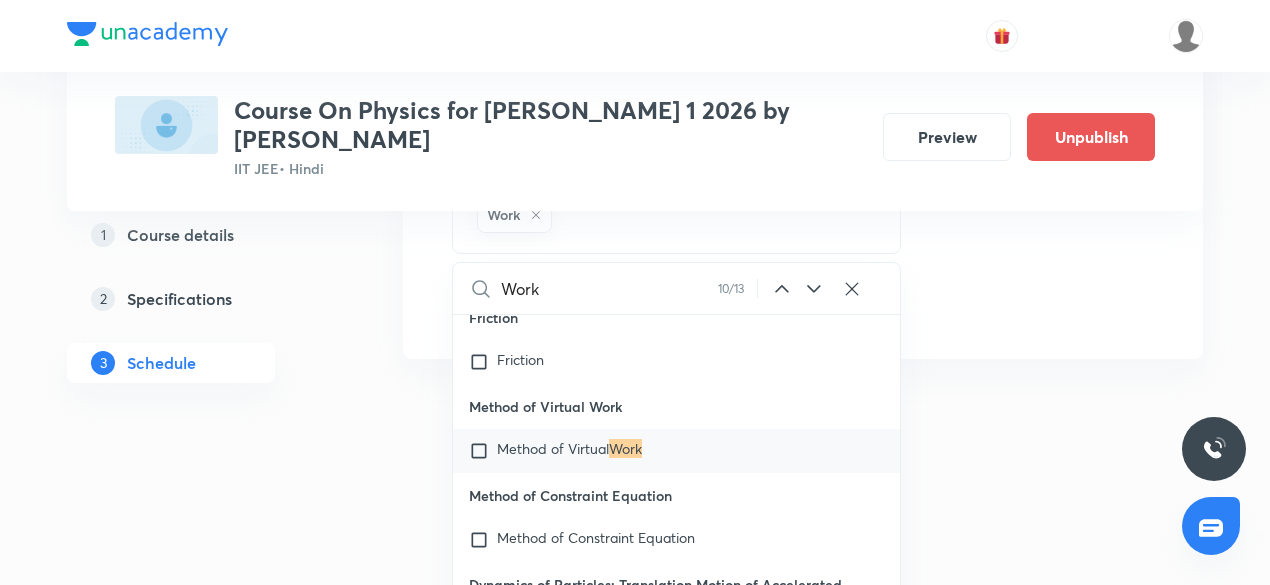 click 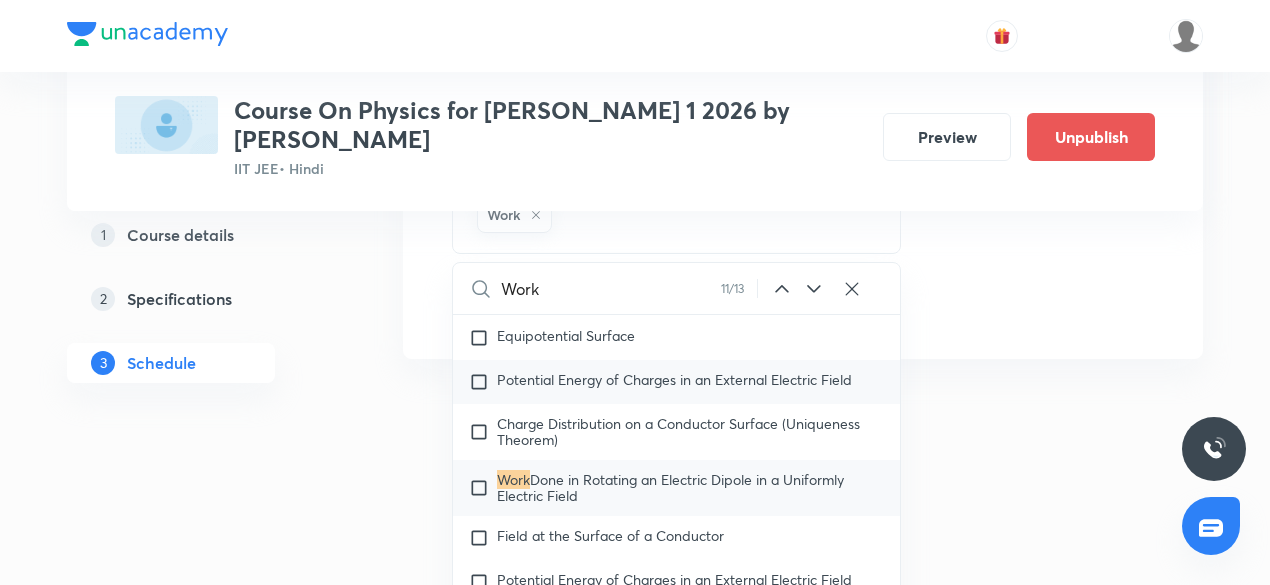 scroll, scrollTop: 46191, scrollLeft: 0, axis: vertical 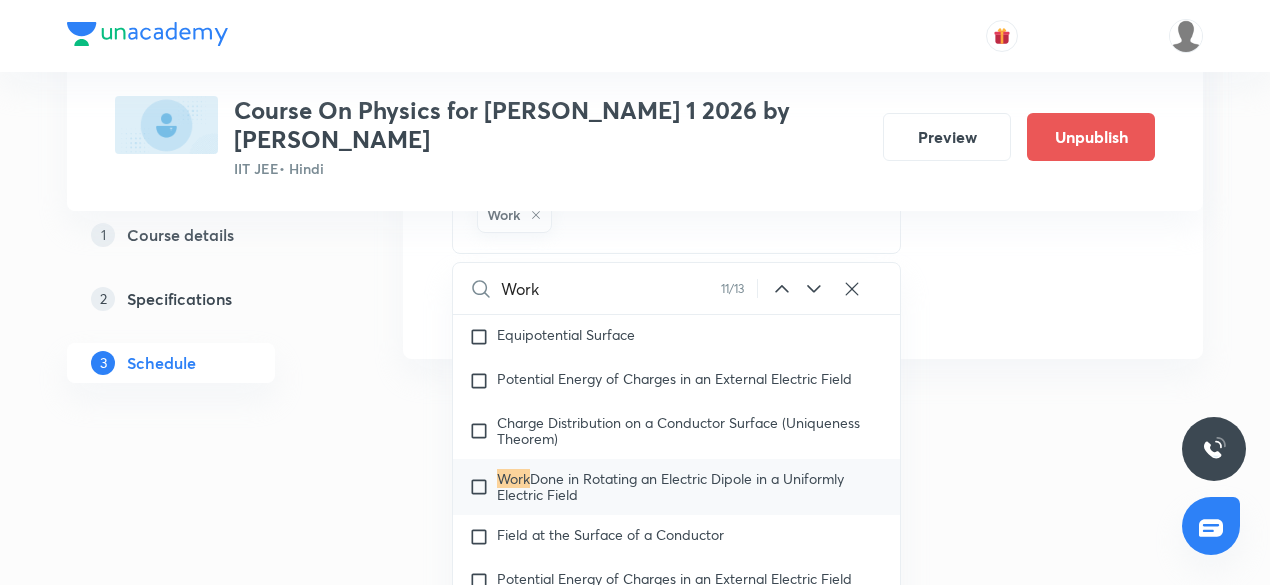 click 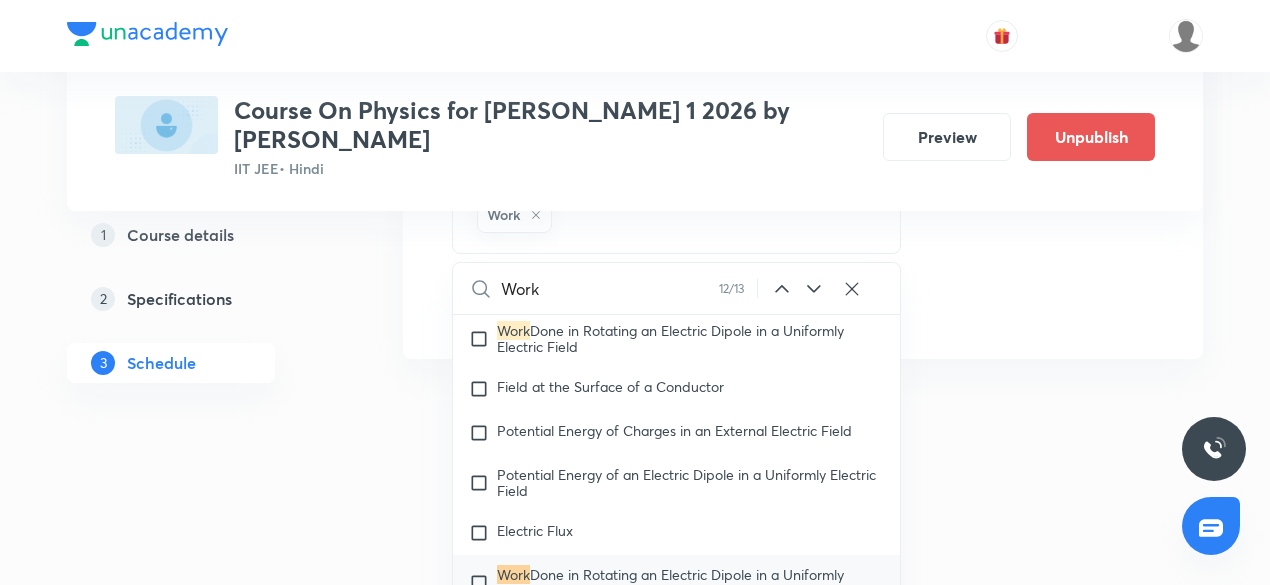 scroll, scrollTop: 46346, scrollLeft: 0, axis: vertical 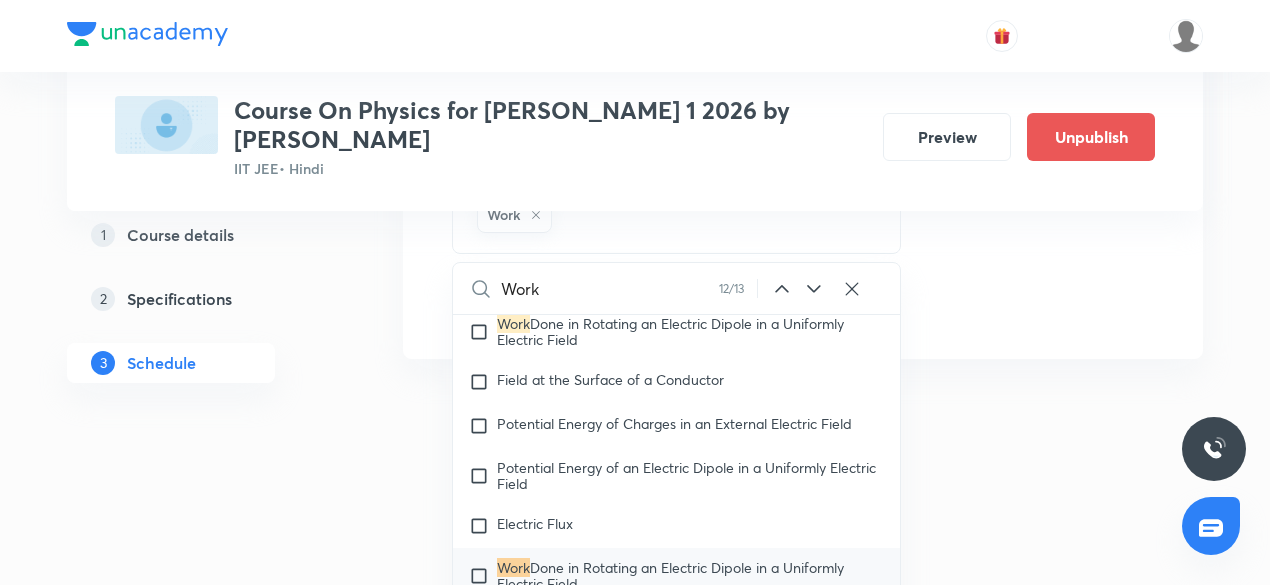 click 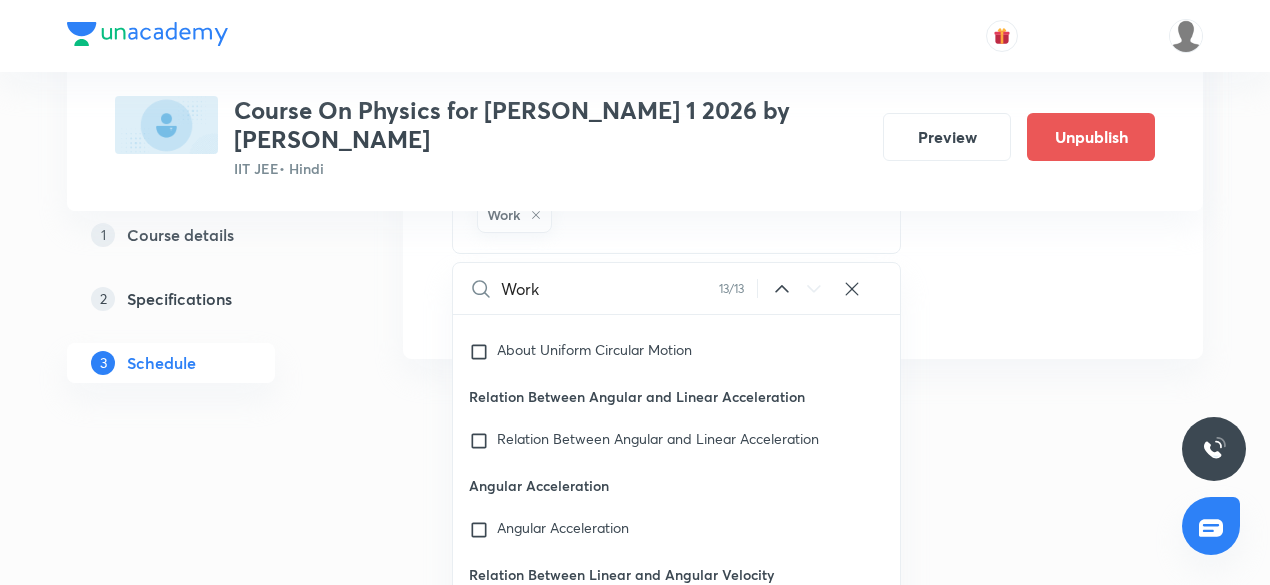scroll, scrollTop: 52428, scrollLeft: 0, axis: vertical 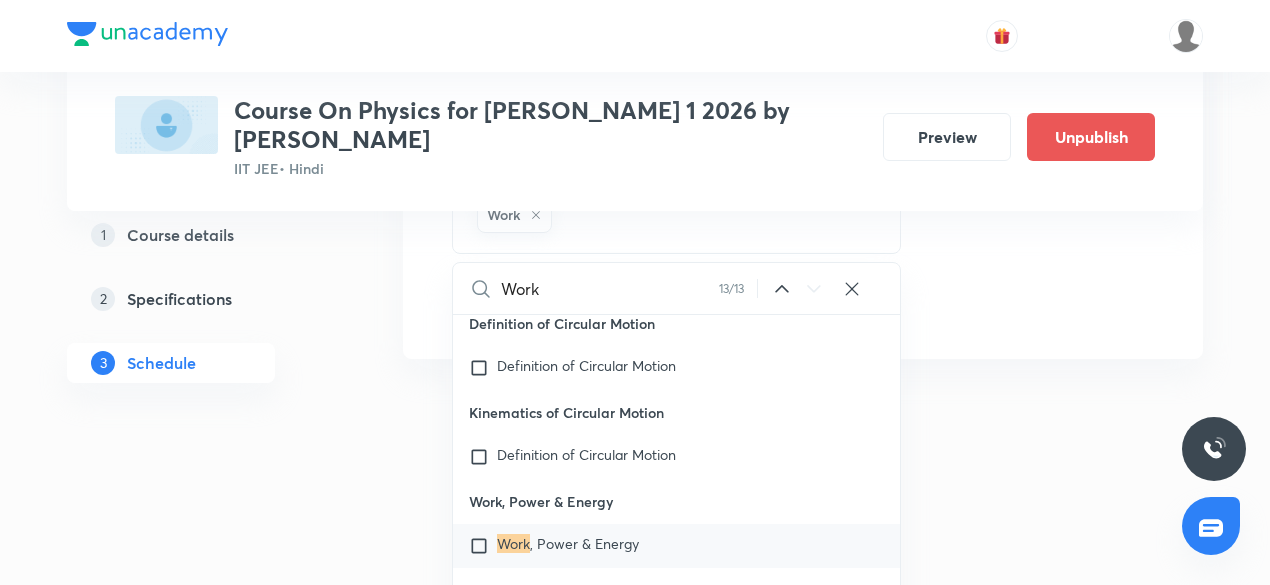 click 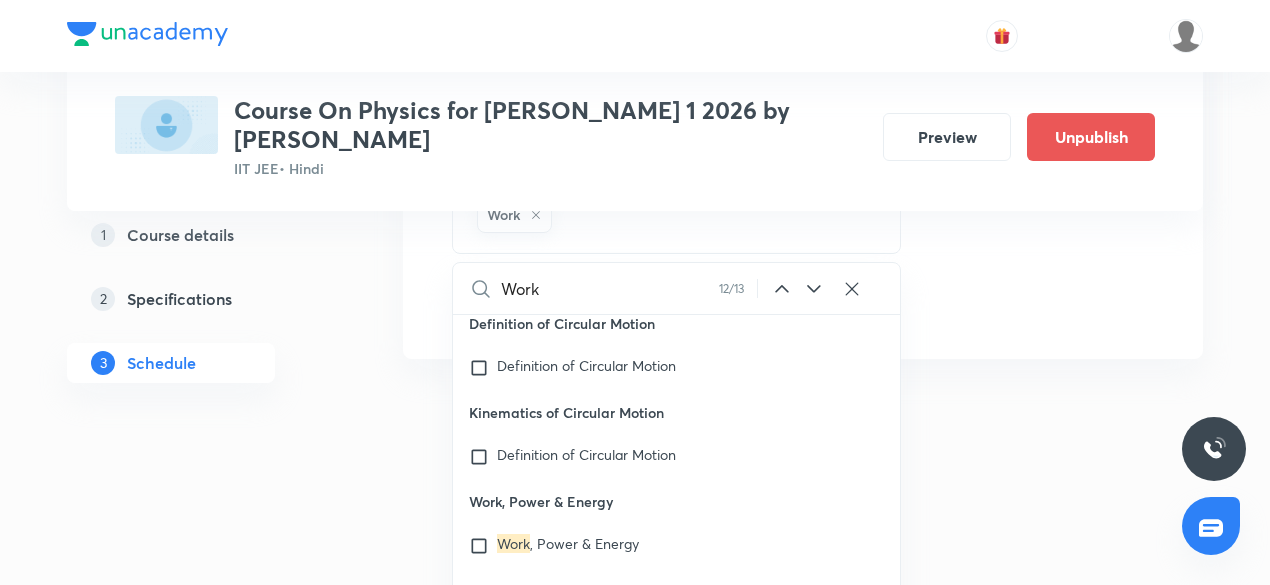 click 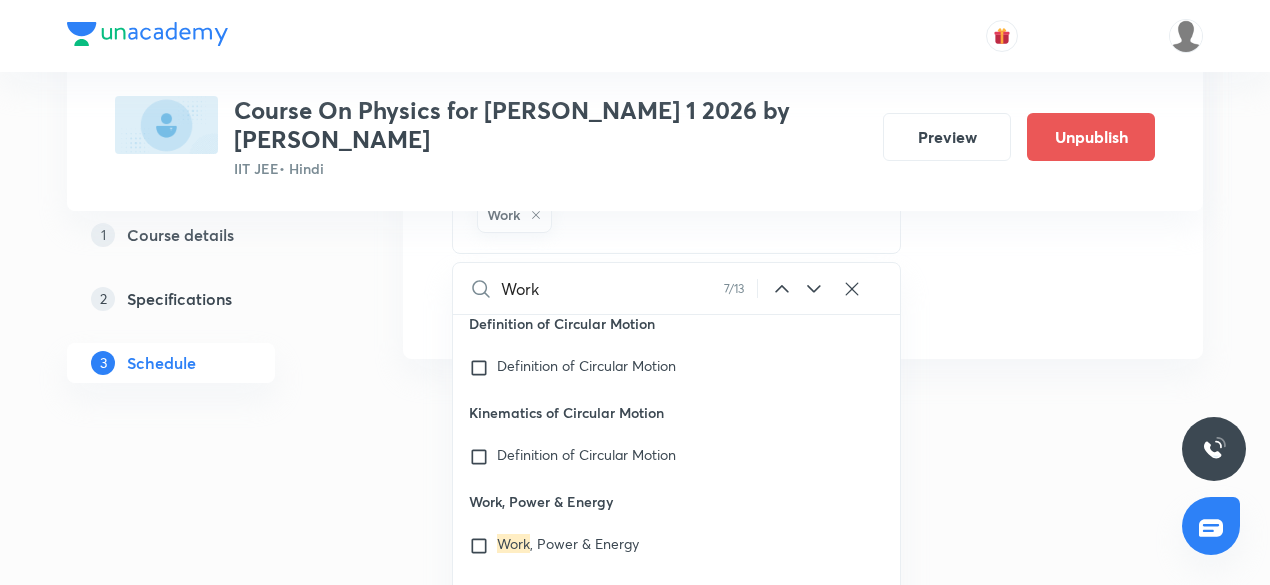click 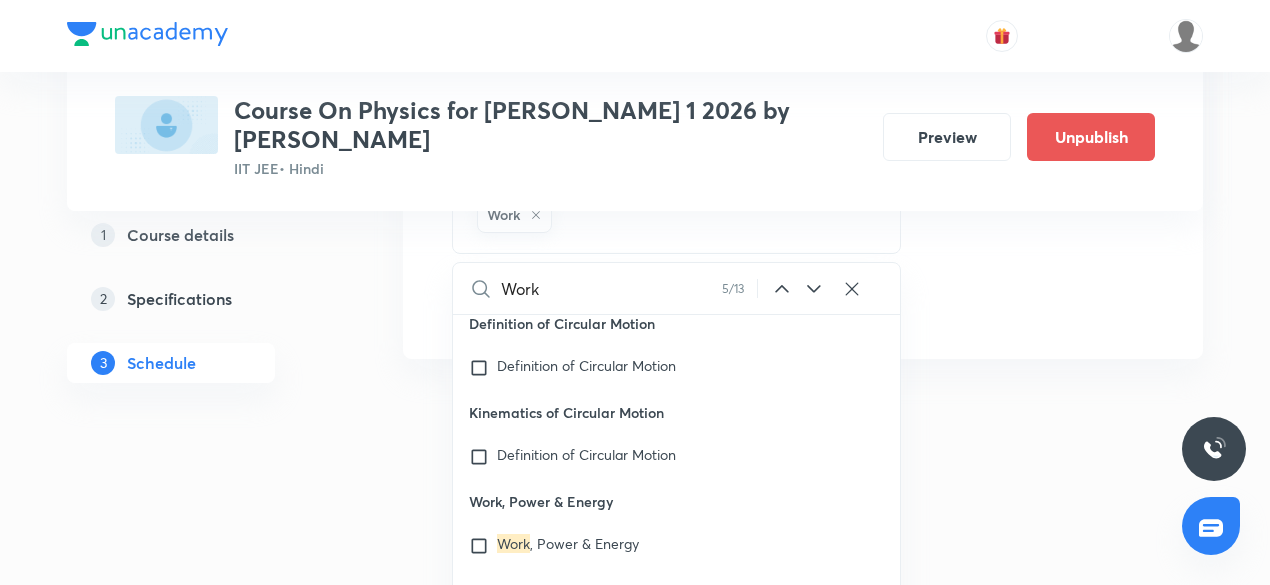 click 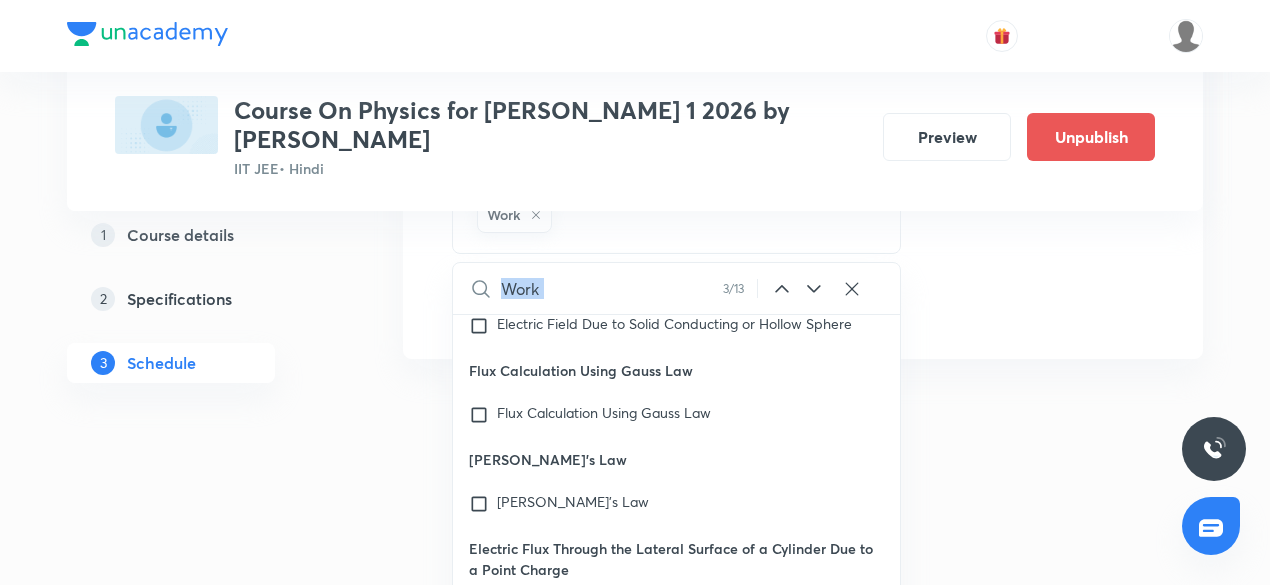 click 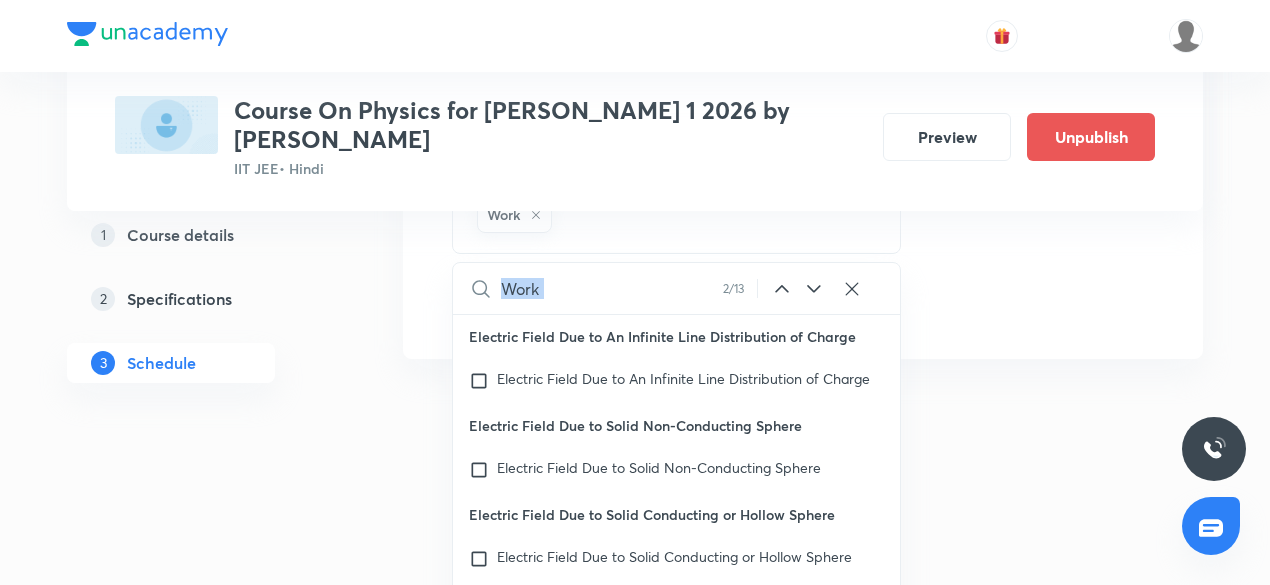 click 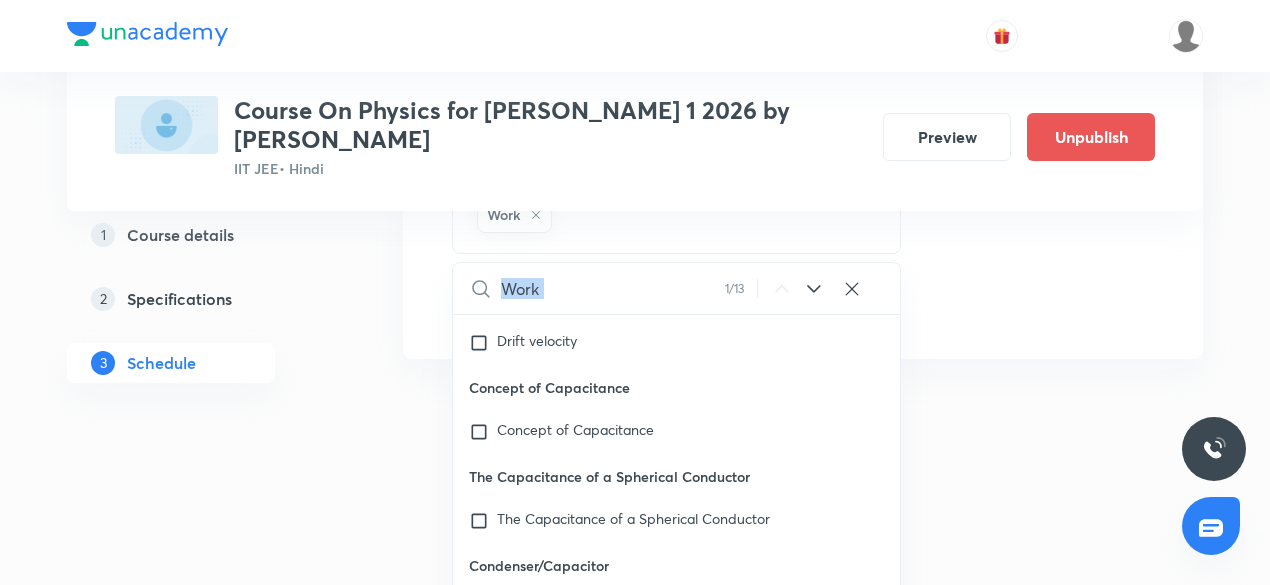click 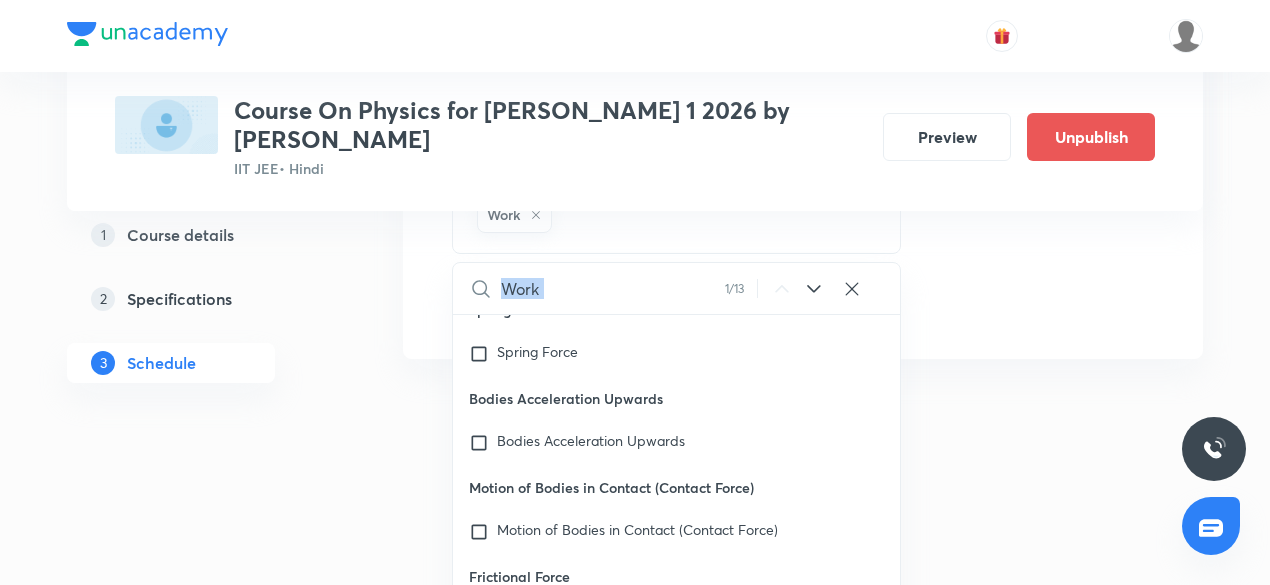 click 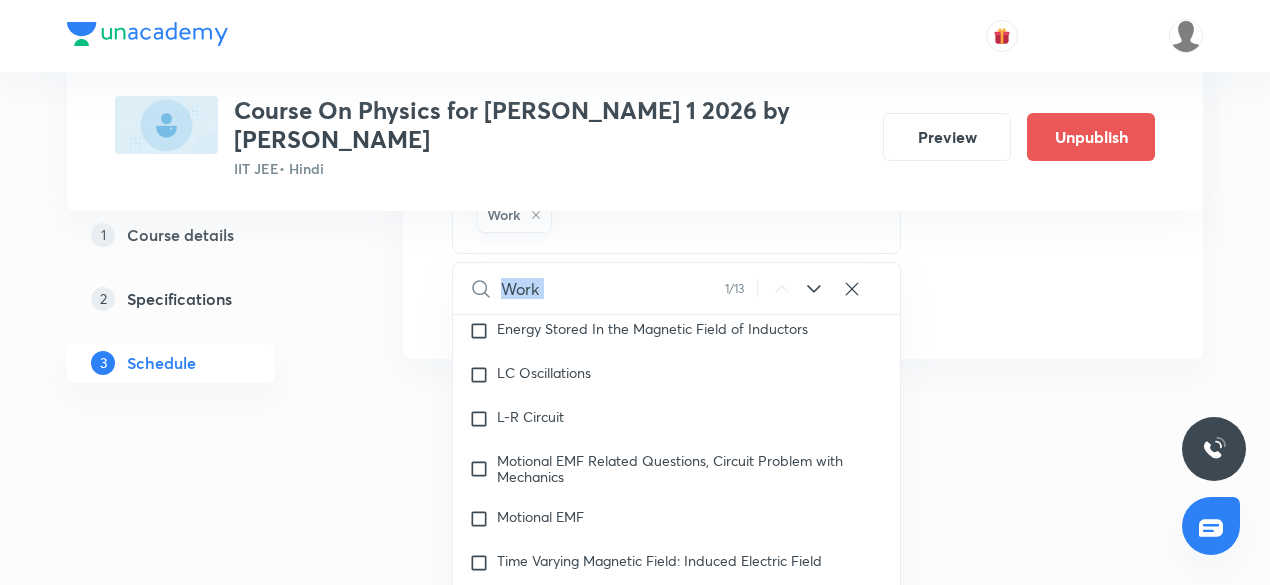 click 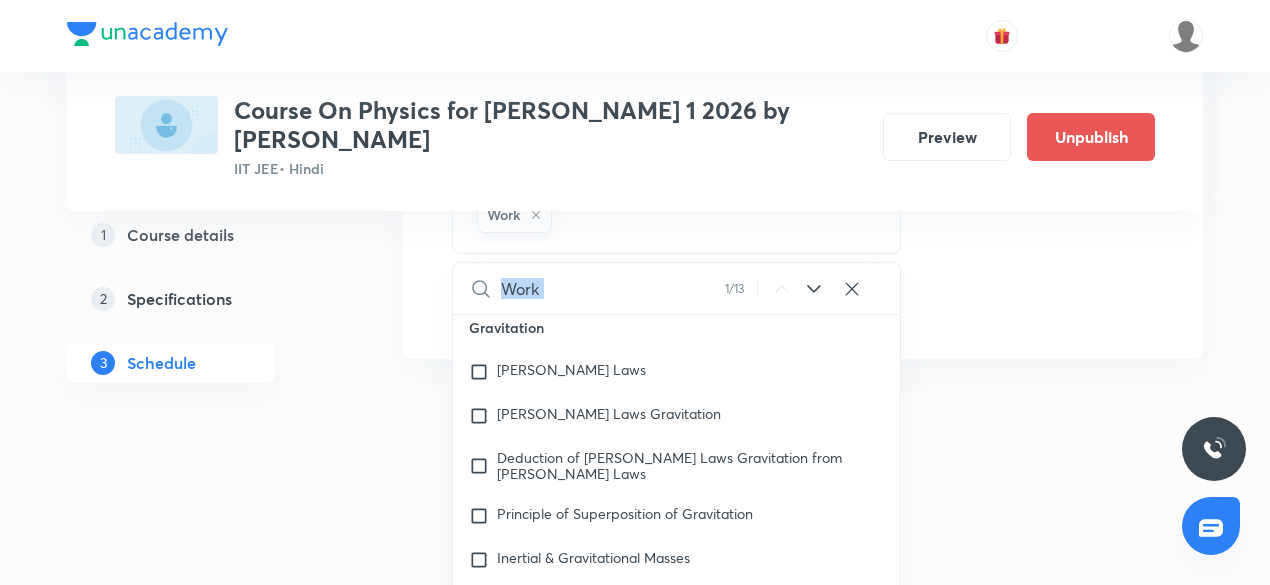 click 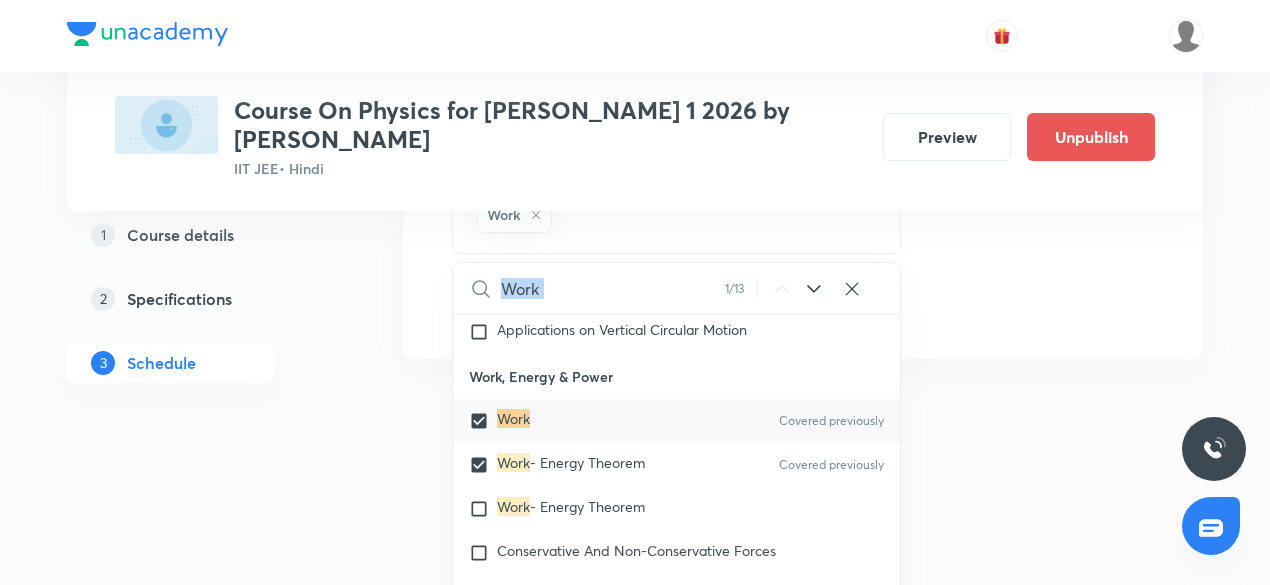 scroll, scrollTop: 4991, scrollLeft: 0, axis: vertical 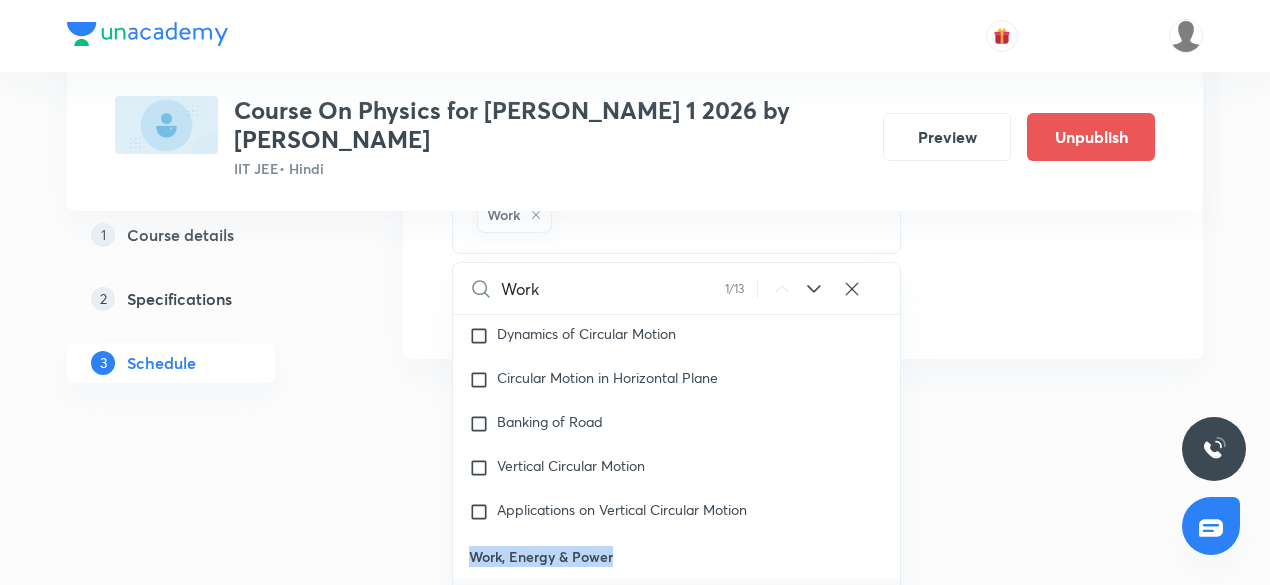 drag, startPoint x: 614, startPoint y: 448, endPoint x: 466, endPoint y: 459, distance: 148.40822 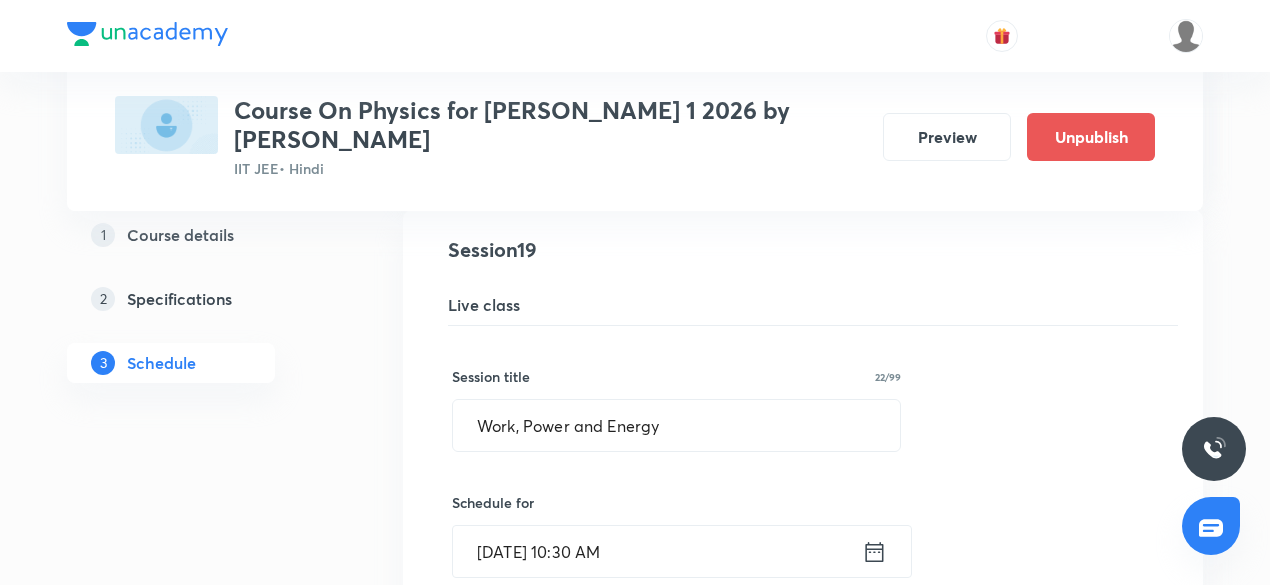 scroll, scrollTop: 3072, scrollLeft: 0, axis: vertical 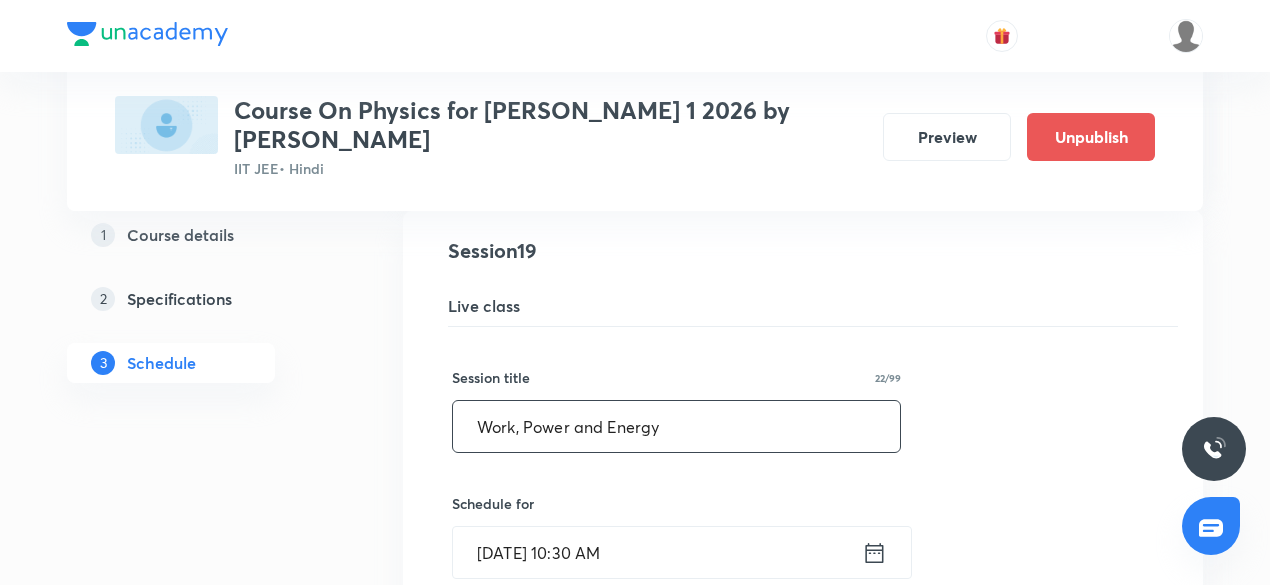 click on "Work, Power and Energy" at bounding box center (676, 426) 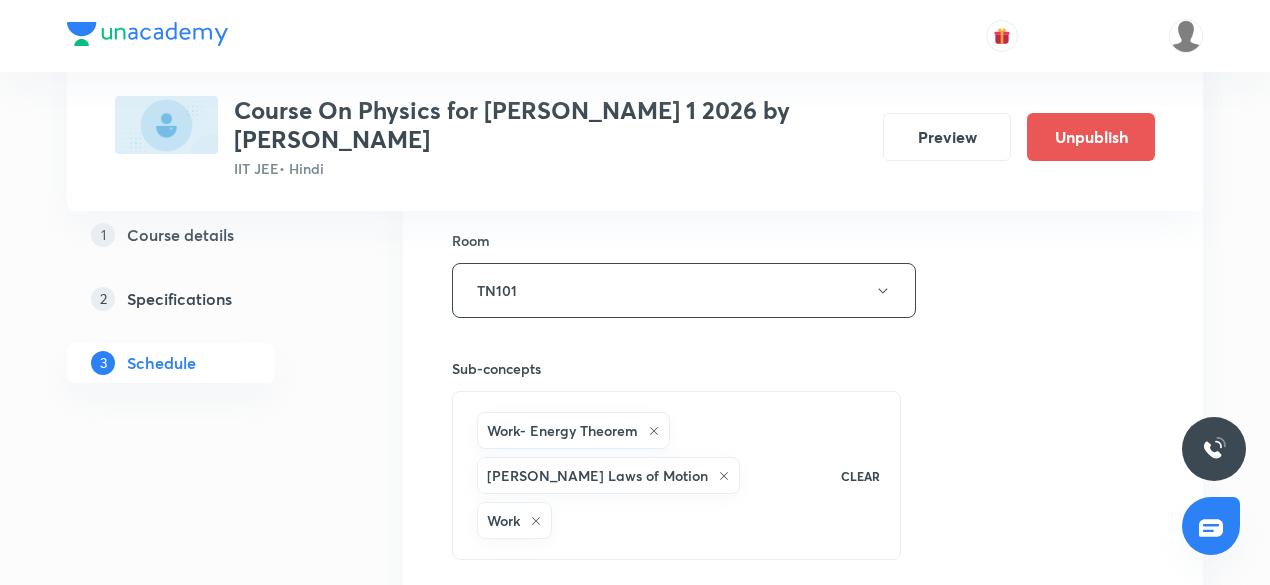 scroll, scrollTop: 3724, scrollLeft: 0, axis: vertical 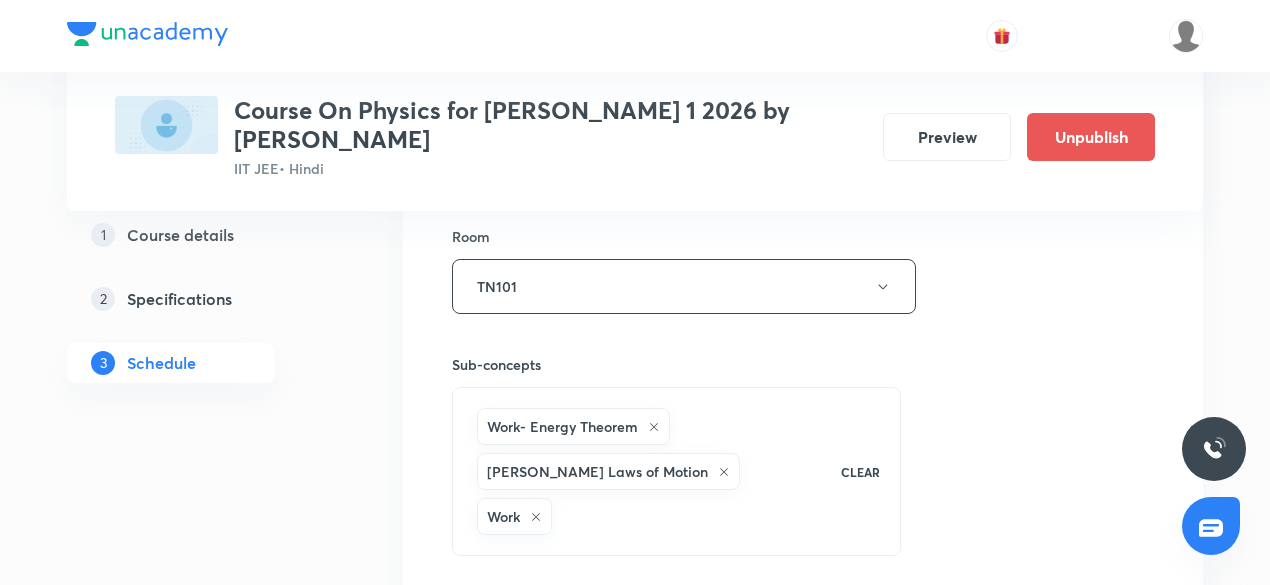 click on "Work- Energy Theorem Newton's Laws of Motion  Work" at bounding box center (646, 471) 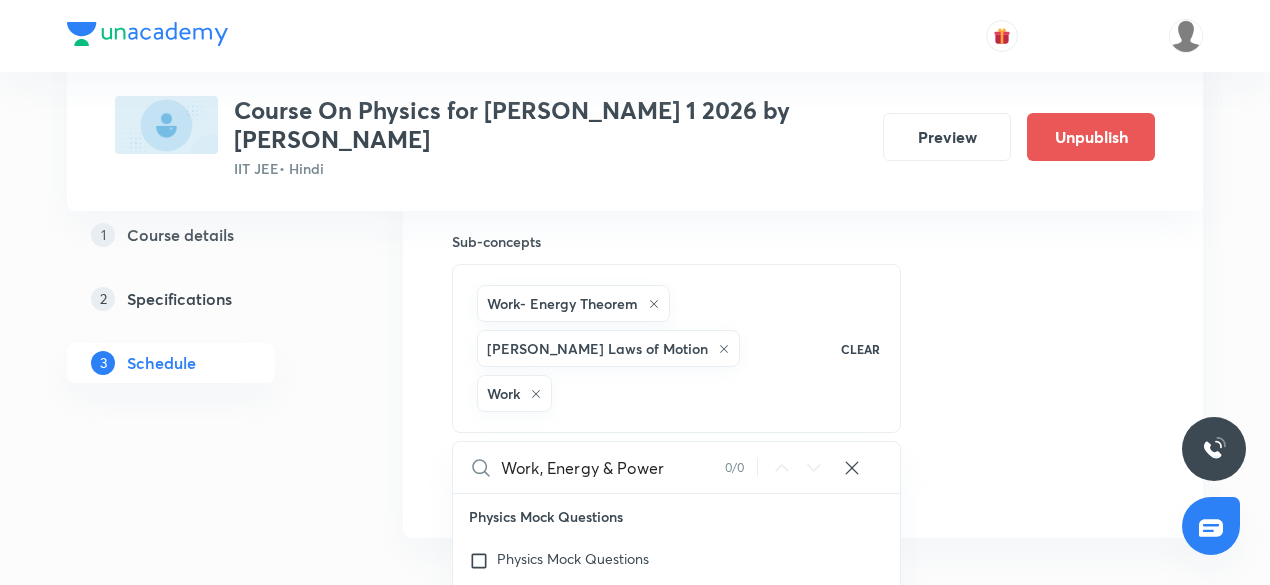 scroll, scrollTop: 3848, scrollLeft: 0, axis: vertical 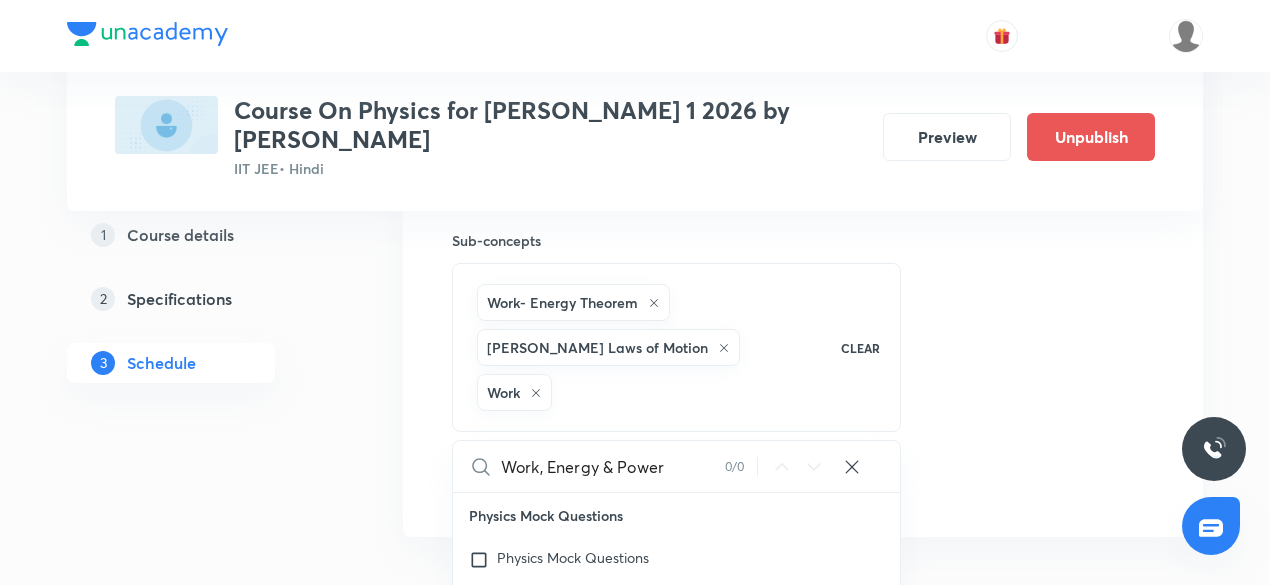 click on "Session title 20/99 Work, Energy & Power ​ Schedule for Jul 13, 2025, 10:30 AM ​ Duration (in minutes) 105 ​   Session type Online Offline Room TN101 Sub-concepts Work- Energy Theorem Newton's Laws of Motion  Work CLEAR Work, Energy & Power 0 / 0 ​ Physics Mock Questions Physics Mock Questions Group_Test Mathematical Tools Vectors and Scalars  Elementary Algebra Basic Trigonometry Addition of Vectors 2D and 3D Geometry Representation of Vector  Components of a Vector Functions Unit Vectors Differentiation Integration Rectangular Components of a Vector in Three Dimensions Position Vector Use of Differentiation & Integration in One Dimensional Motion Displacement Vector Derivatives of Equations of Motion by Calculus Vectors Product of Two Vectors Differentiation: Basic Formula and Rule Definite Integration and Area Under The Curve Maxima and Minima Chain Rule Cross Product Dot-Product Resolution of Vectors Subtraction of Vectors Addition of More than Two Vectors Units & Dimensions Physical quantity Work" at bounding box center (803, 31) 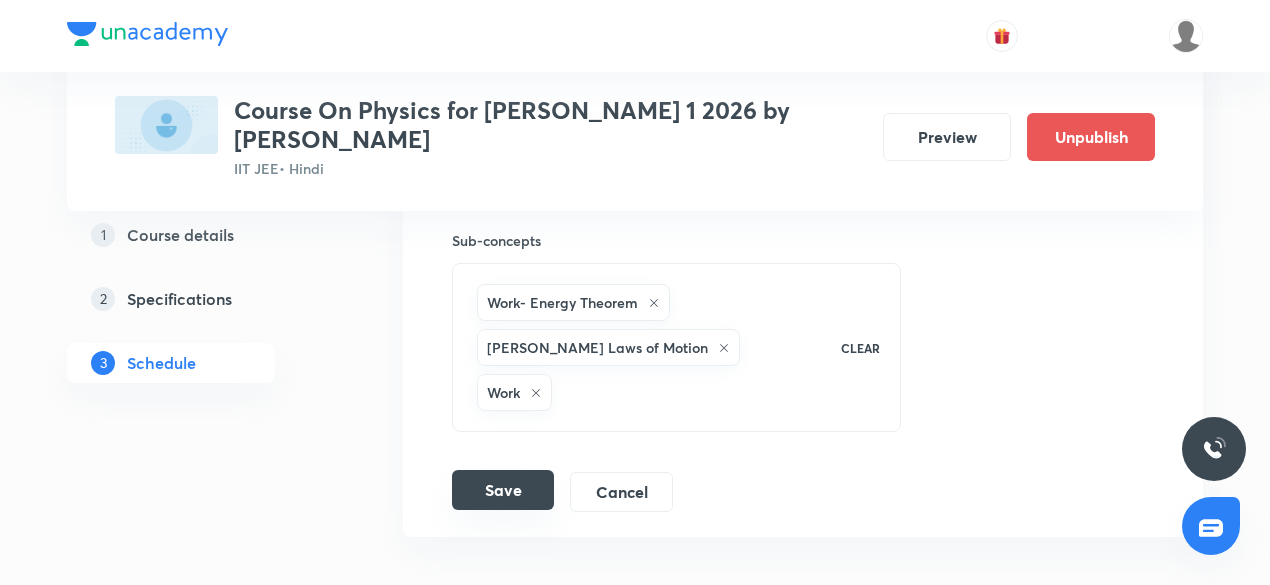 click on "Save" at bounding box center (503, 490) 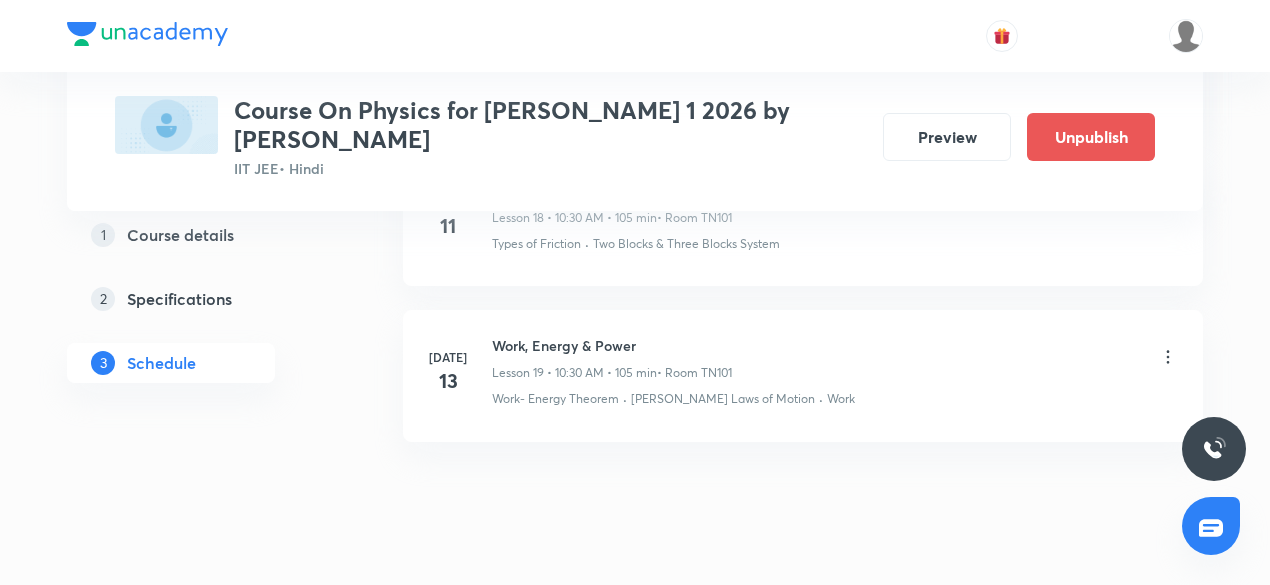 scroll, scrollTop: 3087, scrollLeft: 0, axis: vertical 